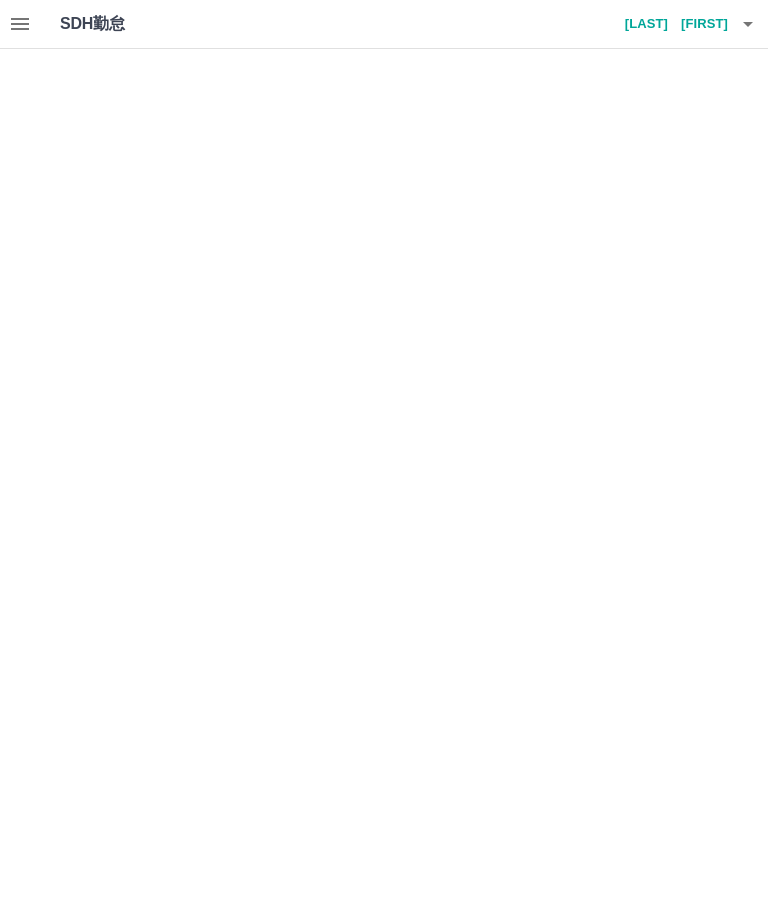 scroll, scrollTop: 0, scrollLeft: 0, axis: both 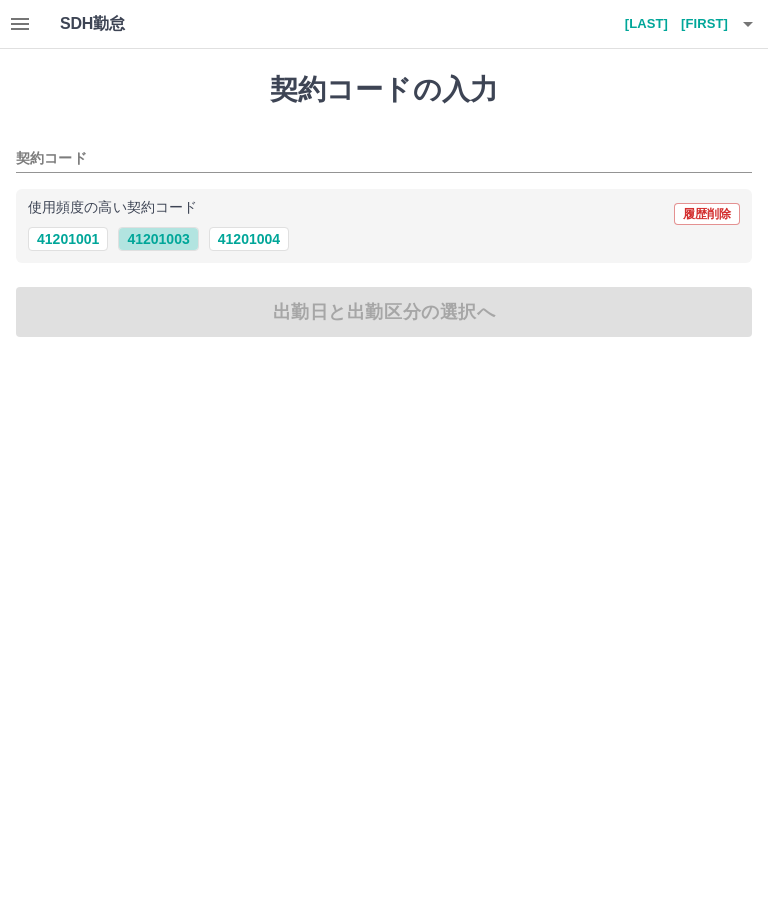 click on "41201003" at bounding box center (158, 239) 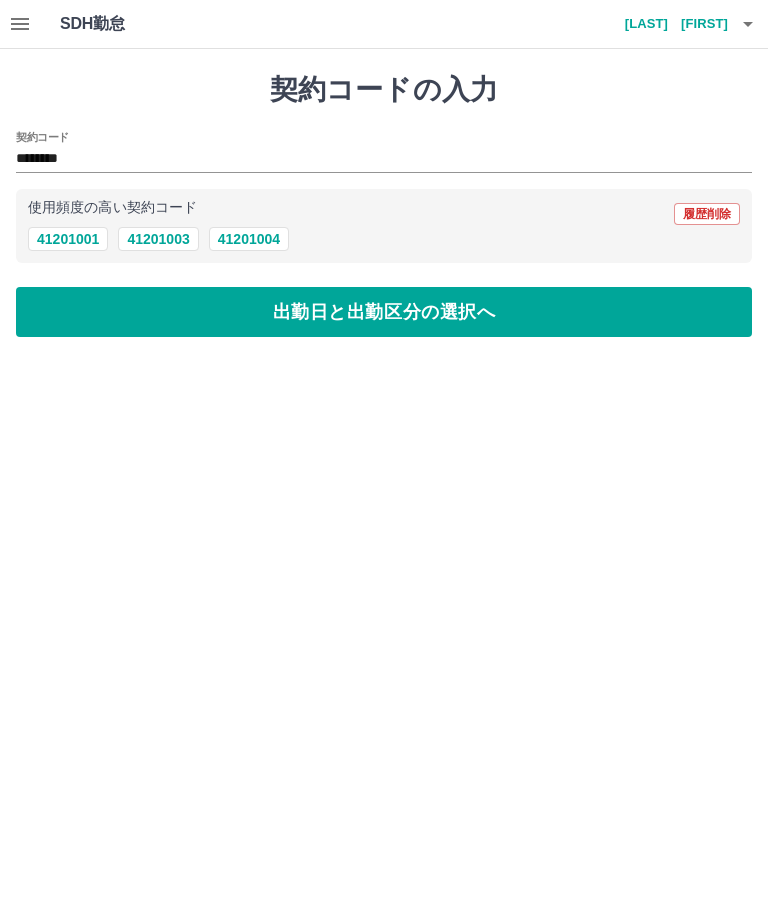 click on "出勤日と出勤区分の選択へ" at bounding box center [384, 312] 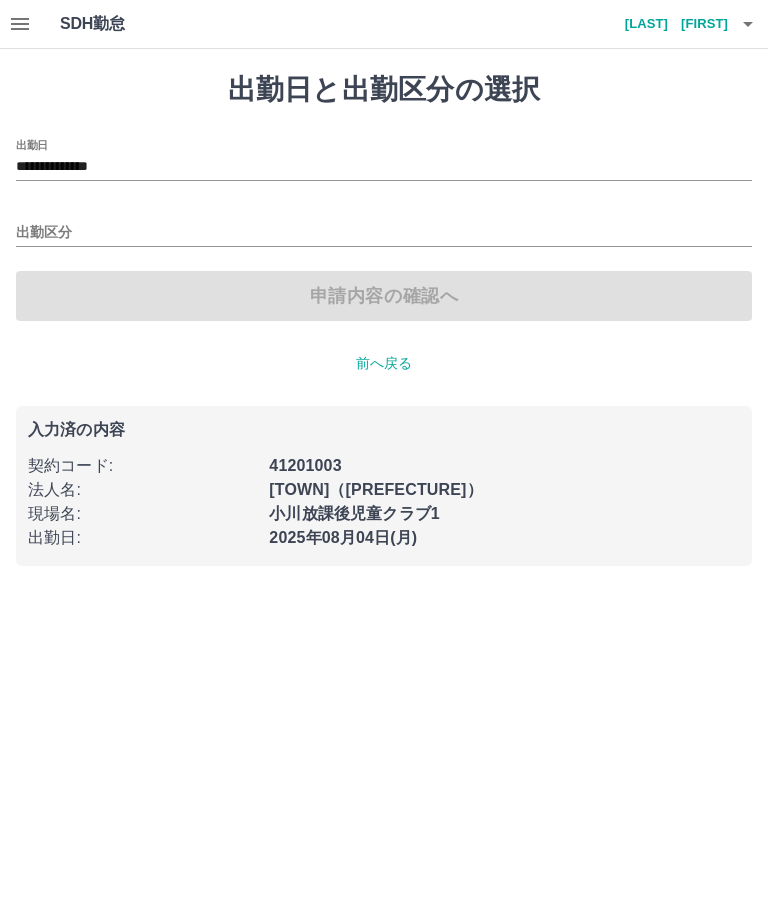 click on "出勤区分" at bounding box center (384, 233) 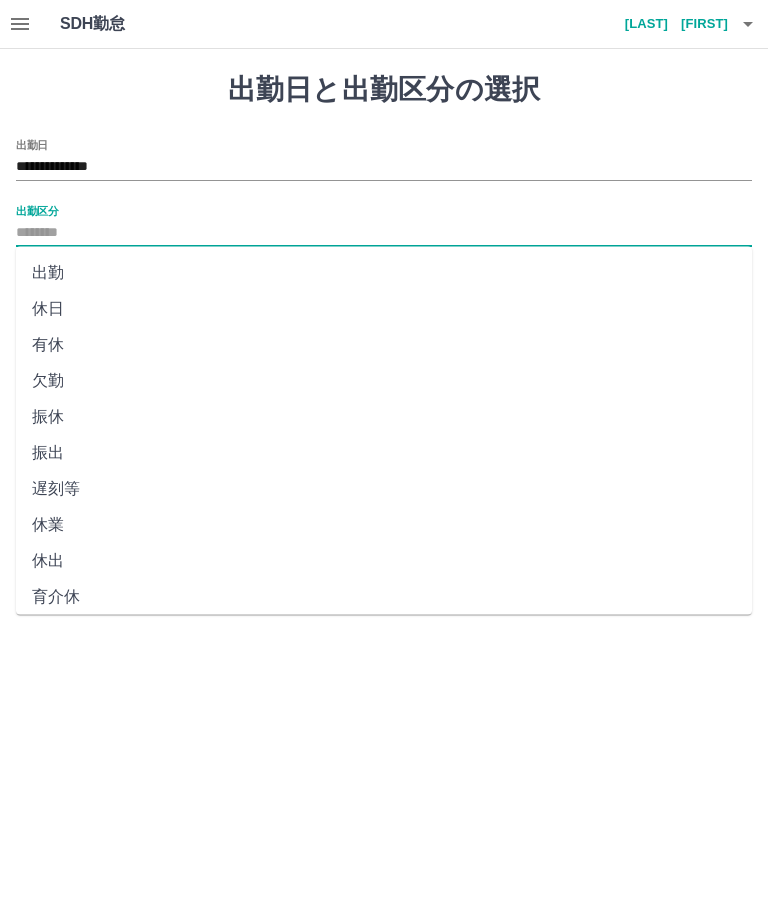 click on "出勤" at bounding box center [384, 273] 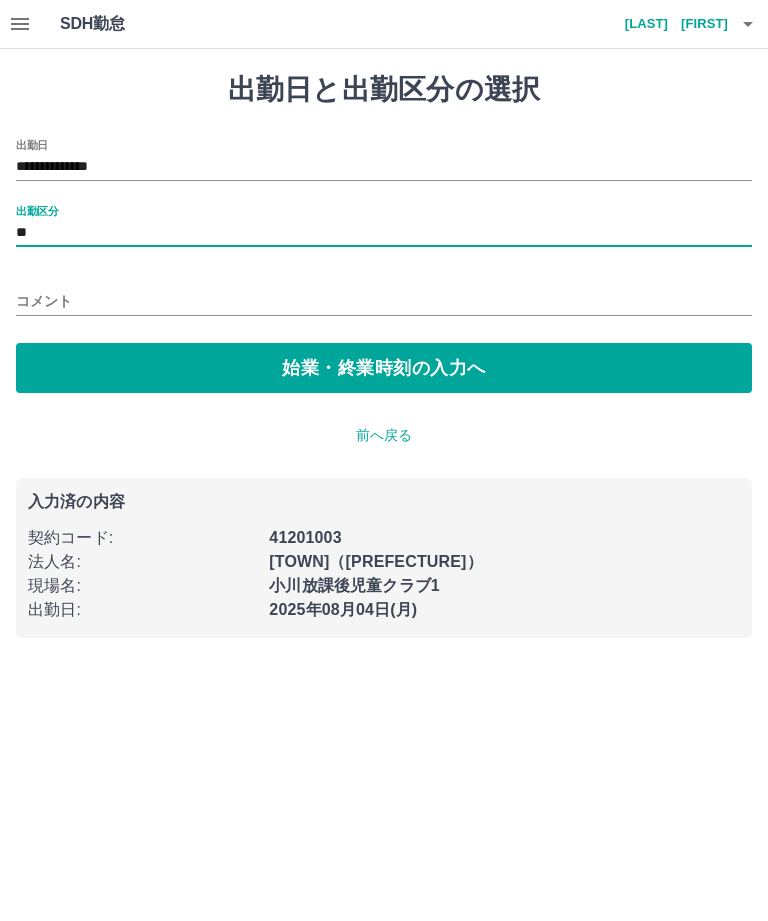 click on "始業・終業時刻の入力へ" at bounding box center [384, 368] 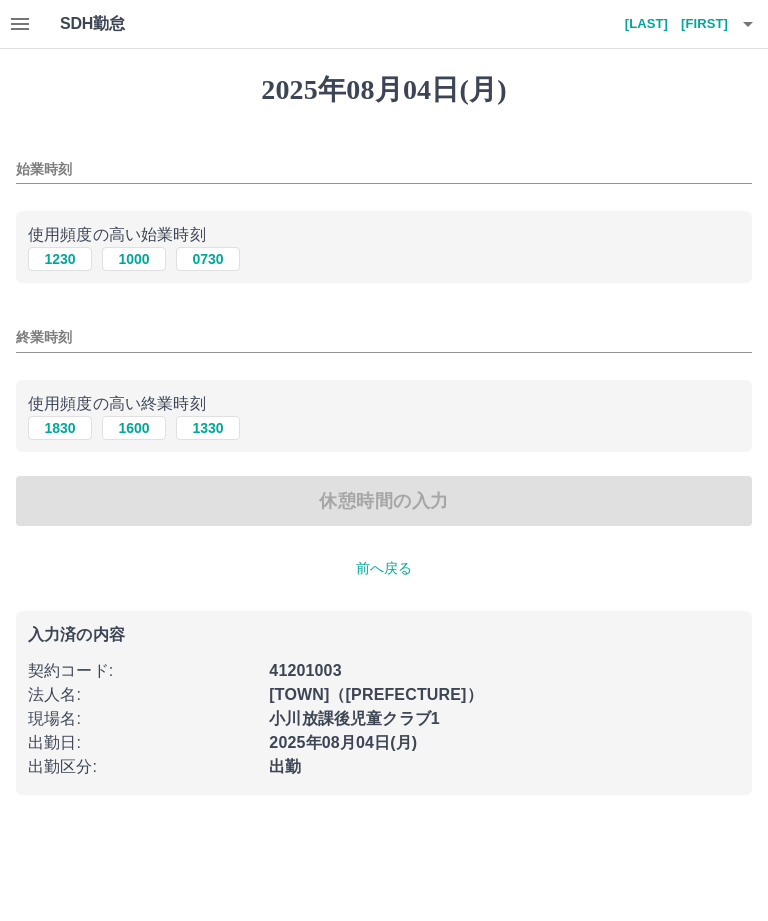 click on "始業時刻" at bounding box center [384, 169] 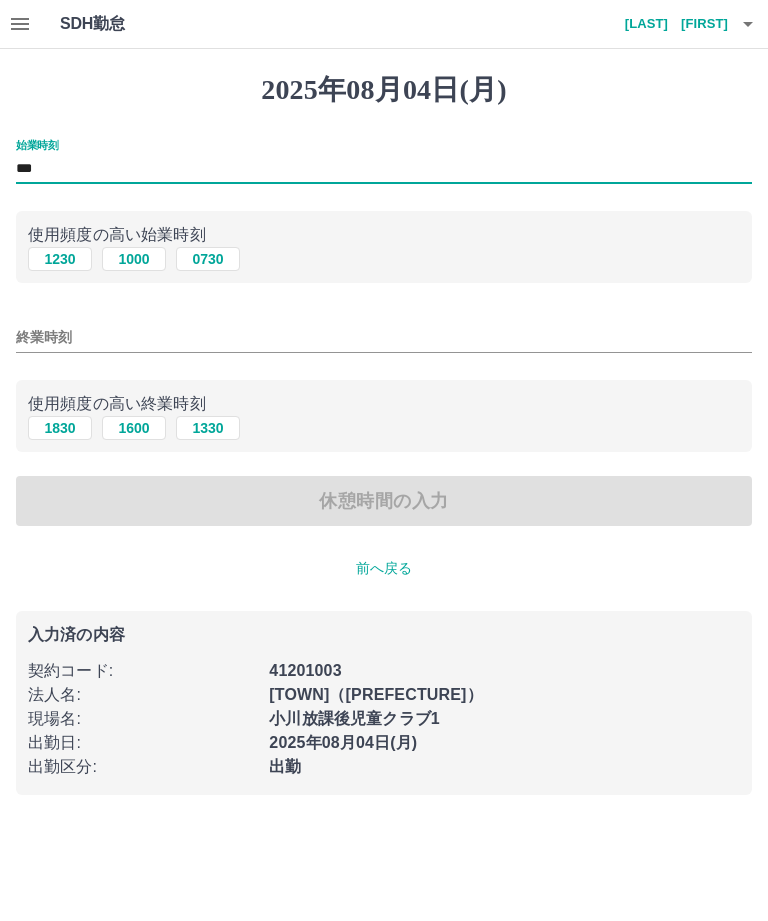 type on "***" 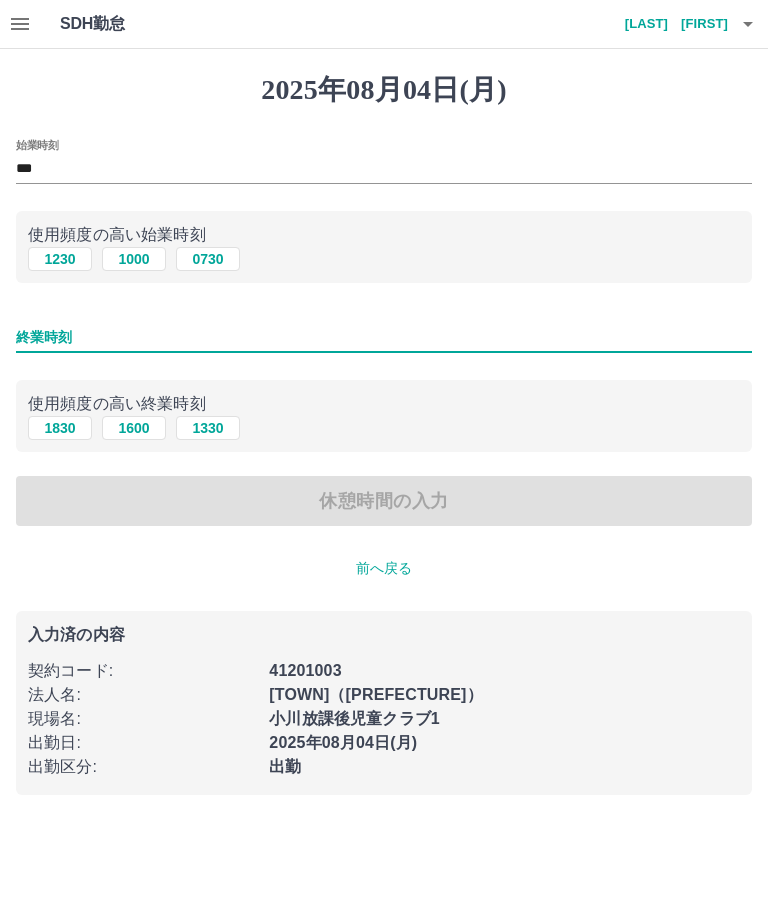 click on "終業時刻" at bounding box center (384, 337) 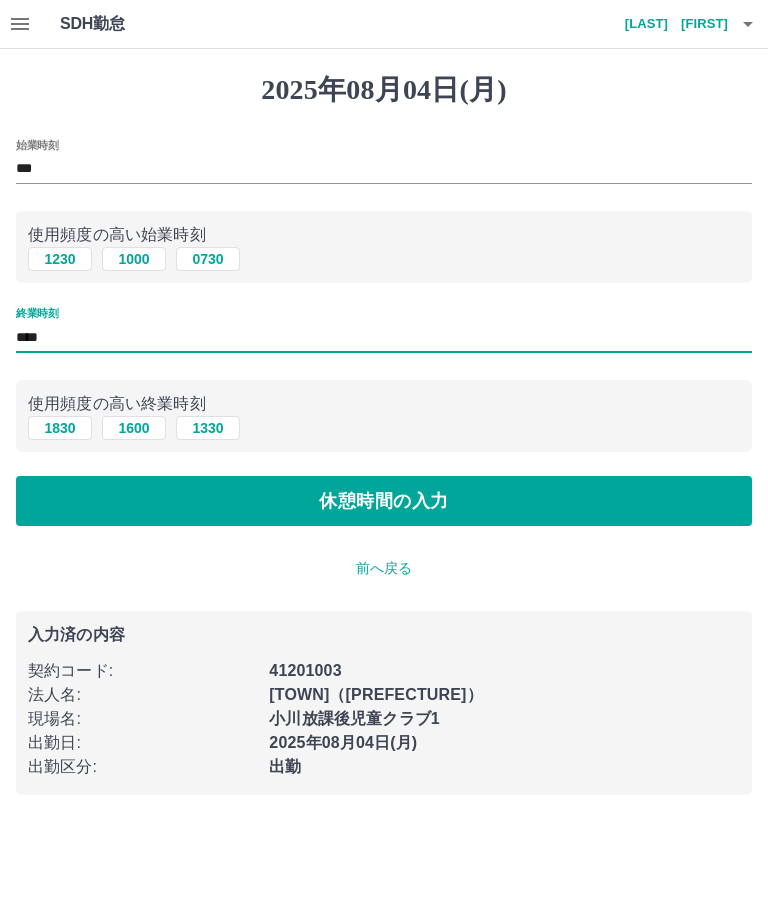 type on "****" 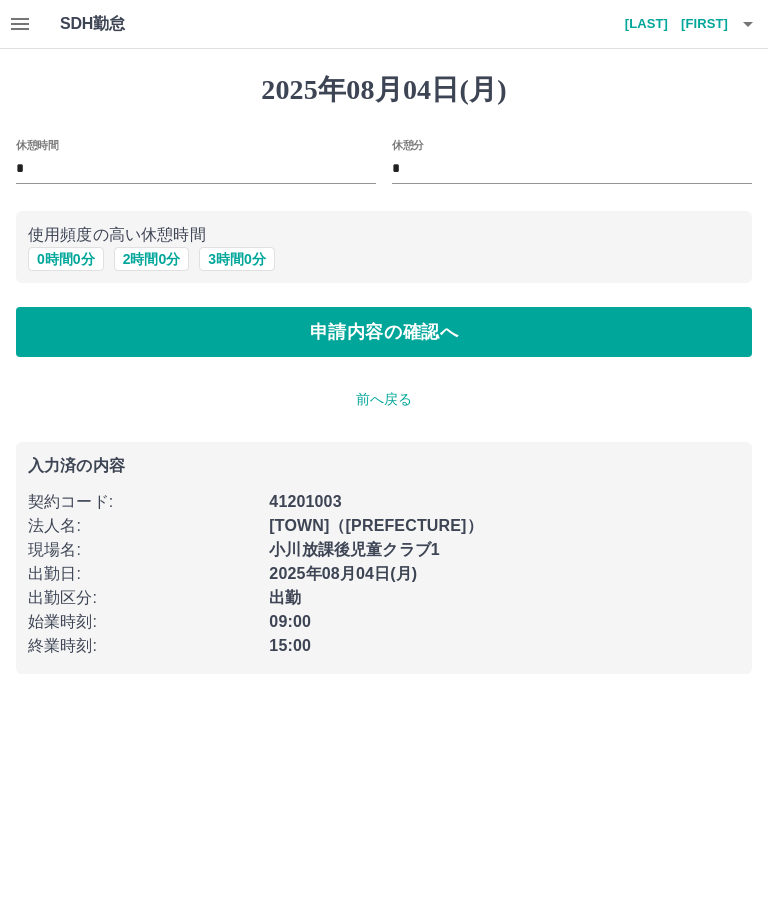 click on "申請内容の確認へ" at bounding box center [384, 332] 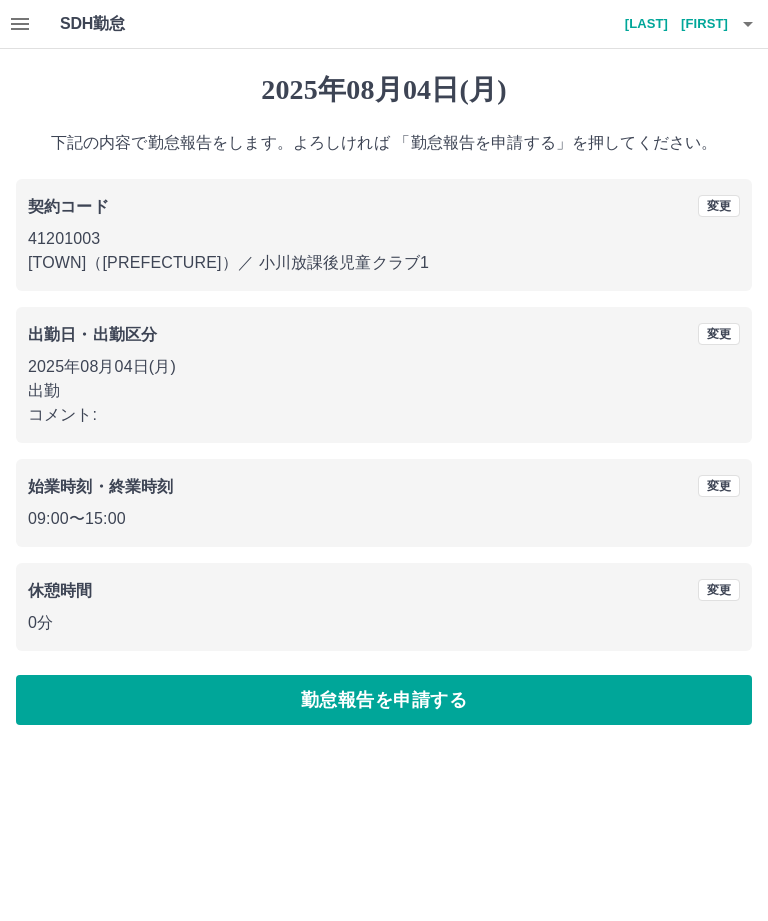 click on "勤怠報告を申請する" at bounding box center [384, 700] 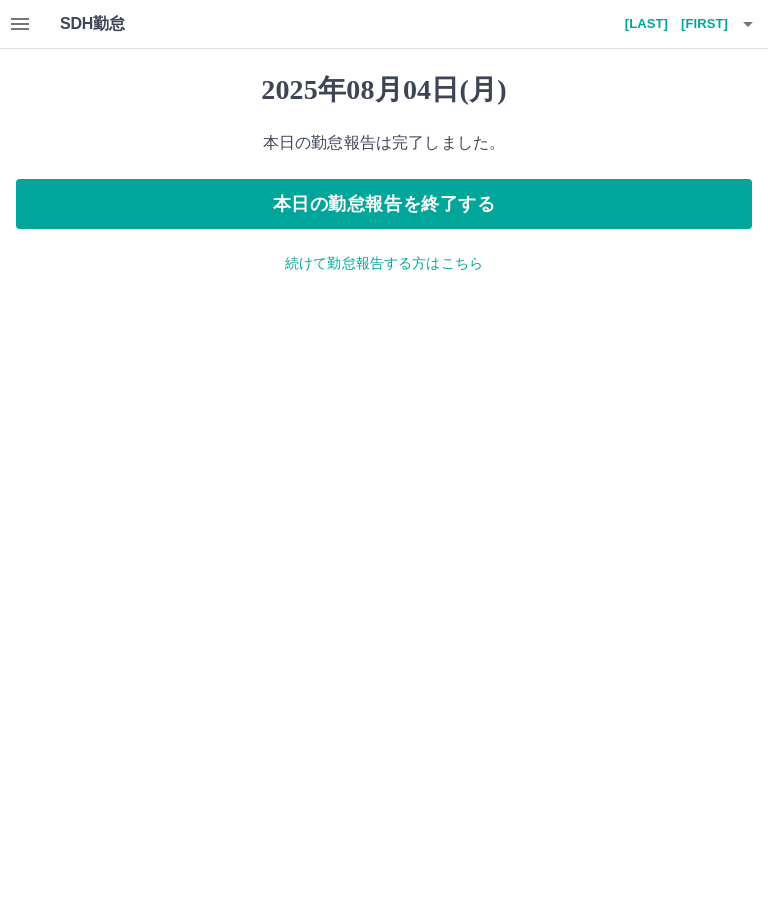 click on "続けて勤怠報告する方はこちら" at bounding box center (384, 263) 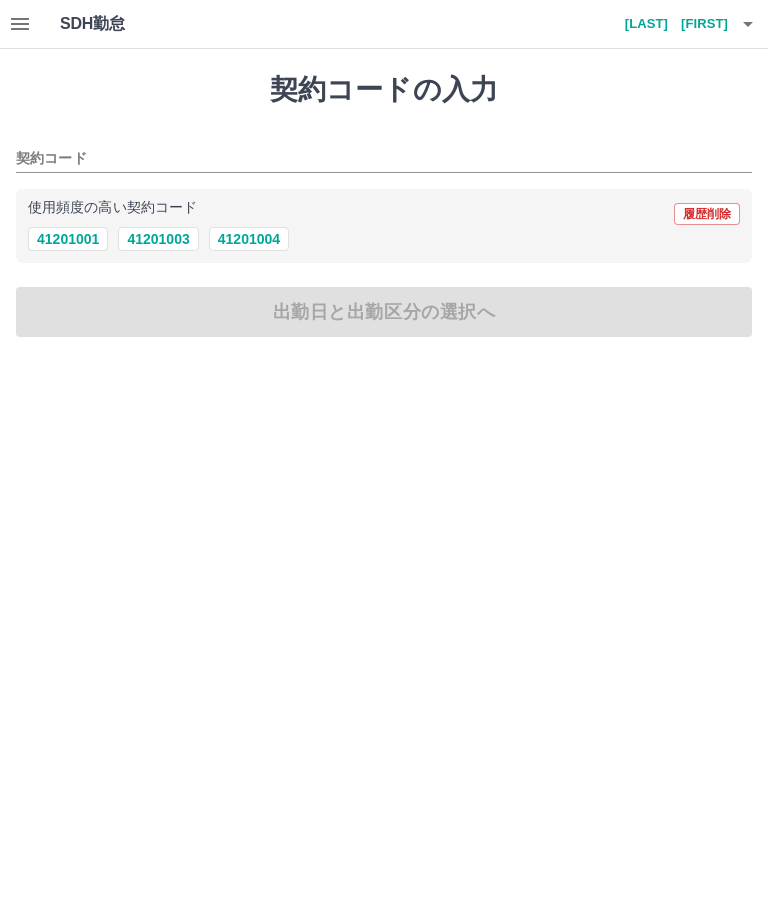 click on "41201003" at bounding box center [158, 239] 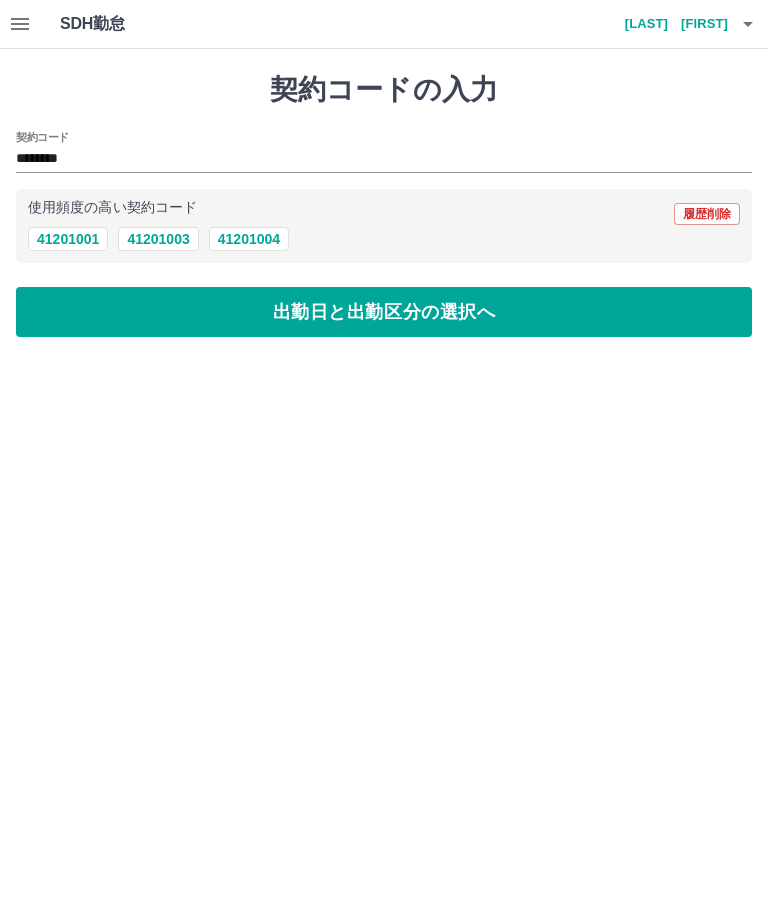 click on "出勤日と出勤区分の選択へ" at bounding box center [384, 312] 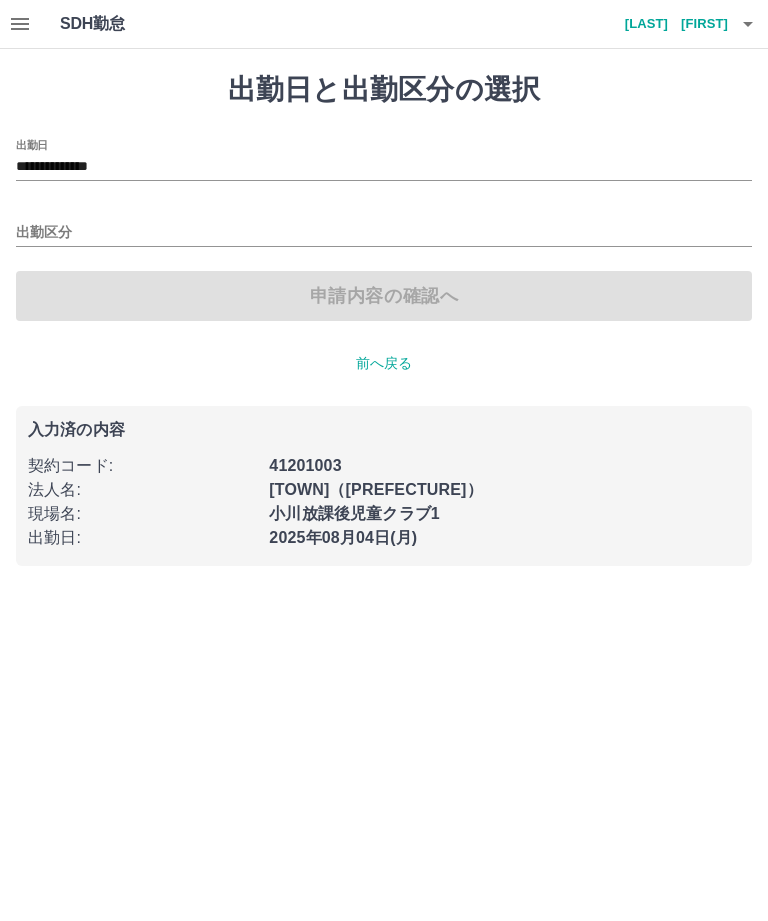 click on "**********" at bounding box center (384, 167) 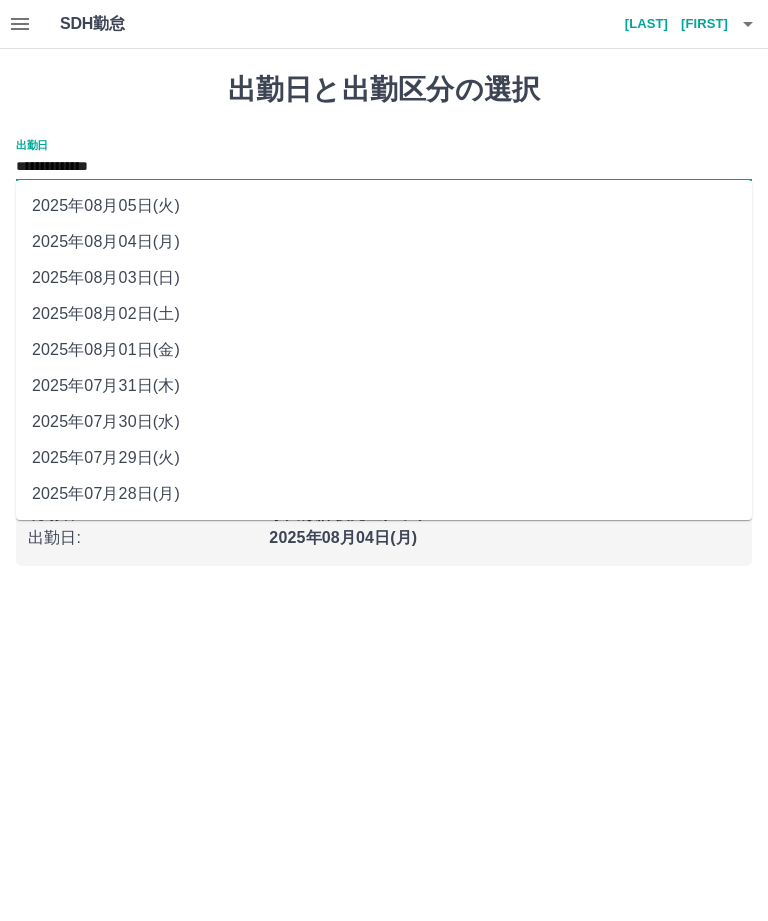 click on "2025年08月05日(火)" at bounding box center (384, 206) 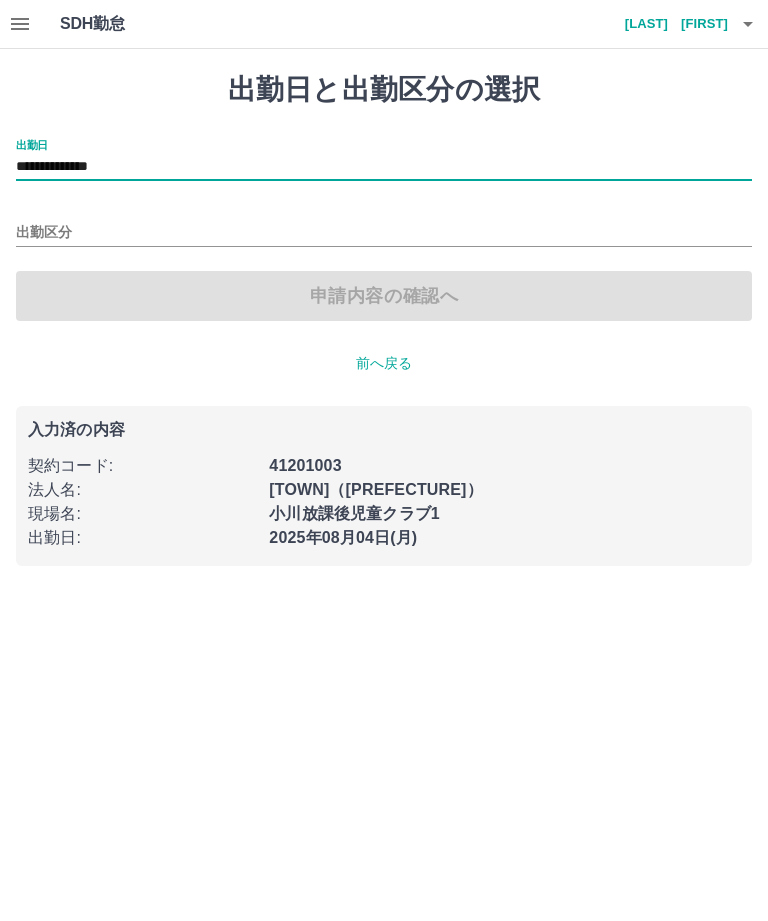 click on "出勤区分" at bounding box center [384, 233] 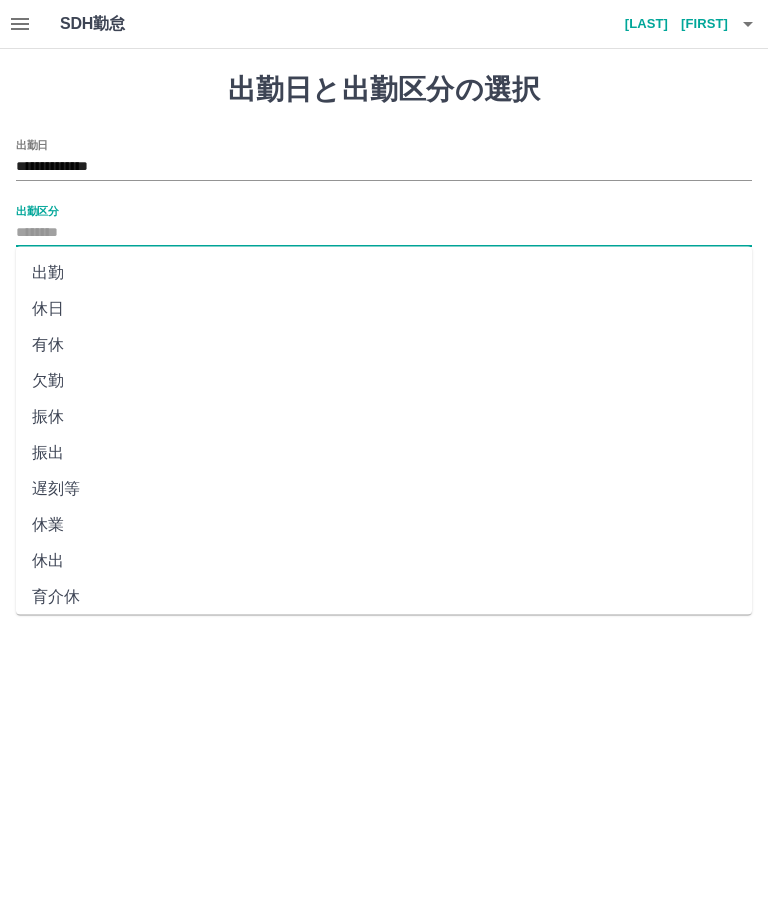 click on "出勤" at bounding box center (384, 273) 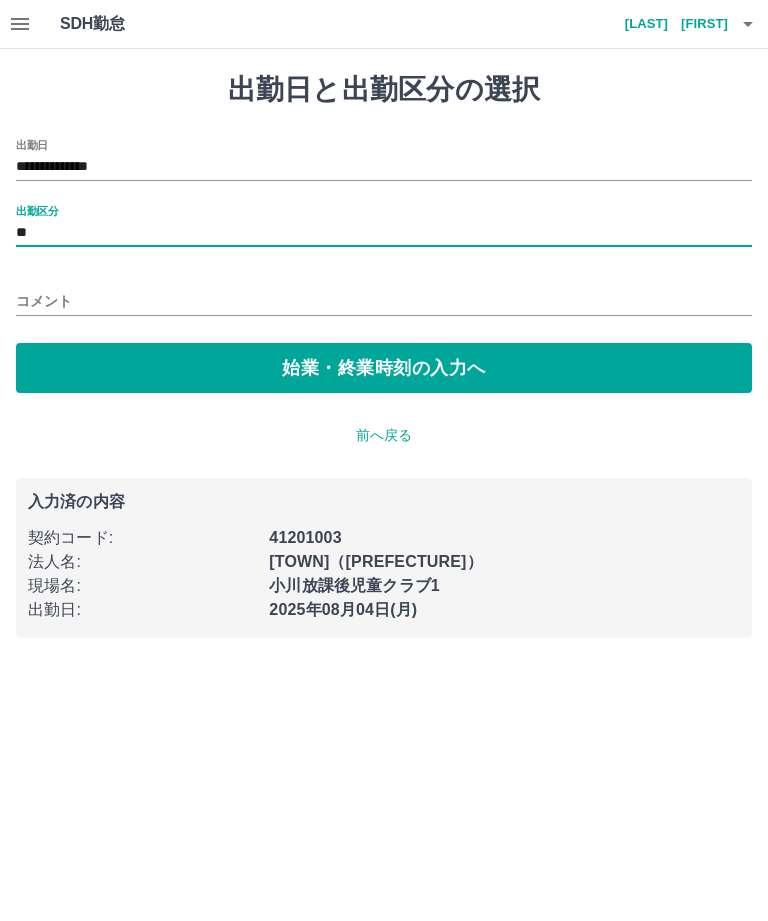 click on "始業・終業時刻の入力へ" at bounding box center [384, 368] 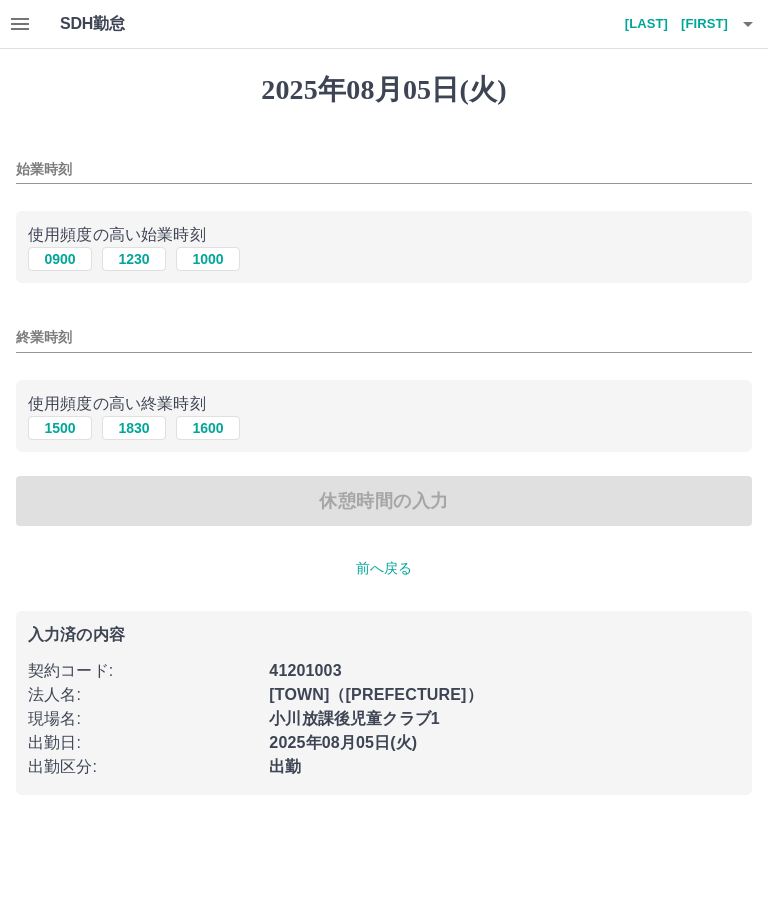click on "始業時刻" at bounding box center (384, 169) 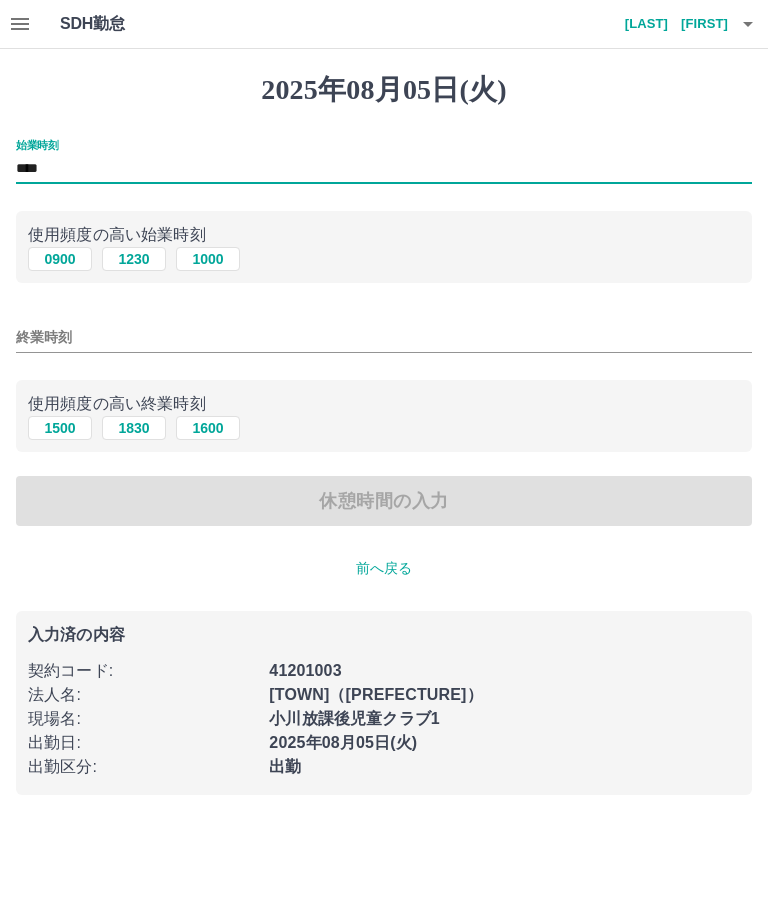 type on "****" 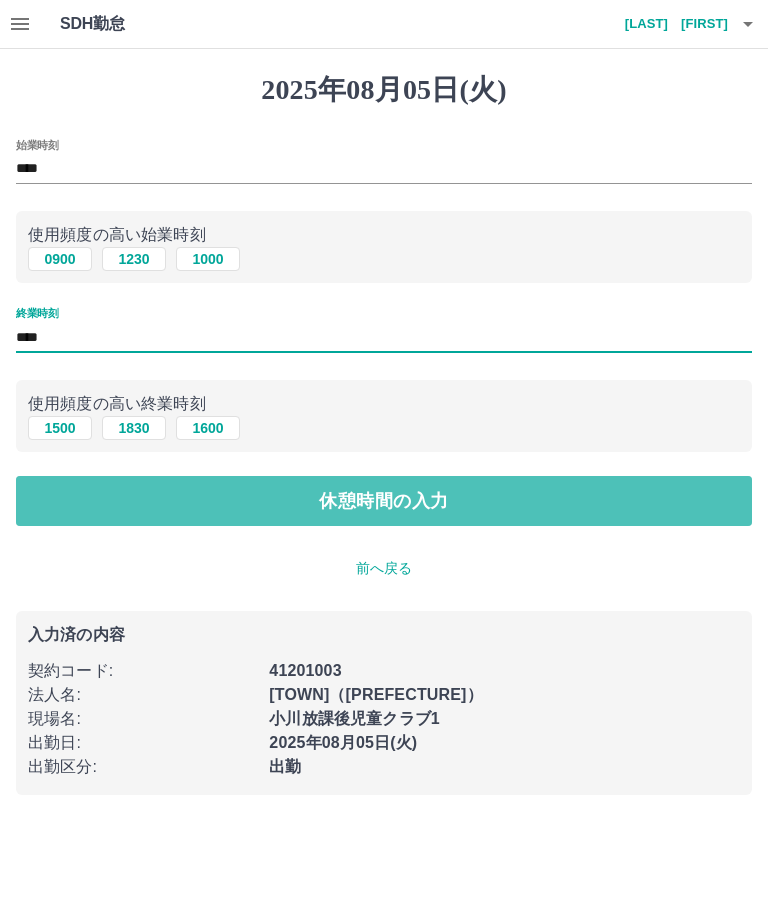 type on "****" 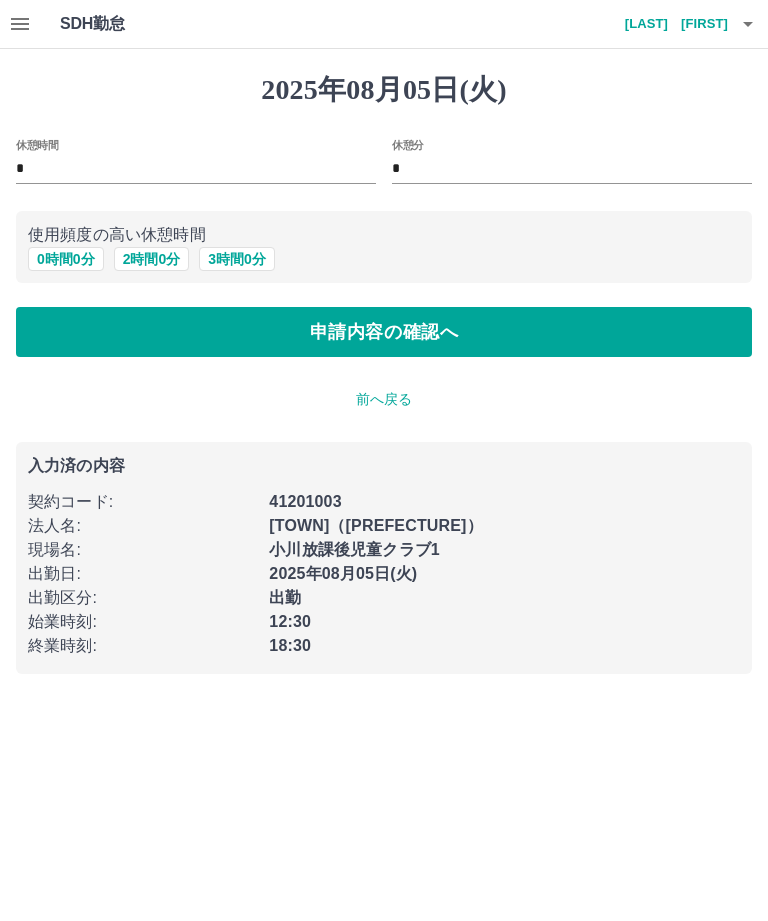 click on "申請内容の確認へ" at bounding box center (384, 332) 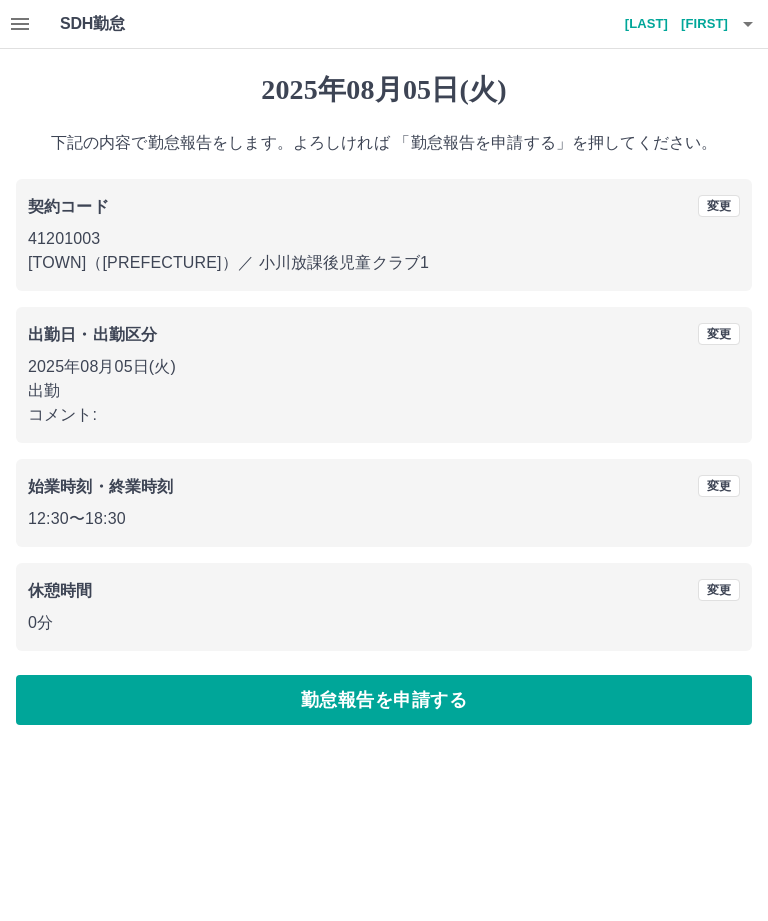 click on "勤怠報告を申請する" at bounding box center [384, 700] 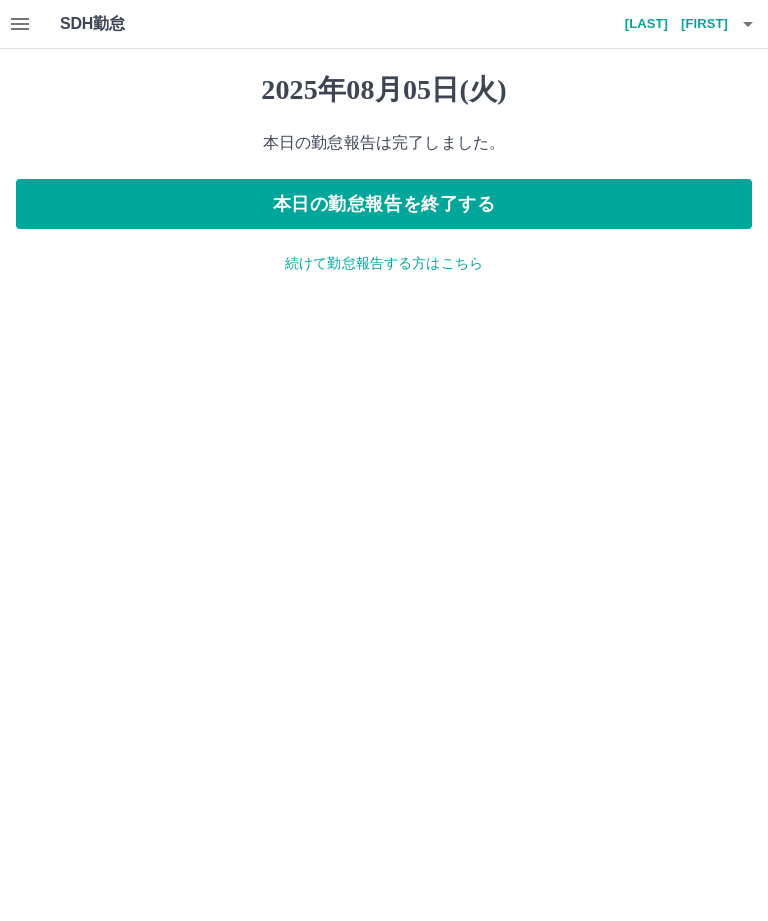 click on "本日の勤怠報告を終了する" at bounding box center [384, 204] 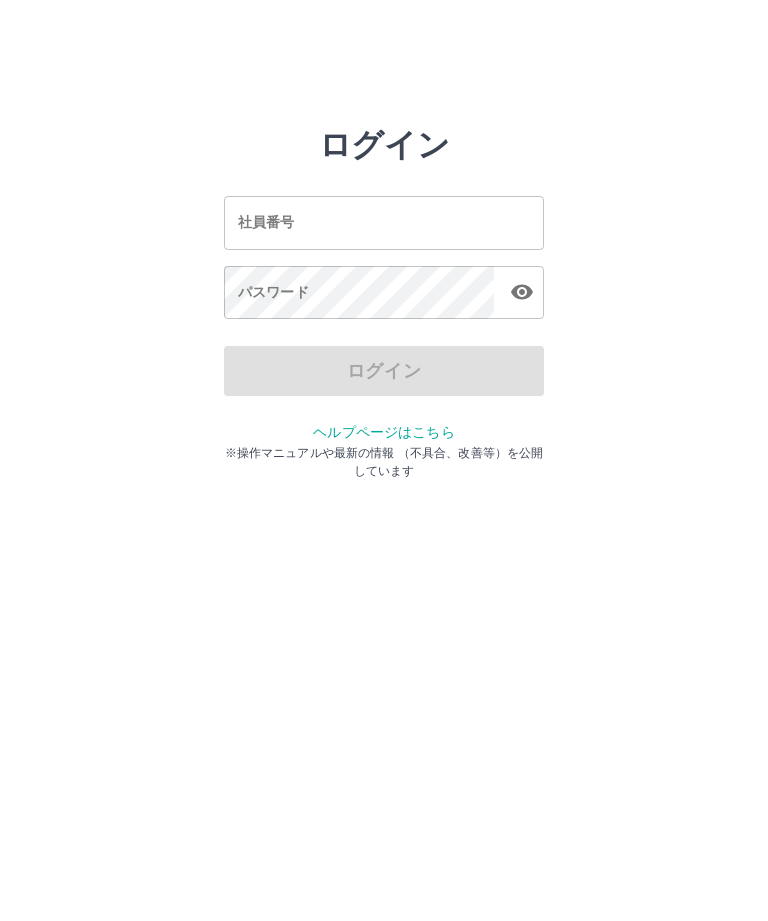 scroll, scrollTop: 0, scrollLeft: 0, axis: both 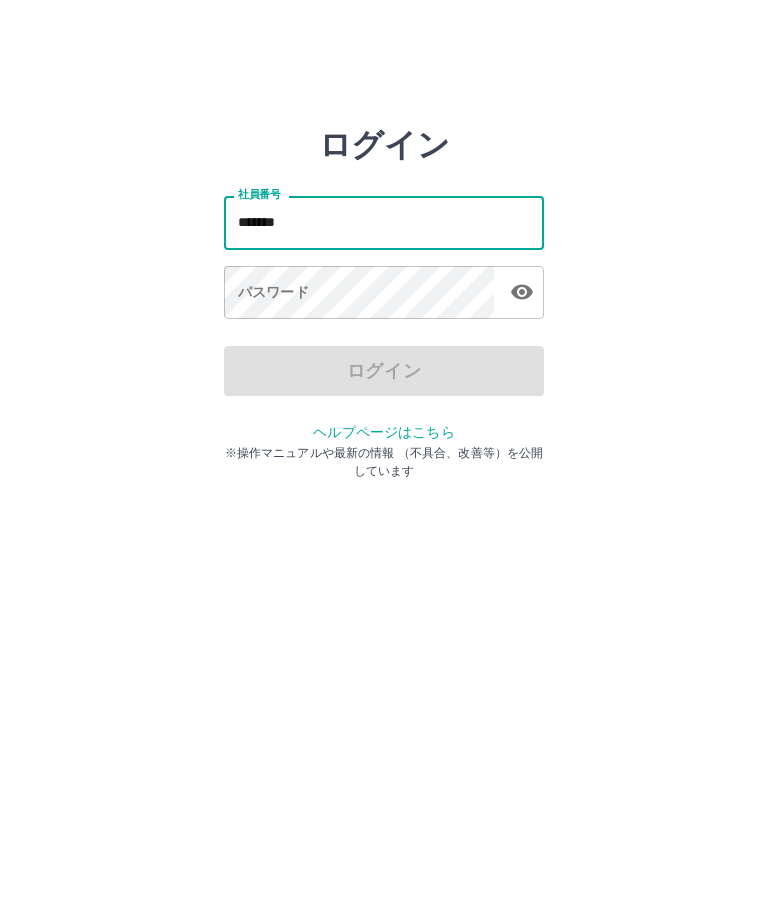 type on "*******" 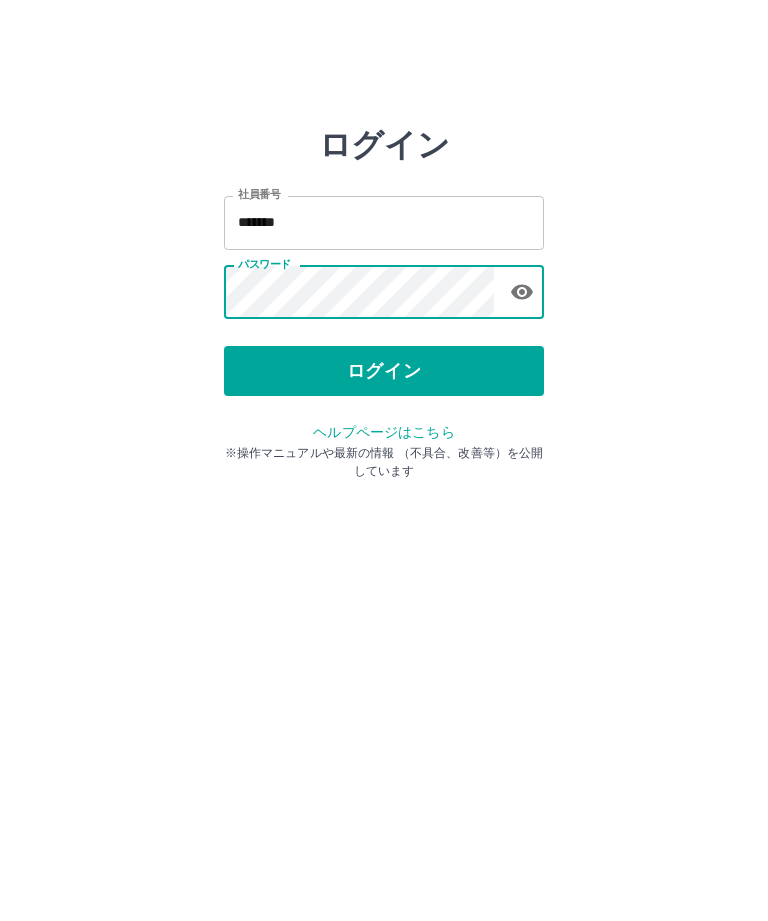 click on "ログイン" at bounding box center [384, 371] 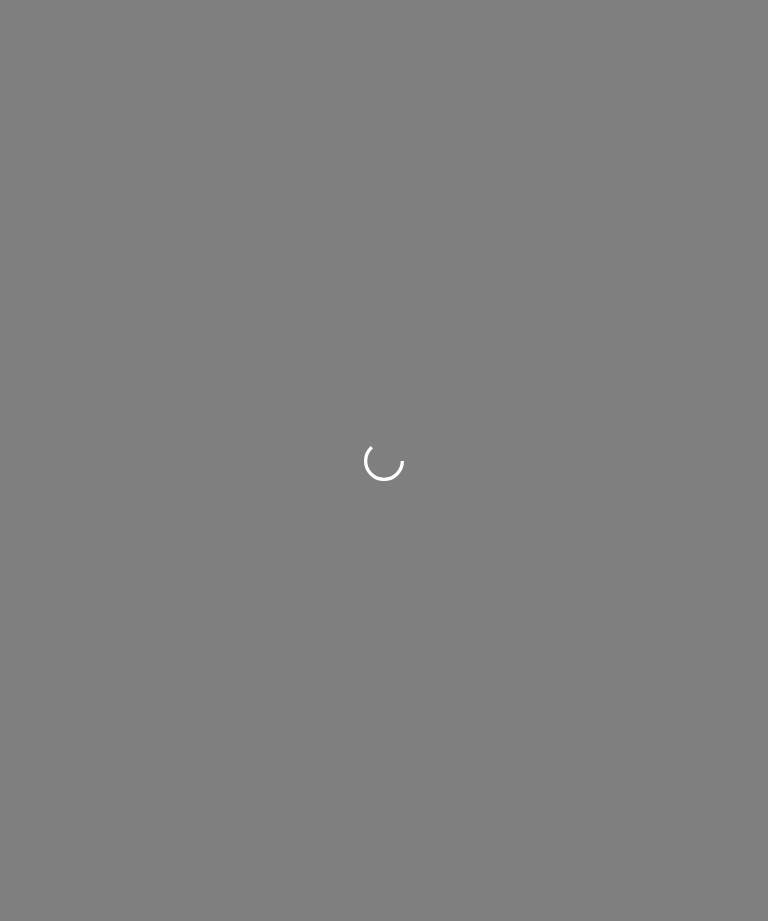 scroll, scrollTop: 0, scrollLeft: 0, axis: both 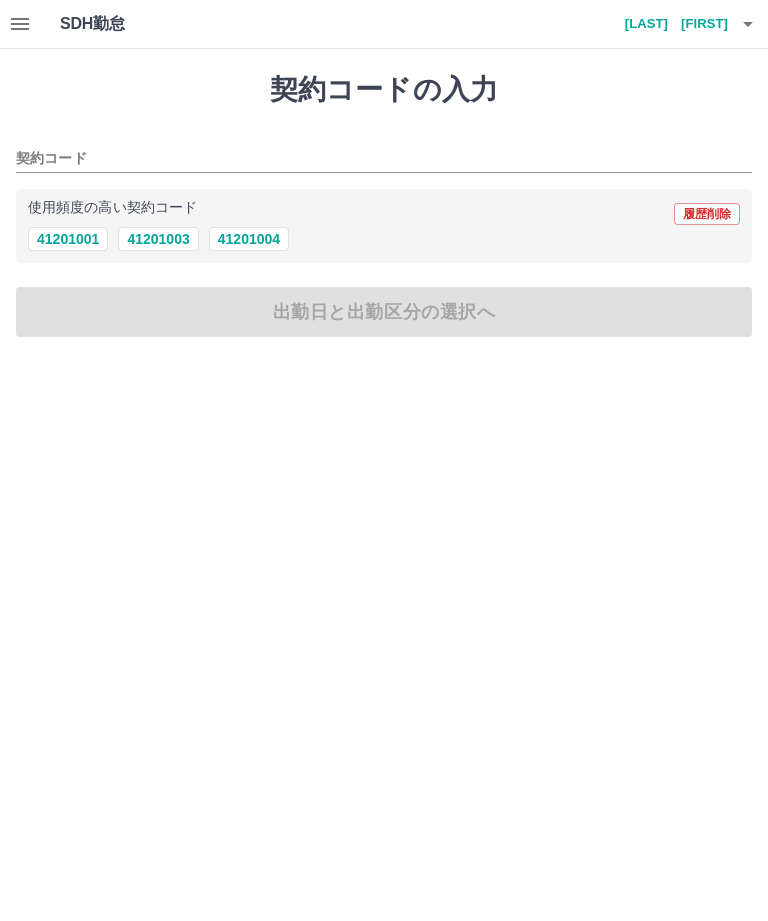 click on "41201004" at bounding box center (249, 239) 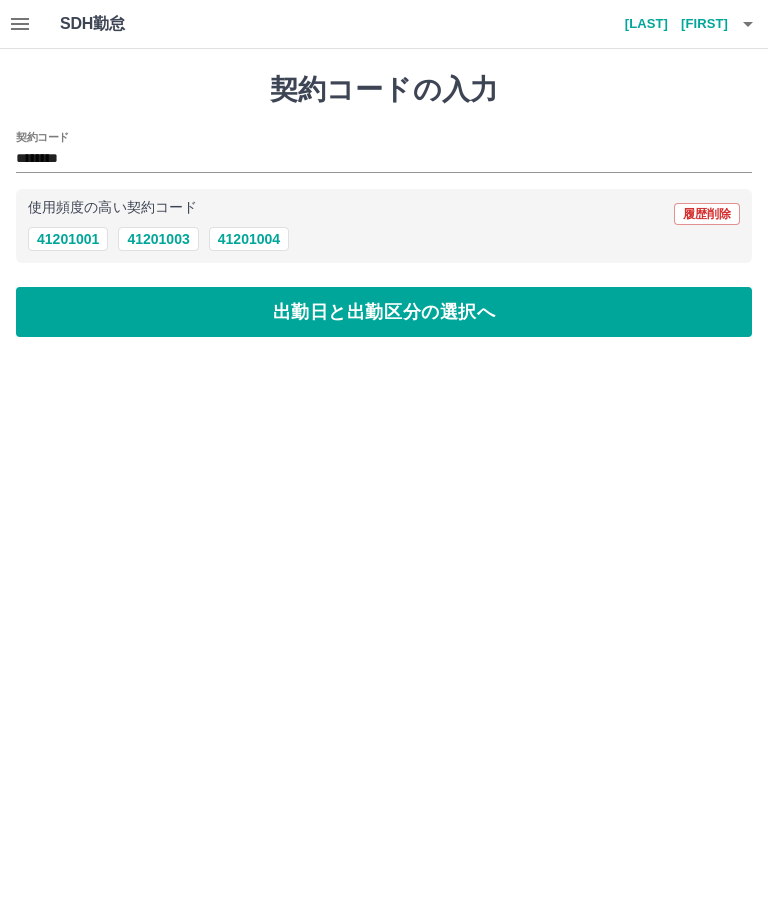 click on "出勤日と出勤区分の選択へ" at bounding box center [384, 312] 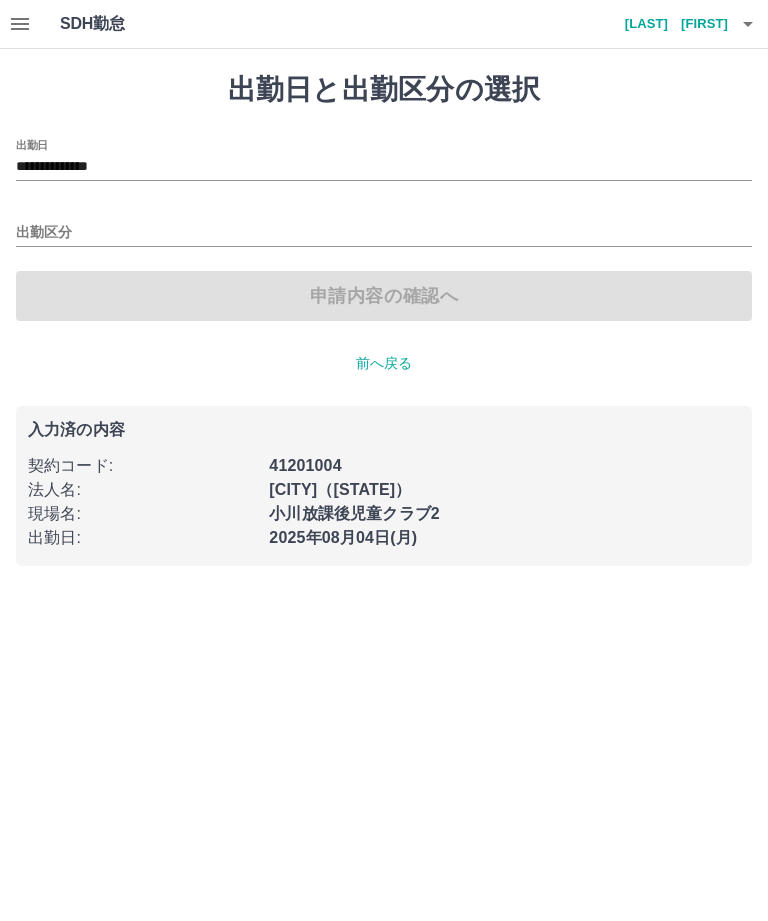click on "**********" at bounding box center [384, 167] 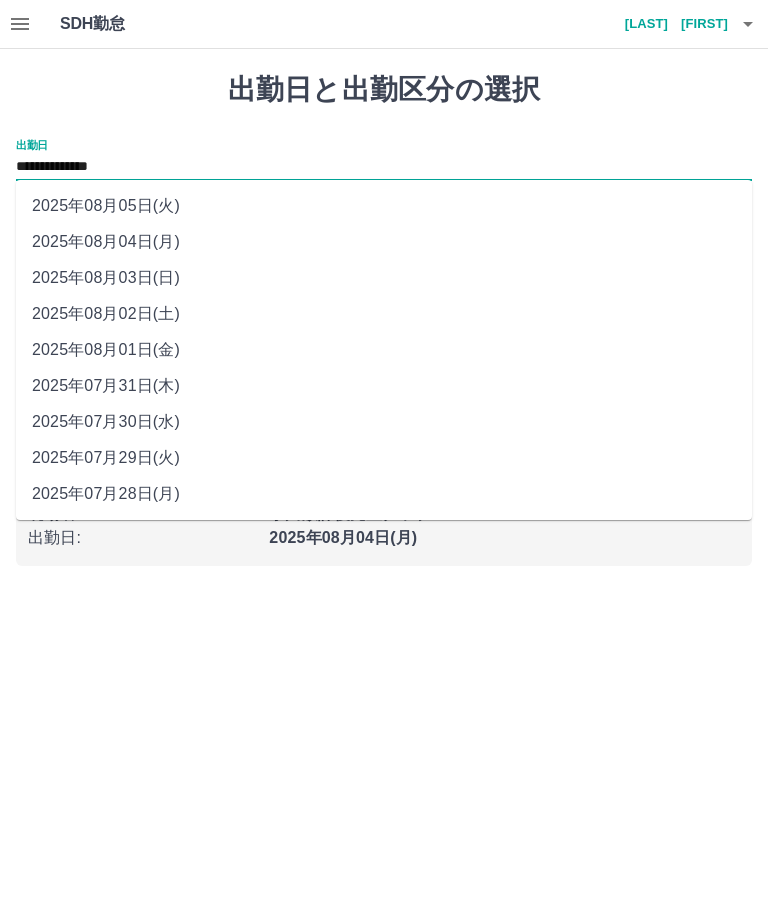 click on "2025年08月05日(火)" at bounding box center [384, 206] 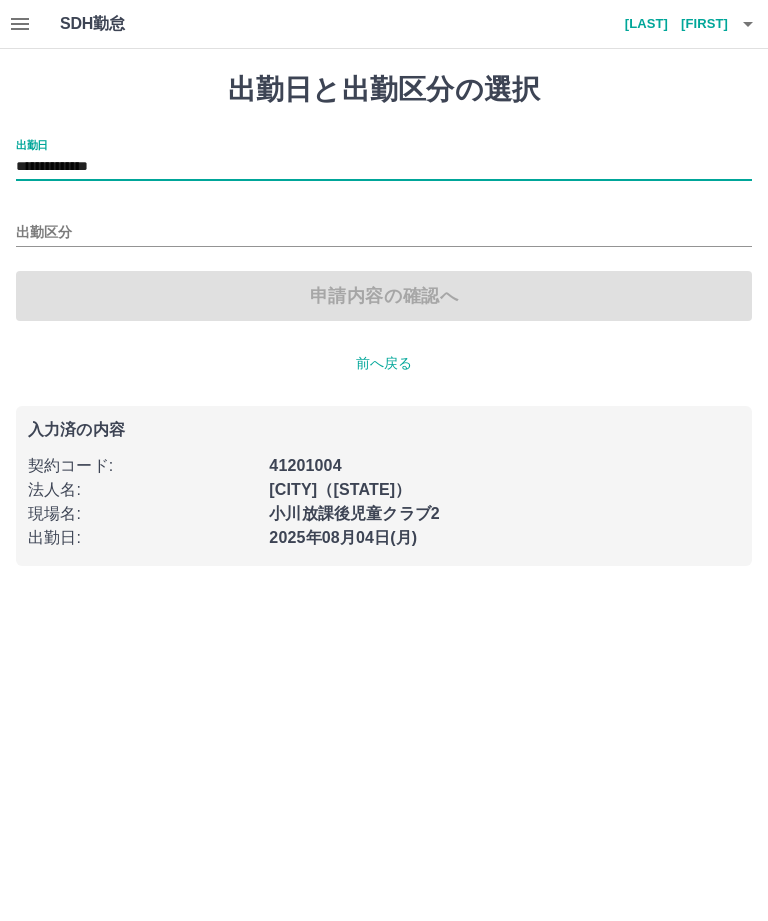 type on "**********" 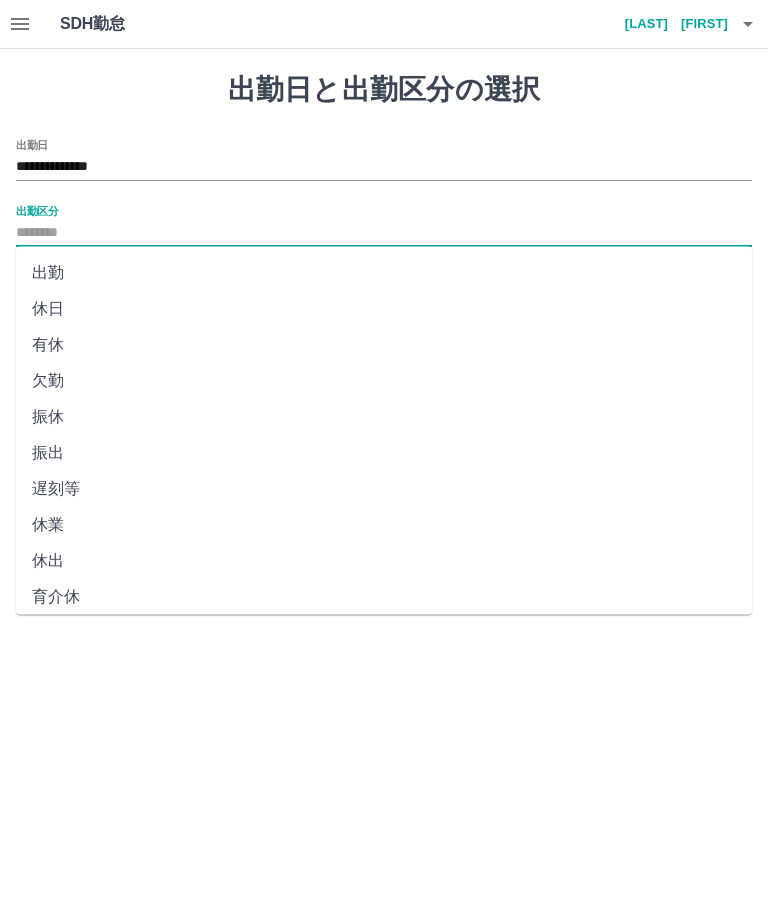 click on "出勤" at bounding box center (384, 273) 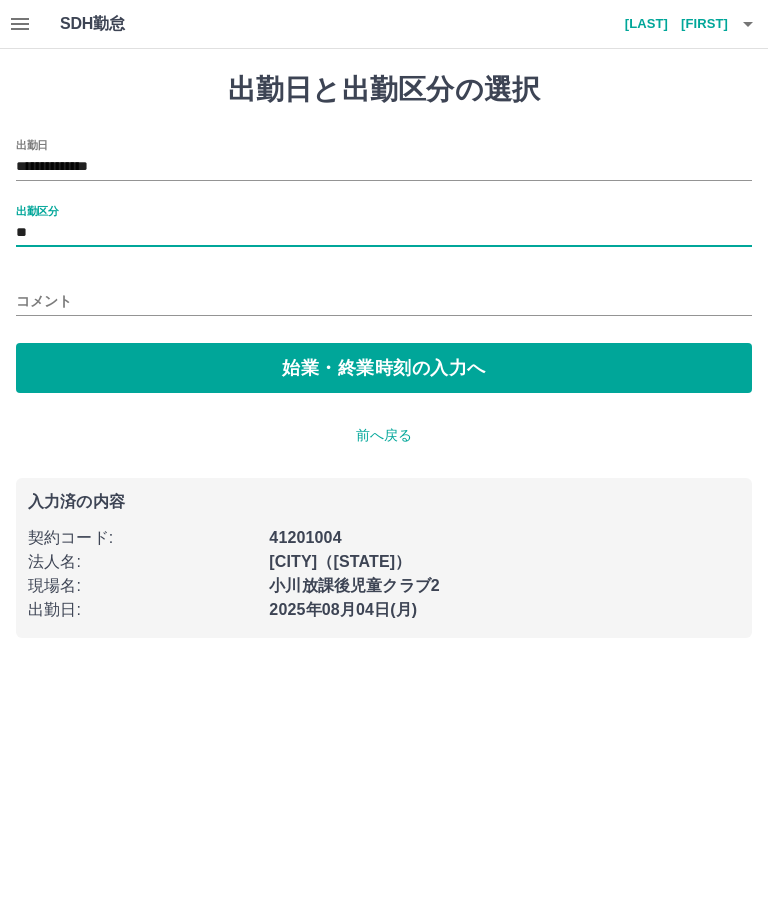 click on "始業・終業時刻の入力へ" at bounding box center [384, 368] 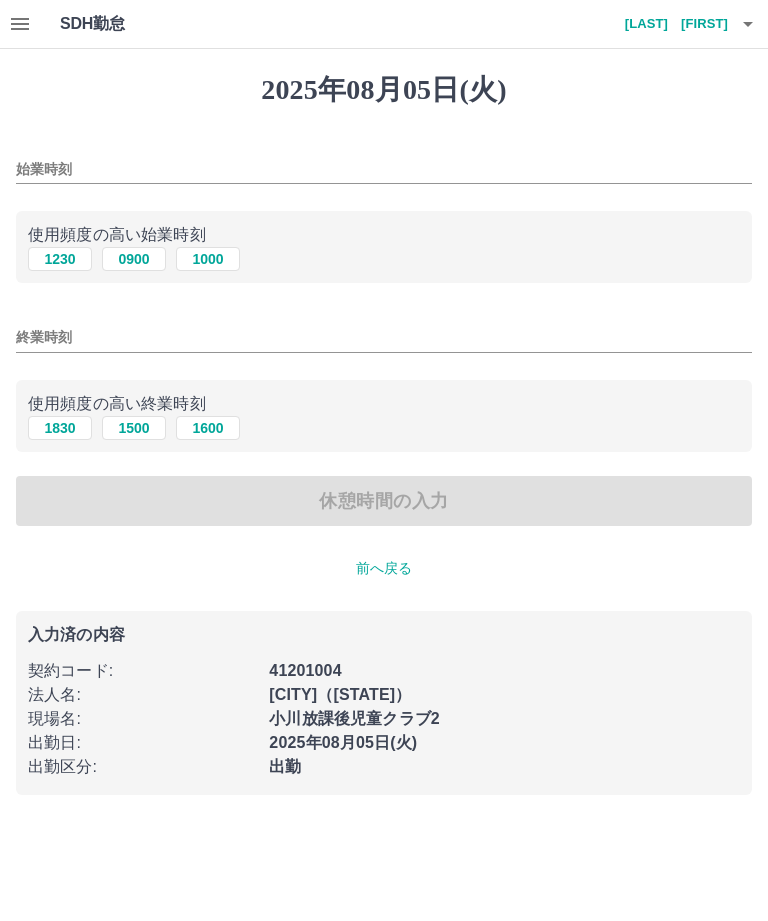 click on "始業時刻" at bounding box center (384, 169) 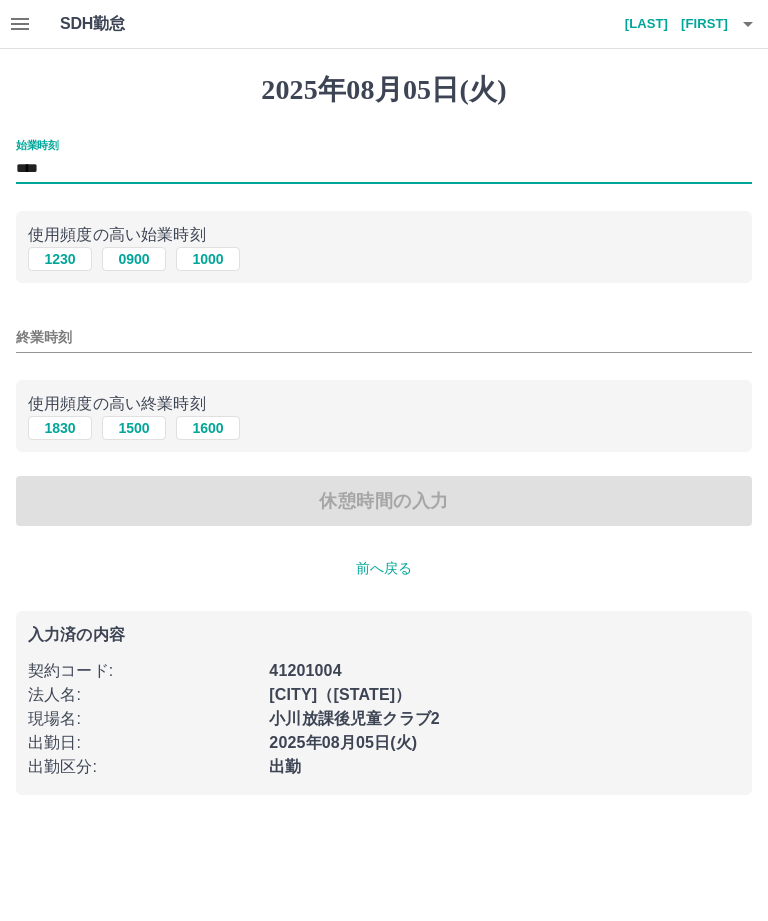 type on "****" 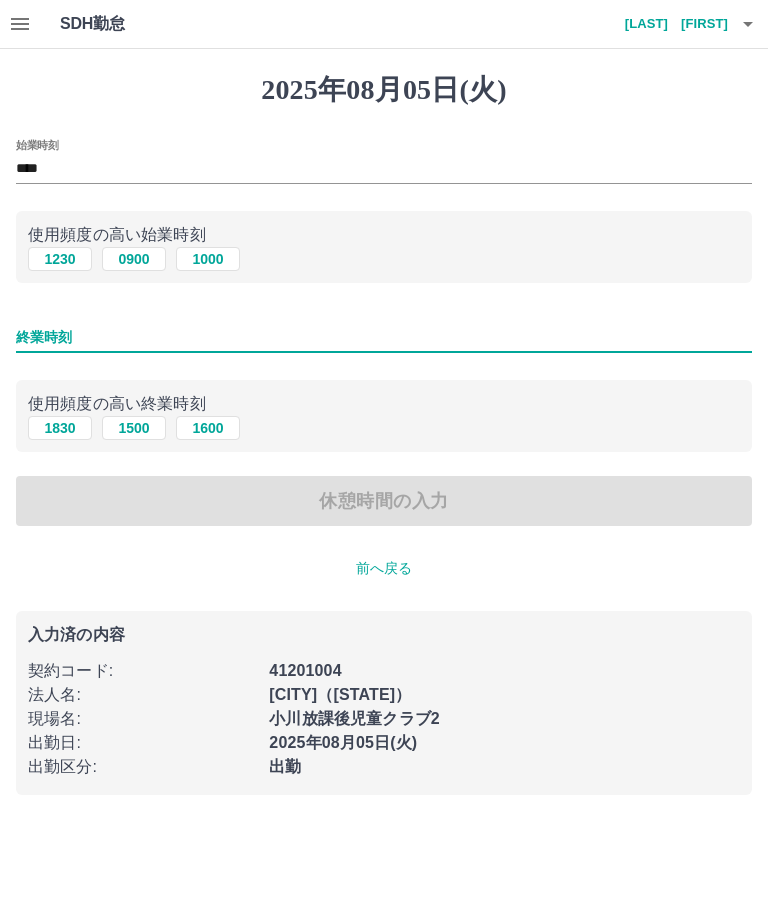 click on "終業時刻" at bounding box center (384, 337) 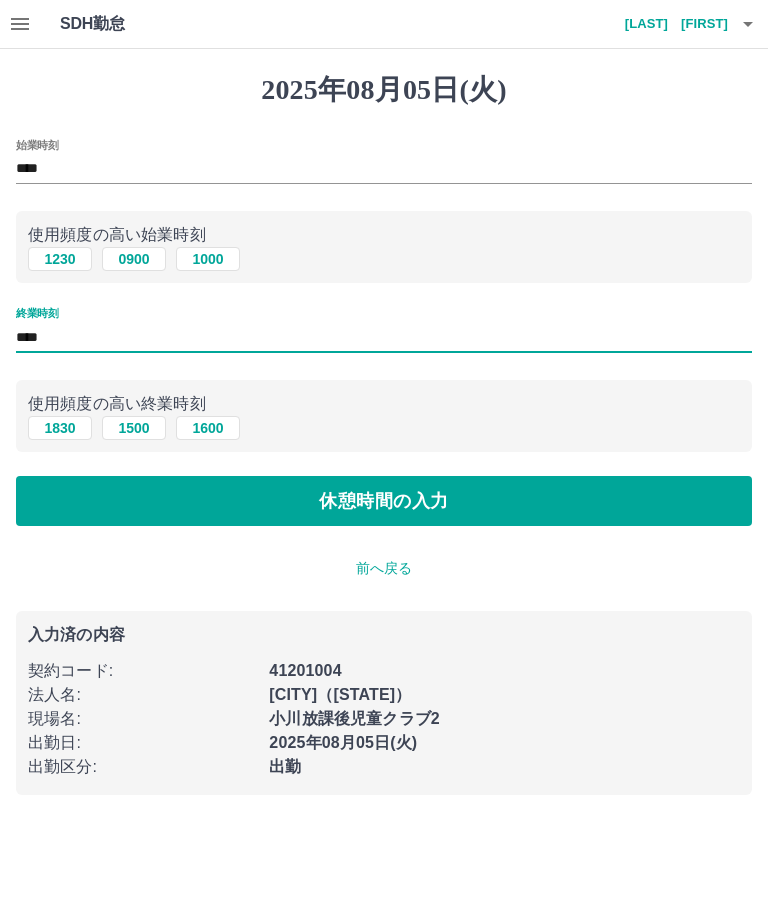type on "****" 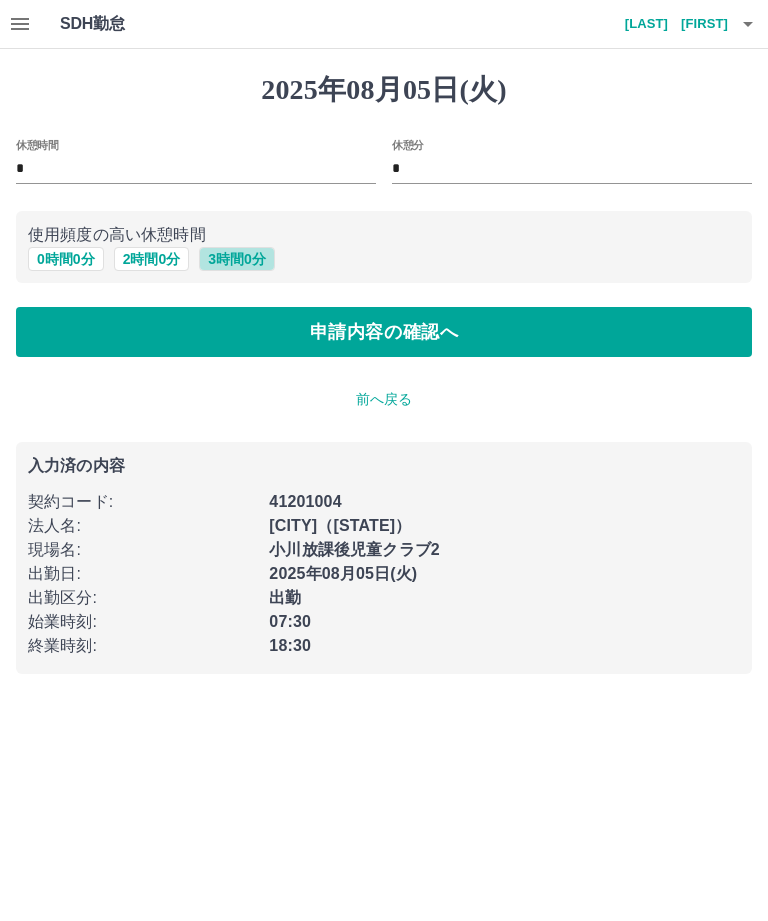 click on "3 時間 0 分" at bounding box center (237, 259) 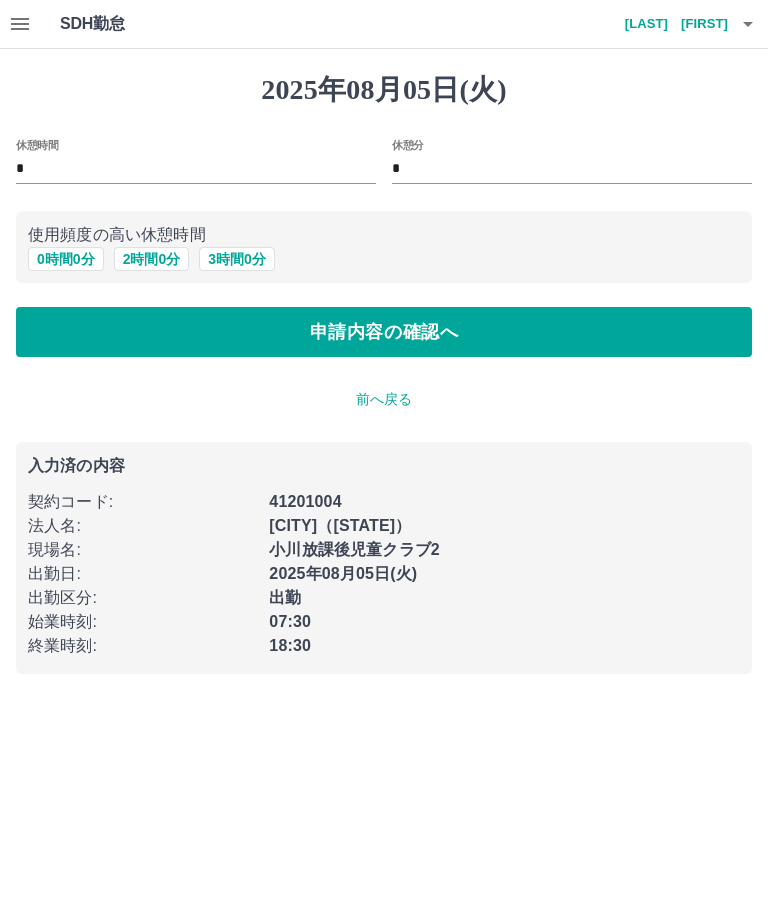 click on "申請内容の確認へ" at bounding box center [384, 332] 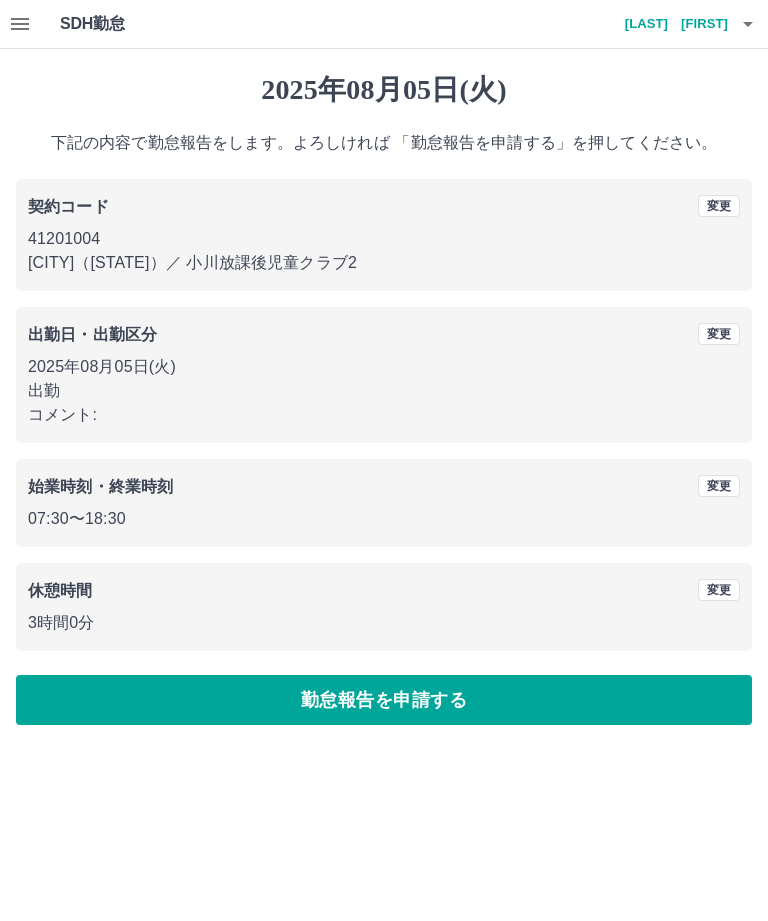 click on "勤怠報告を申請する" at bounding box center (384, 700) 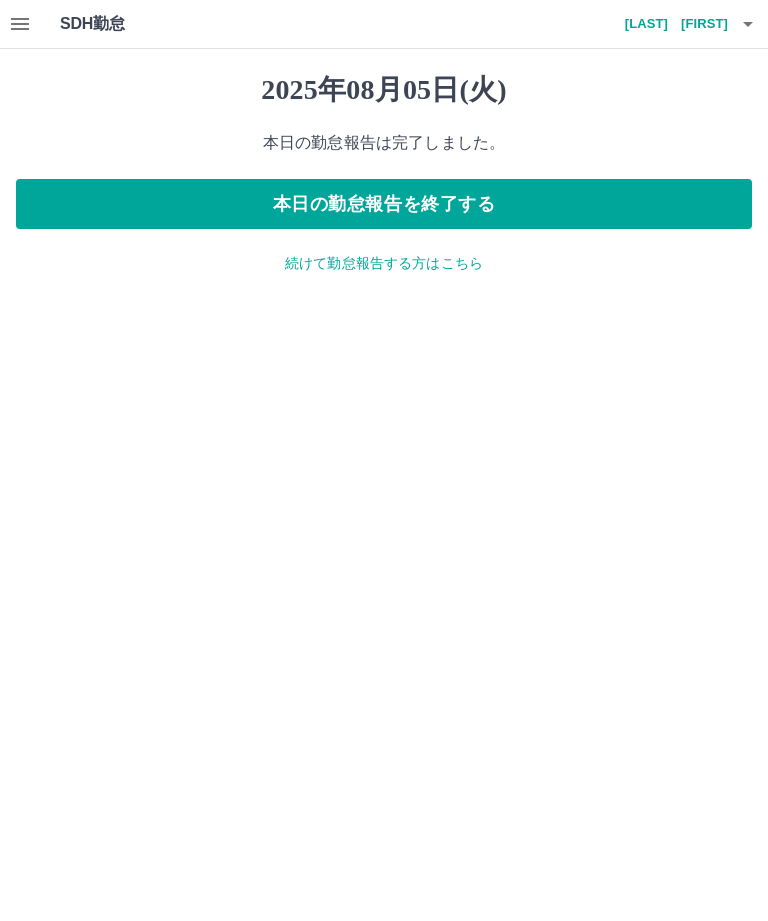click on "続けて勤怠報告する方はこちら" at bounding box center [384, 263] 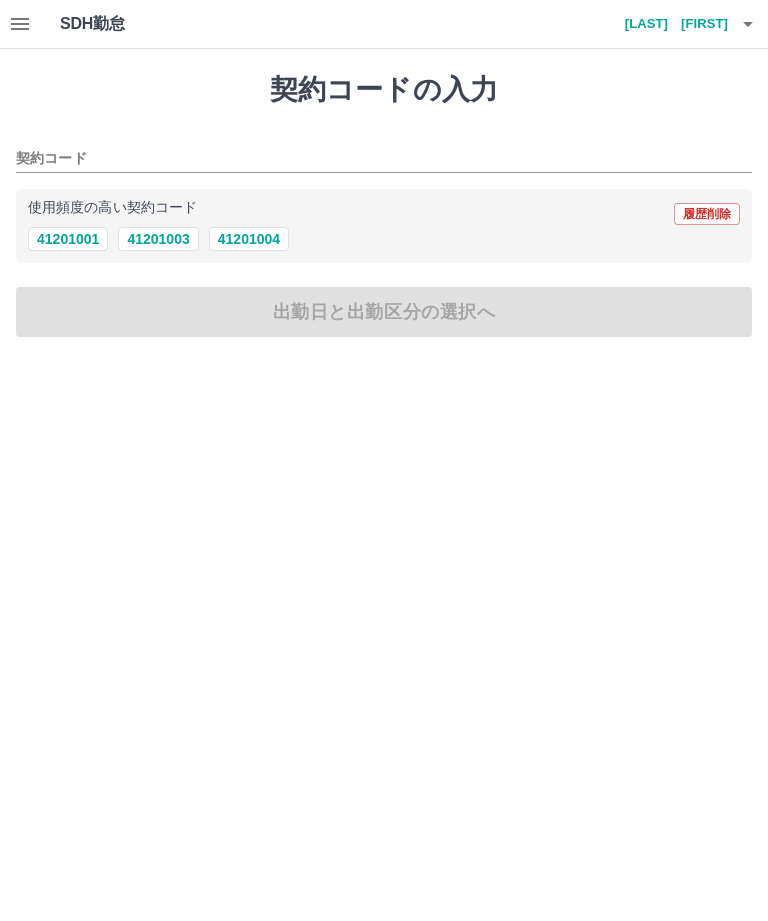 click on "41201004" at bounding box center (249, 239) 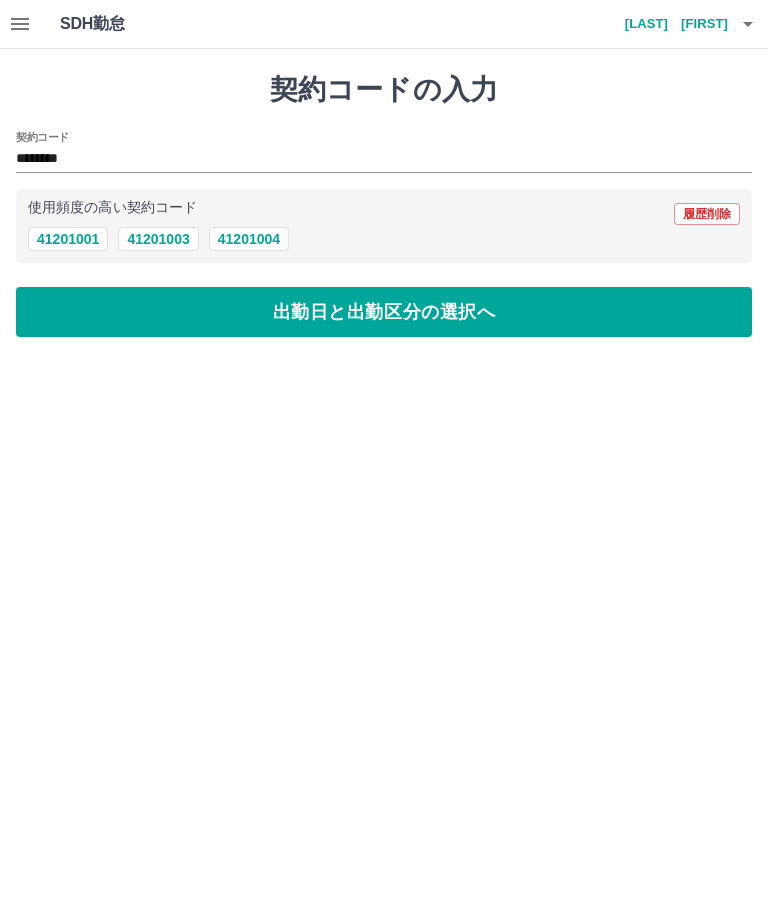 click on "出勤日と出勤区分の選択へ" at bounding box center (384, 312) 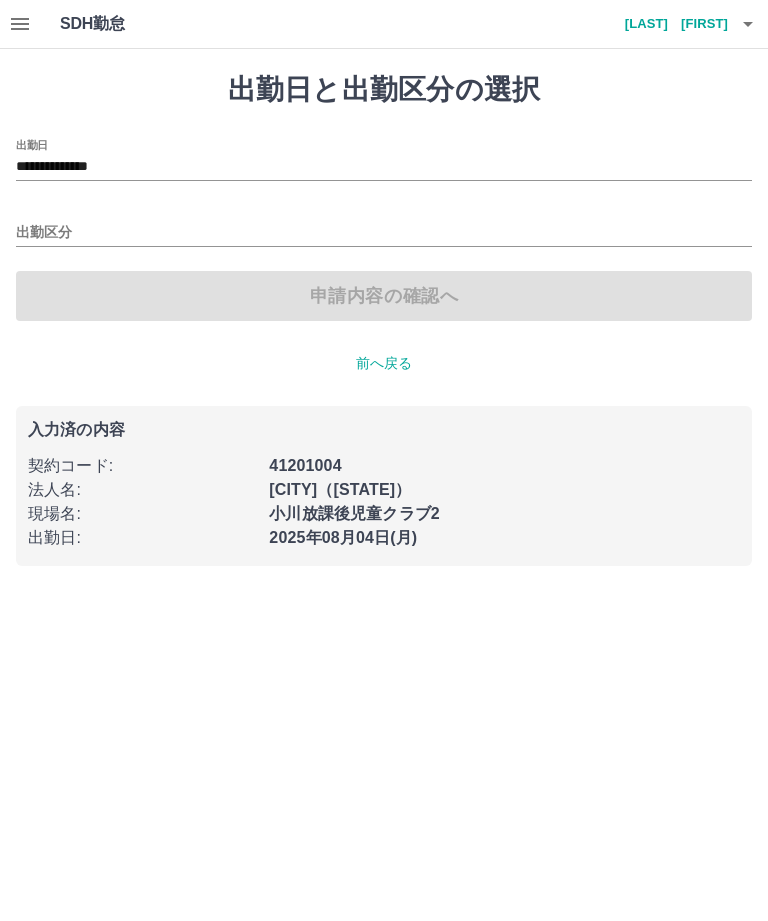 click on "出勤区分" at bounding box center (384, 233) 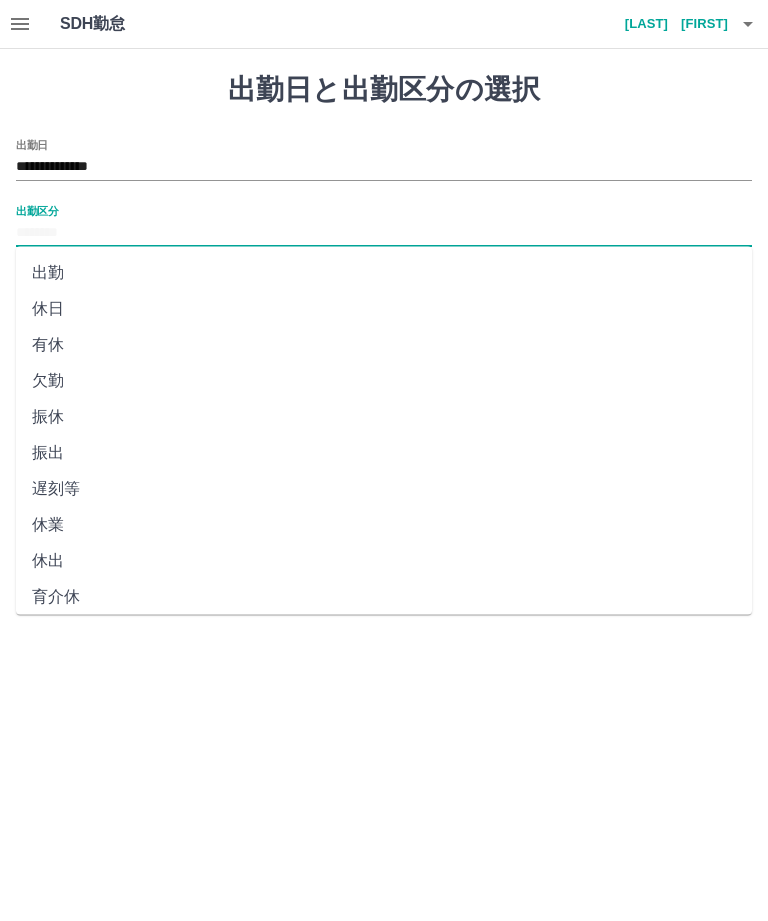 click on "出勤" at bounding box center [384, 273] 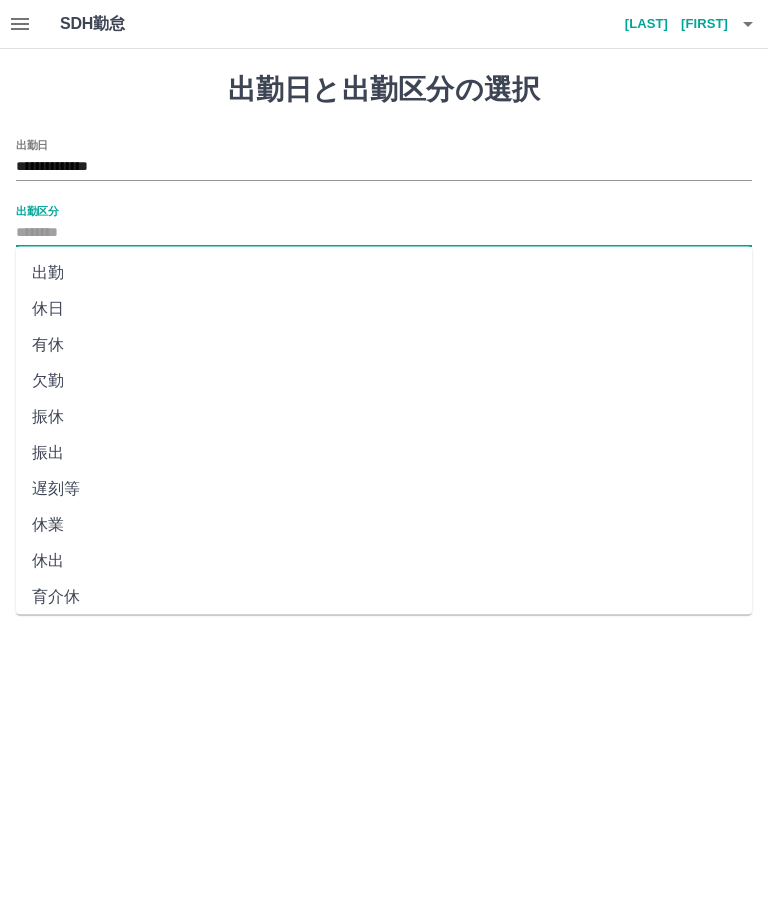 type on "**" 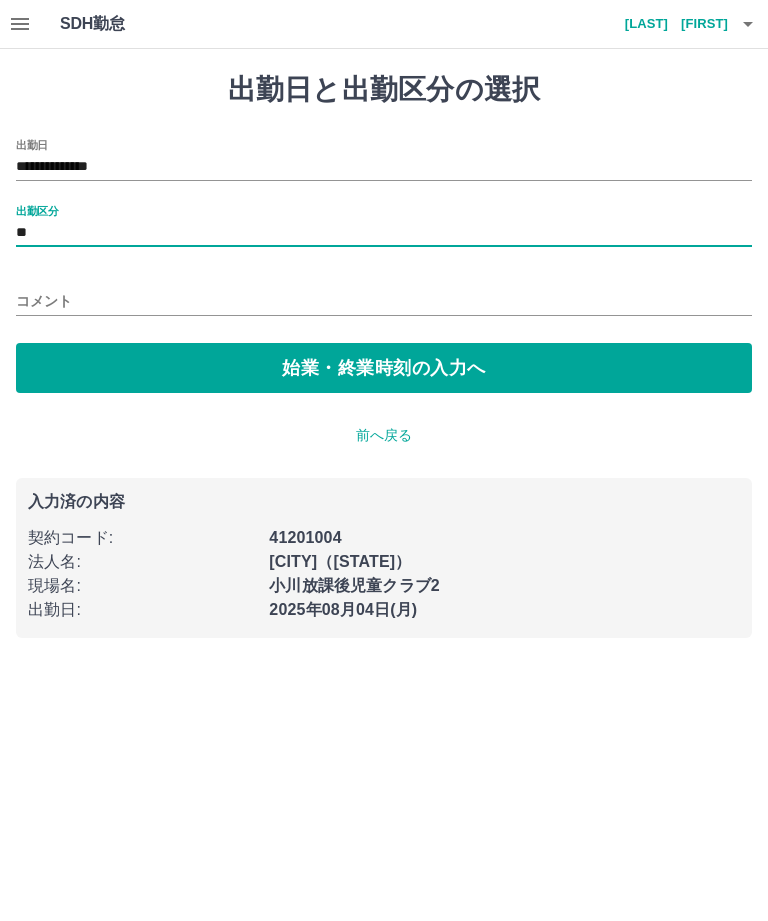 click on "始業・終業時刻の入力へ" at bounding box center (384, 368) 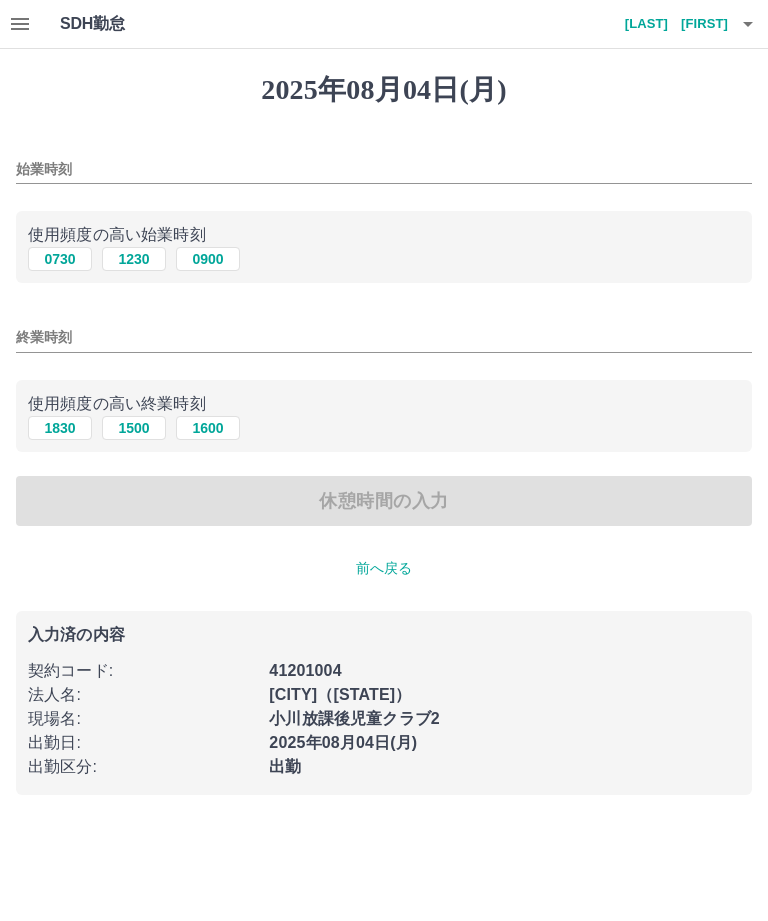 click on "0730" at bounding box center (60, 259) 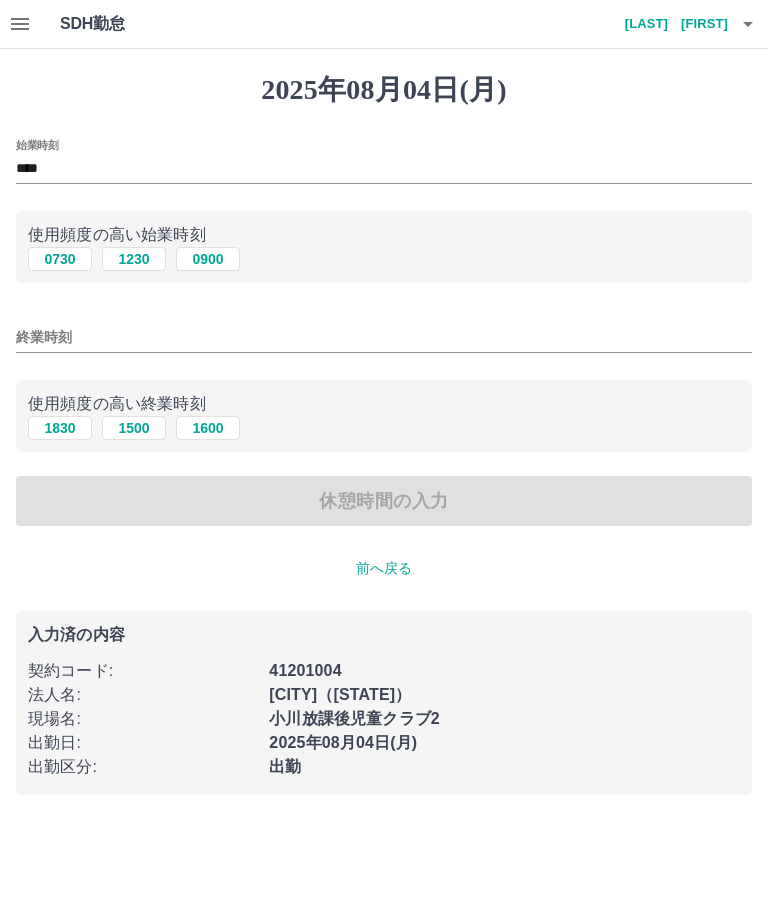 click on "1830" at bounding box center (60, 428) 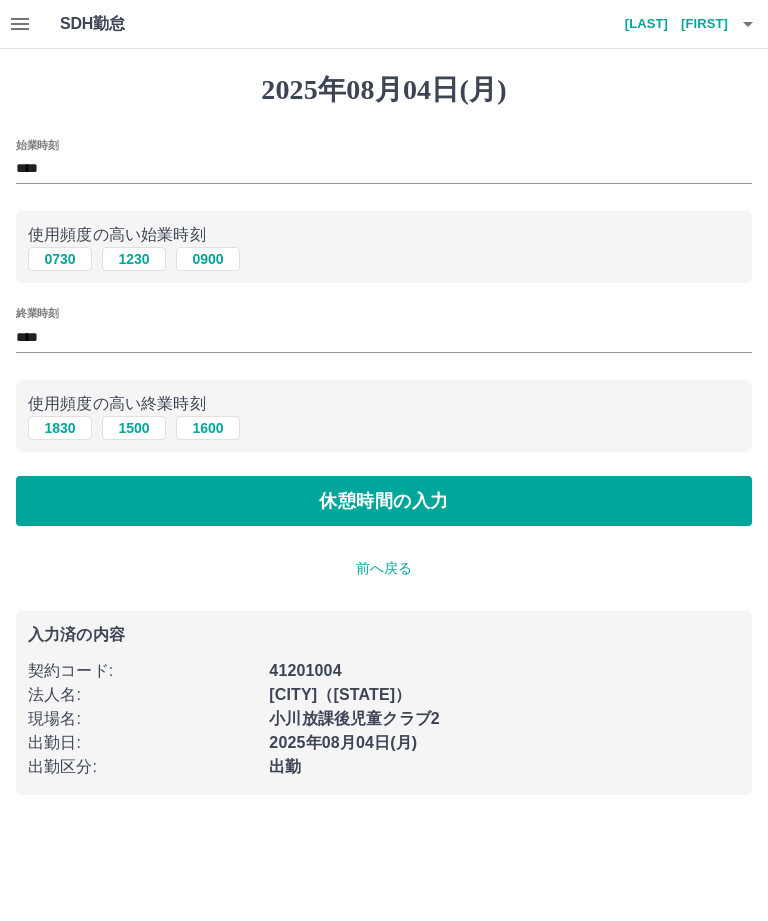 click on "休憩時間の入力" at bounding box center [384, 501] 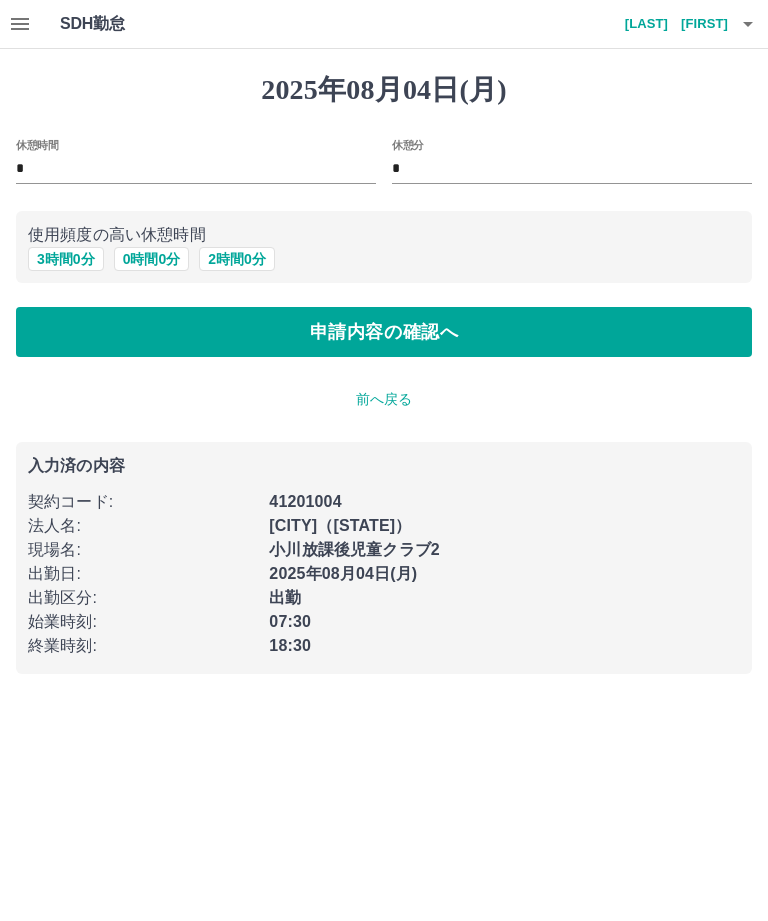 click on "3 時間 0 分" at bounding box center [66, 259] 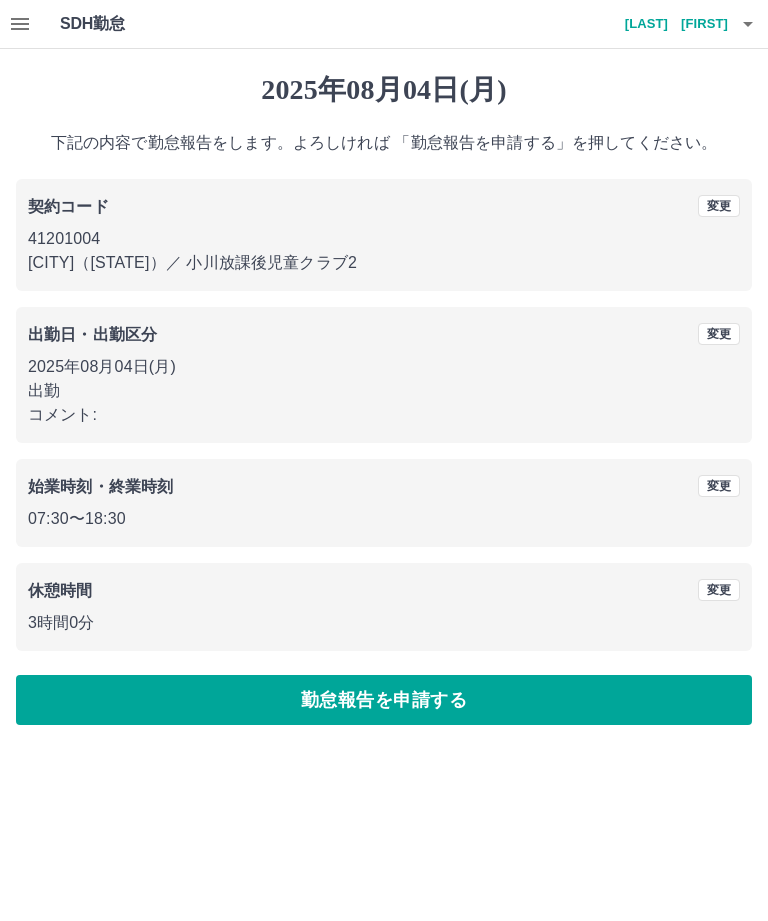 click on "勤怠報告を申請する" at bounding box center (384, 700) 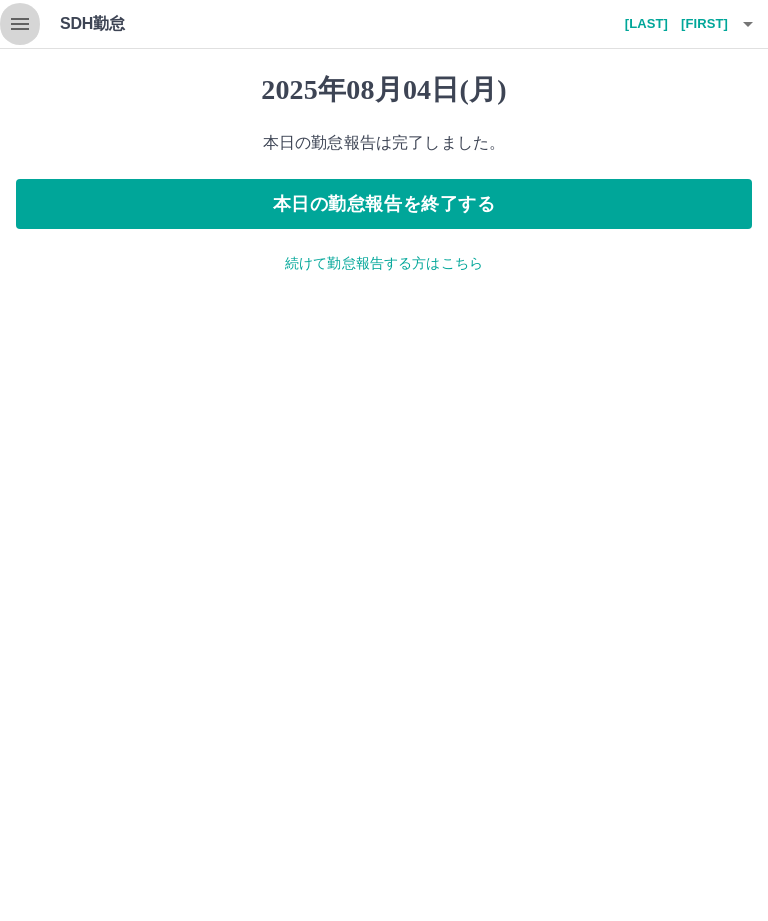 click 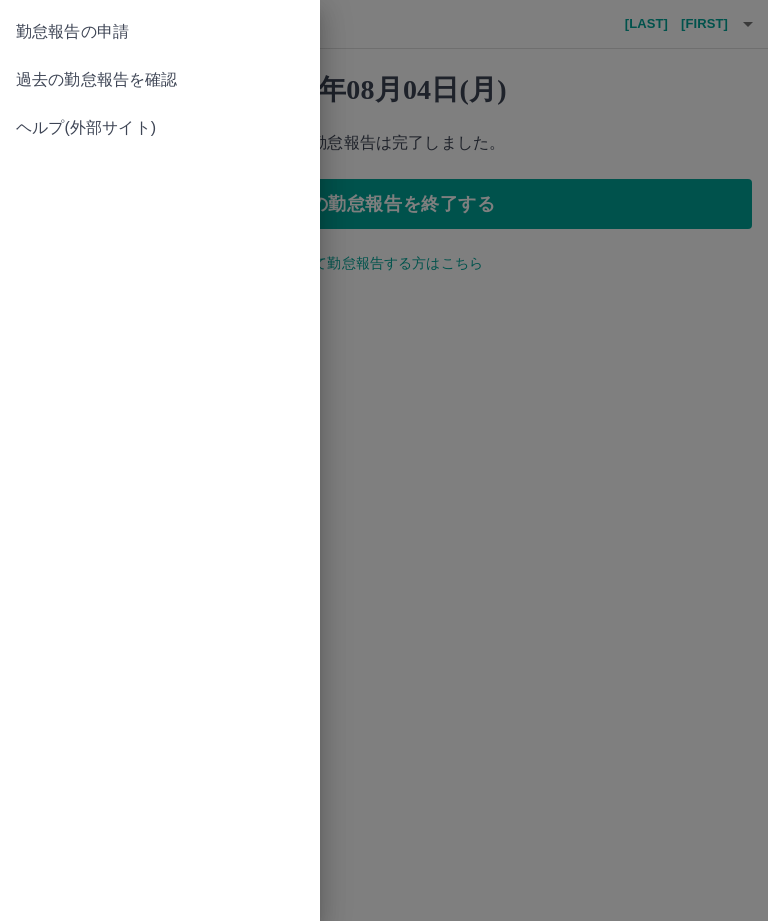 click on "過去の勤怠報告を確認" at bounding box center (160, 80) 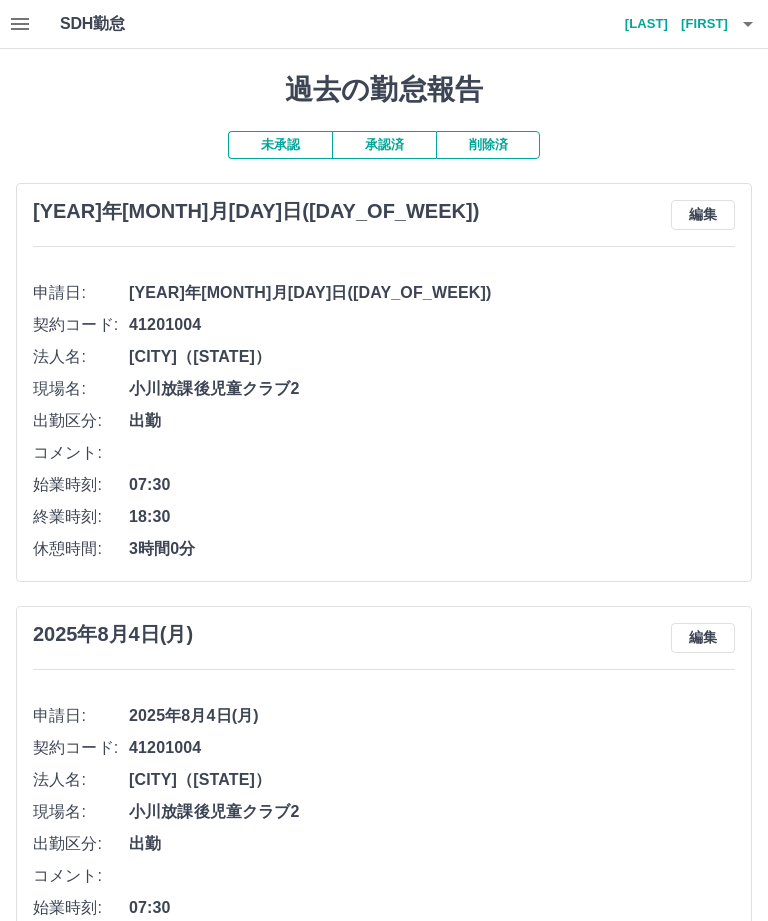 click 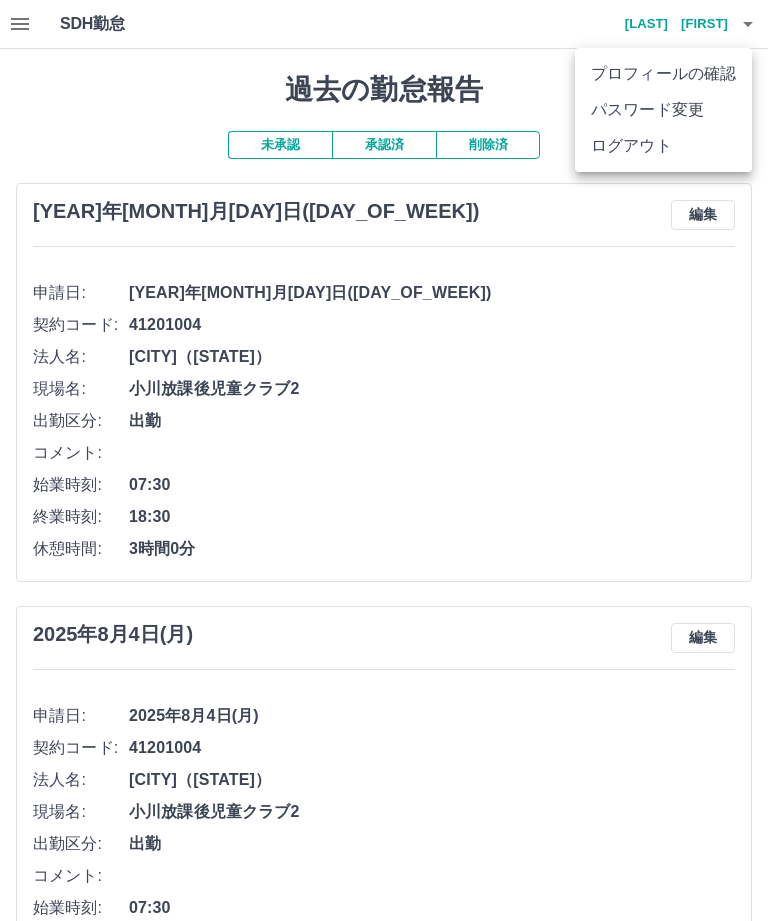 click on "ログアウト" at bounding box center [663, 146] 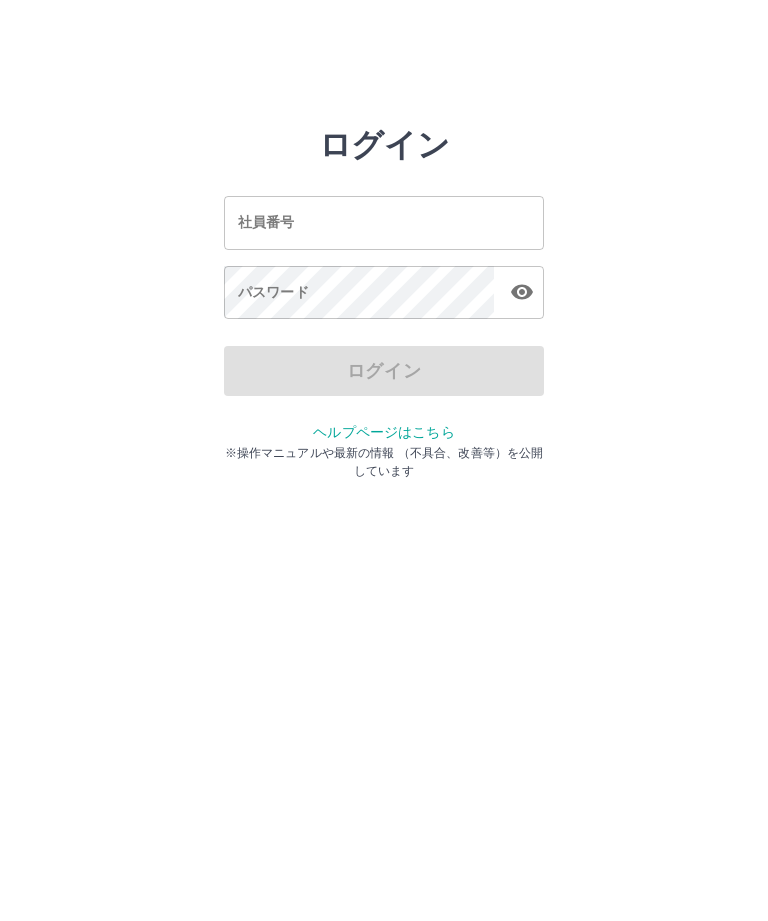 scroll, scrollTop: 0, scrollLeft: 0, axis: both 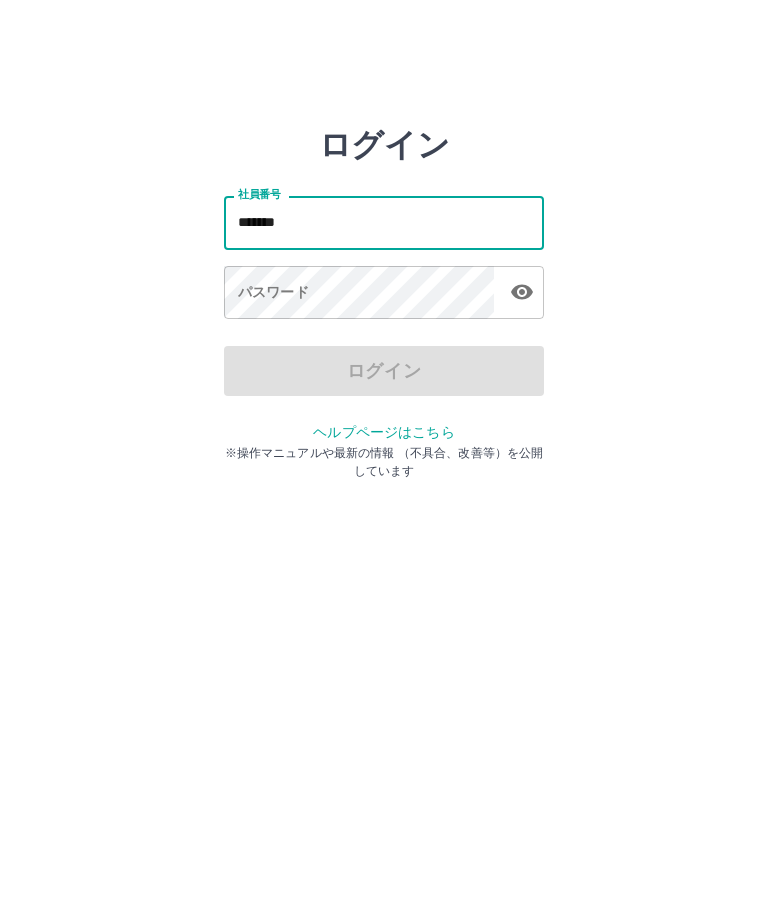 type on "*******" 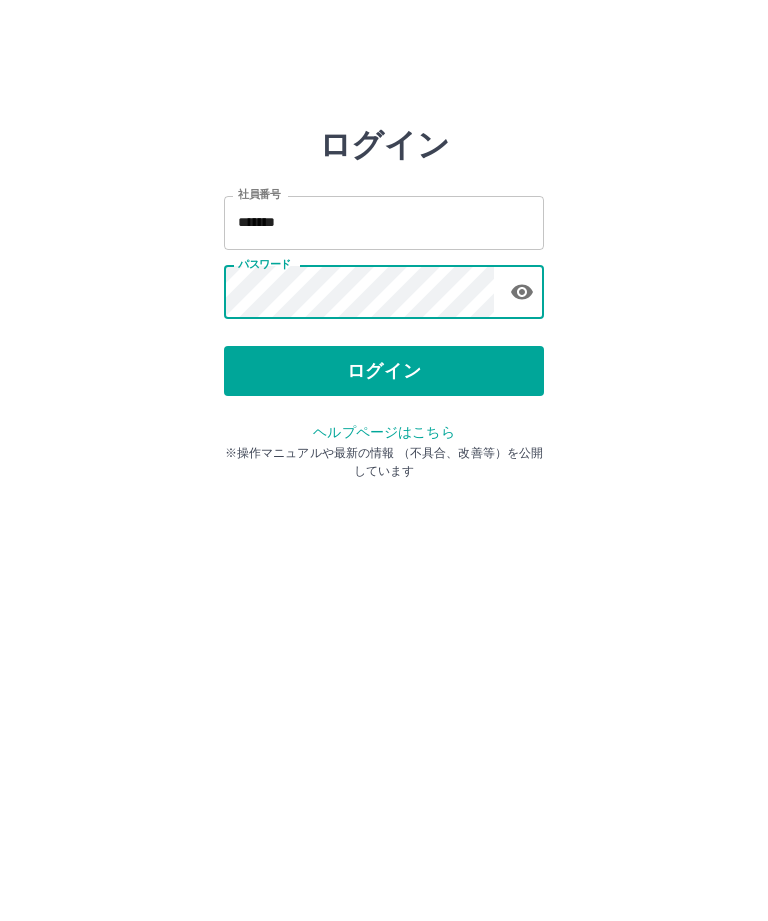 click on "ログイン" at bounding box center (384, 371) 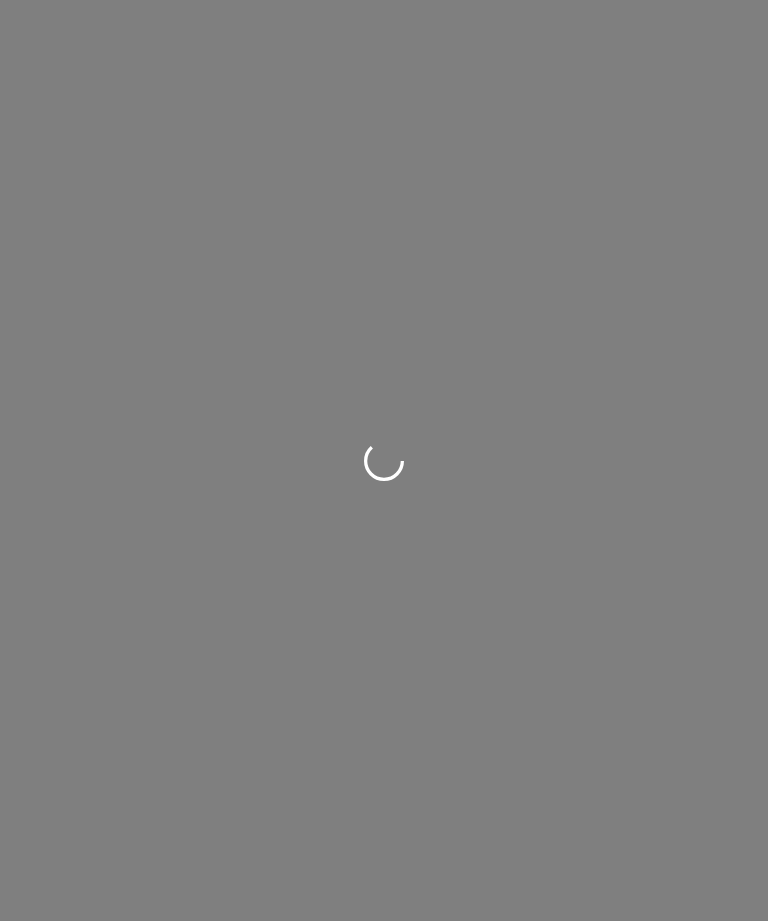scroll, scrollTop: 0, scrollLeft: 0, axis: both 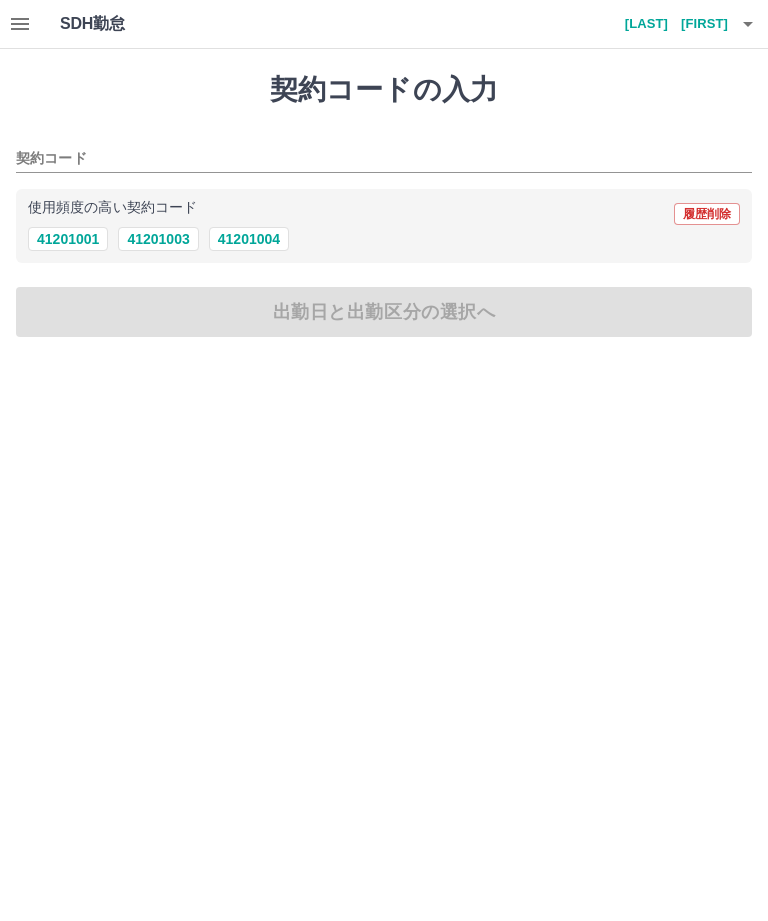 click on "41201004" at bounding box center (249, 239) 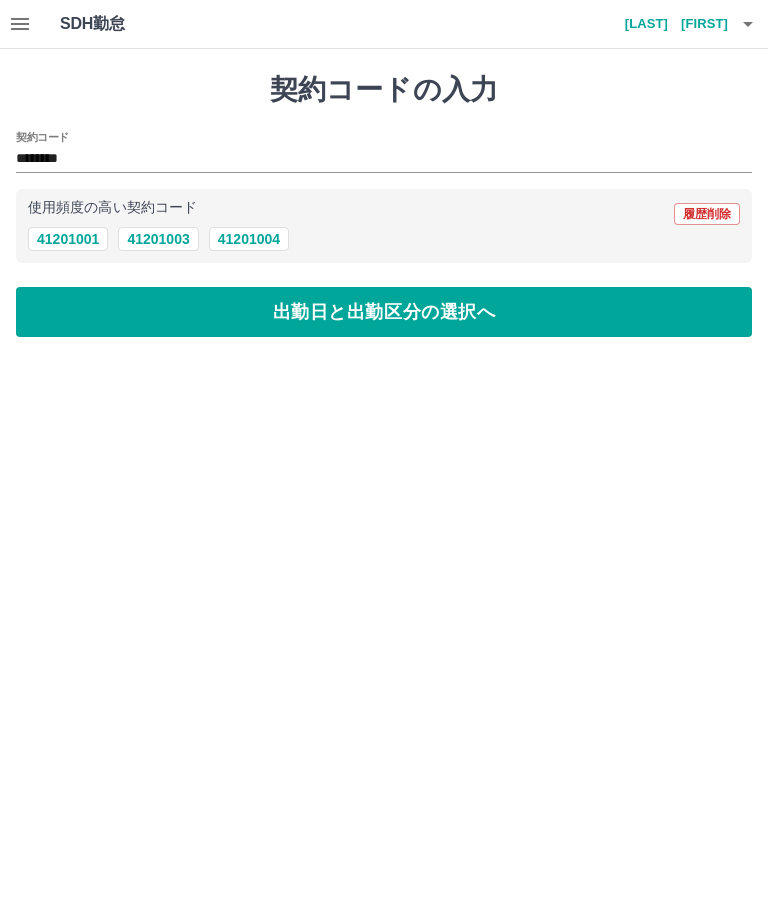 click on "出勤日と出勤区分の選択へ" at bounding box center (384, 312) 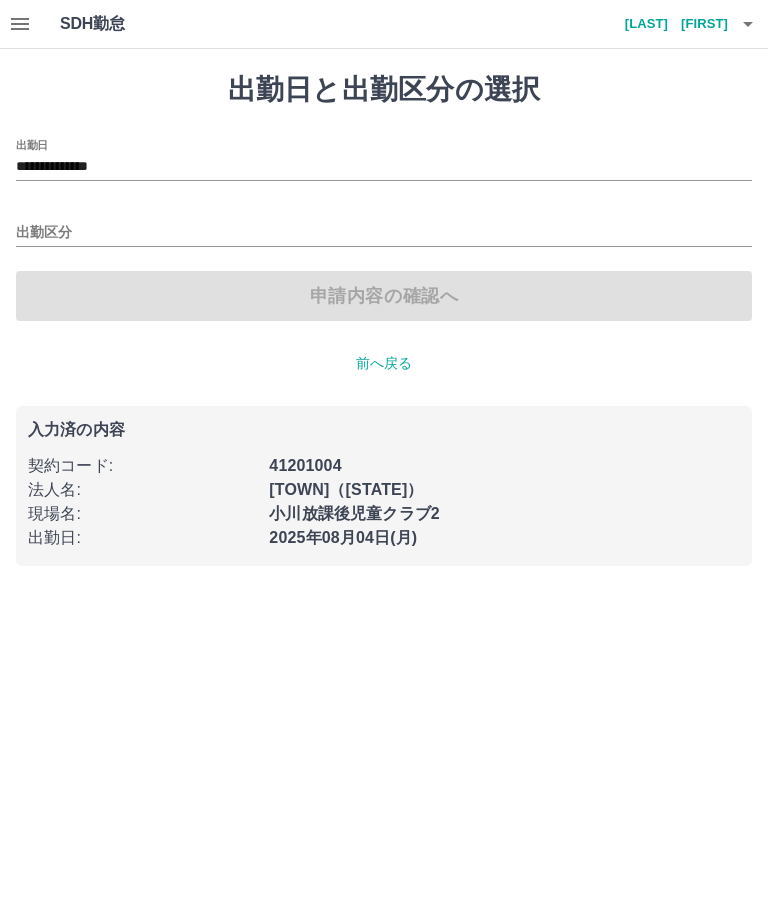 click on "出勤区分" at bounding box center [384, 233] 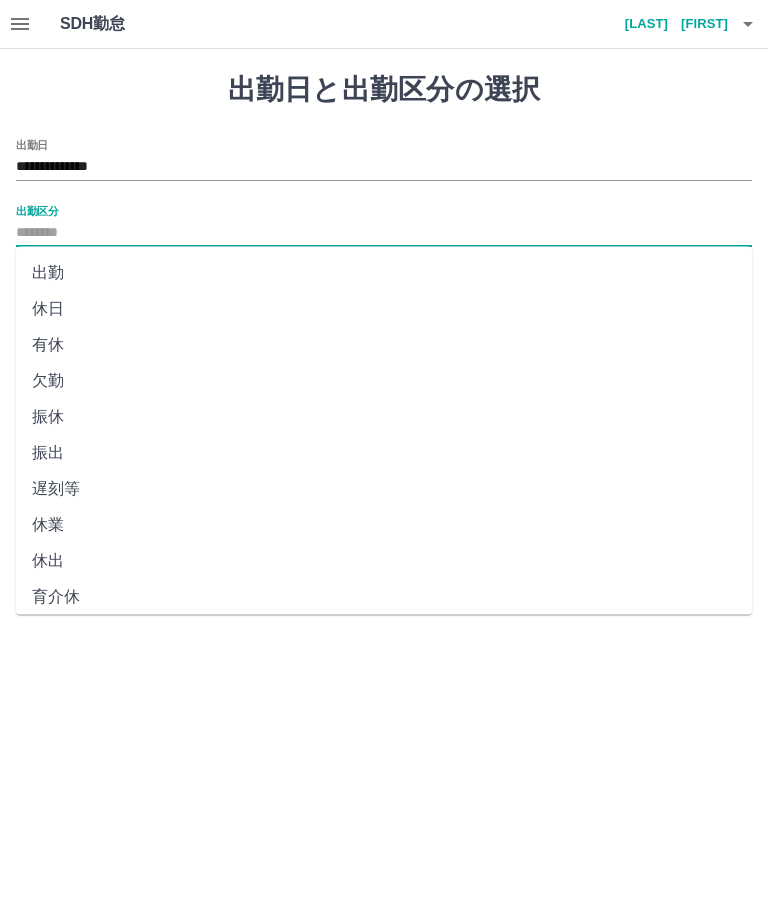 click on "出勤" at bounding box center [384, 273] 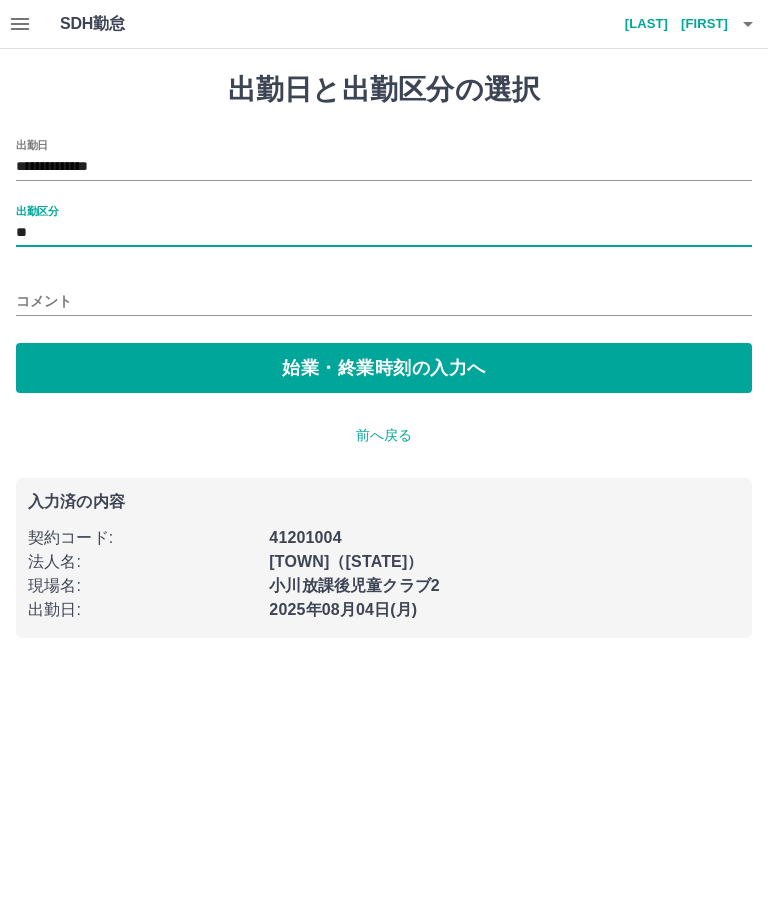 click on "始業・終業時刻の入力へ" at bounding box center (384, 368) 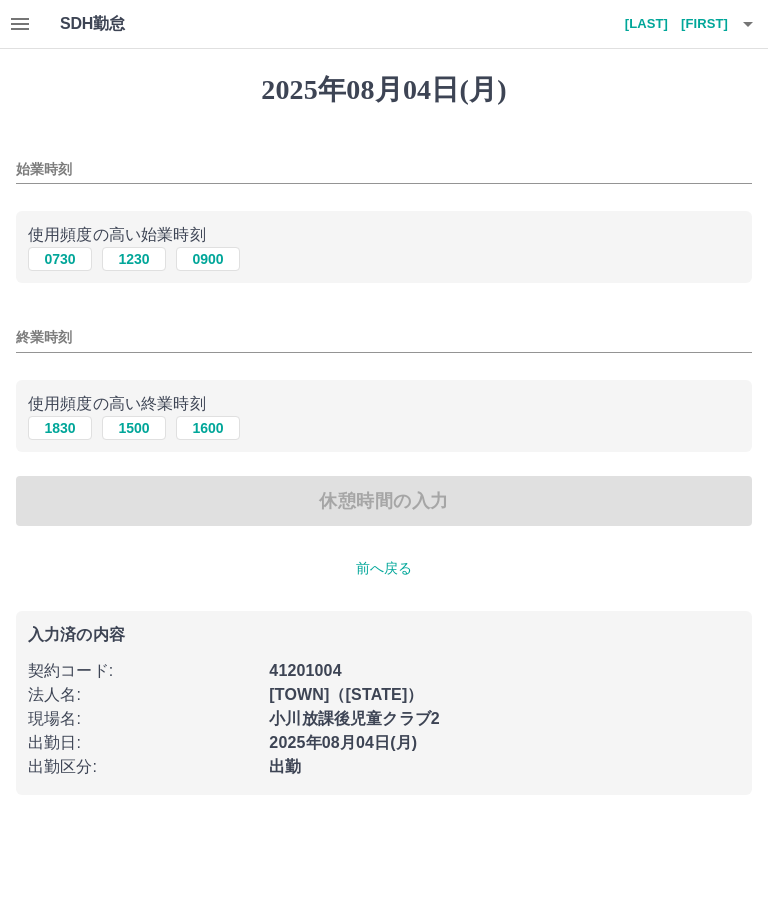 click on "0730" at bounding box center [60, 259] 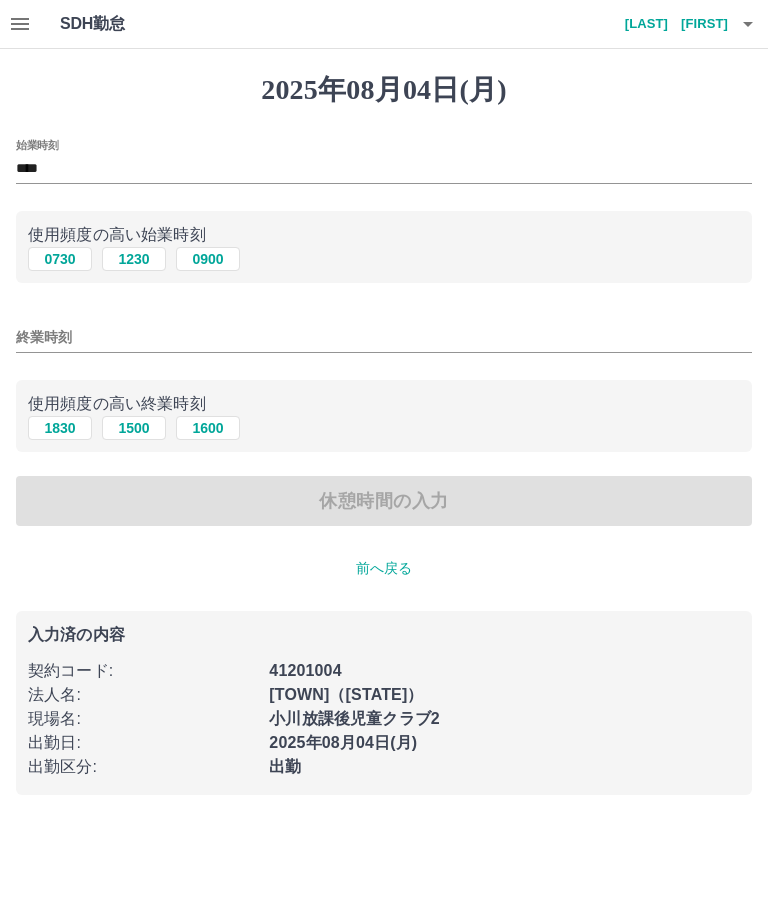 click on "終業時刻" at bounding box center (384, 337) 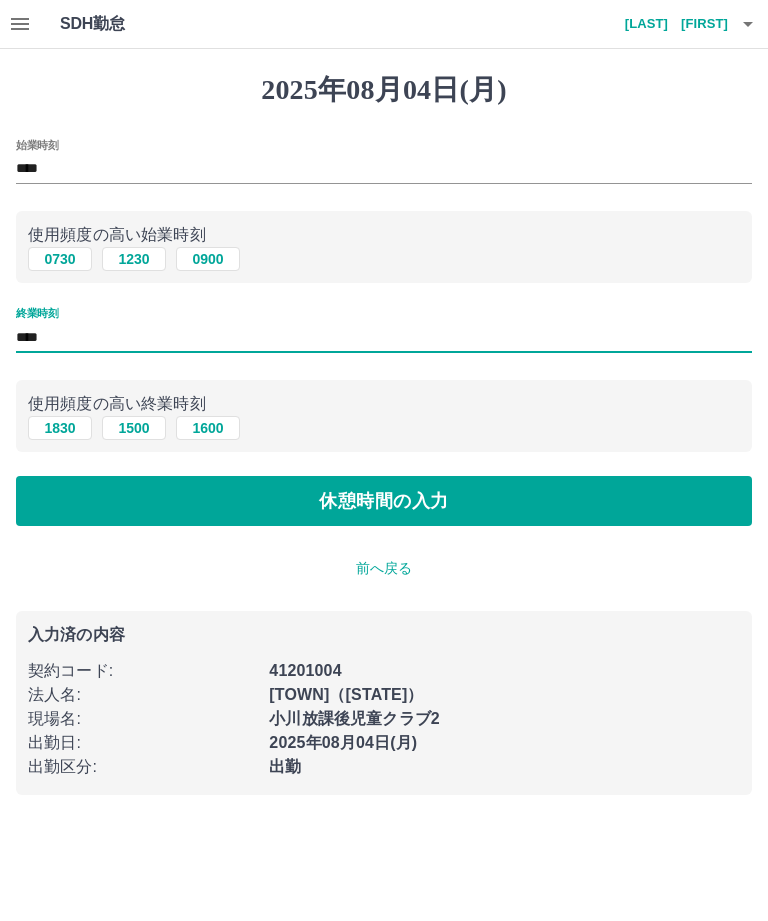 type on "****" 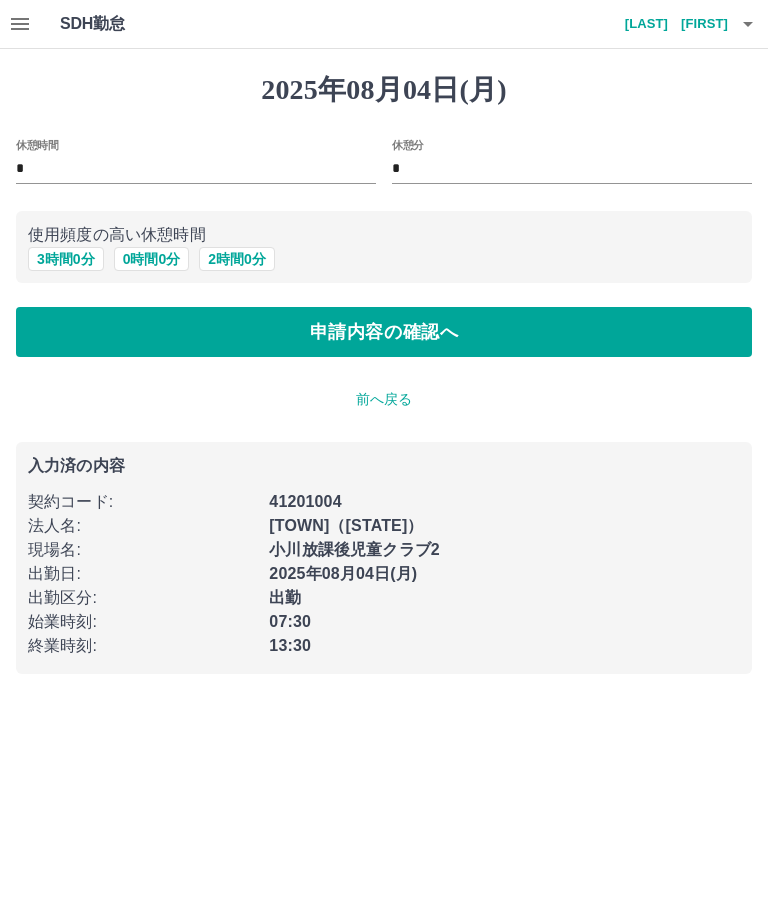 click on "申請内容の確認へ" at bounding box center [384, 332] 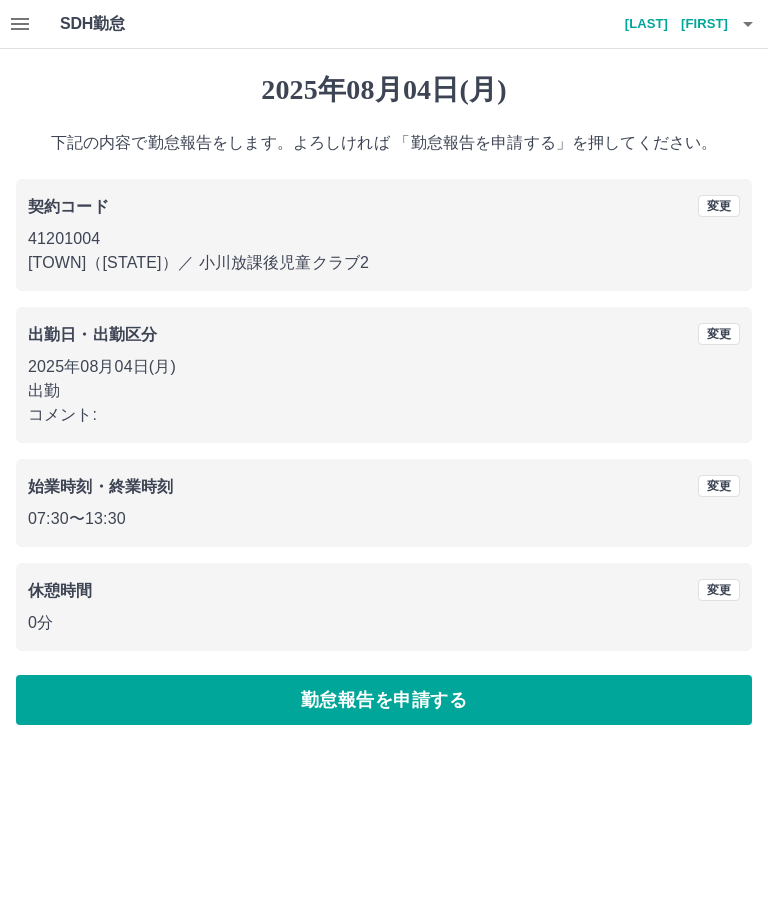 click on "勤怠報告を申請する" at bounding box center (384, 700) 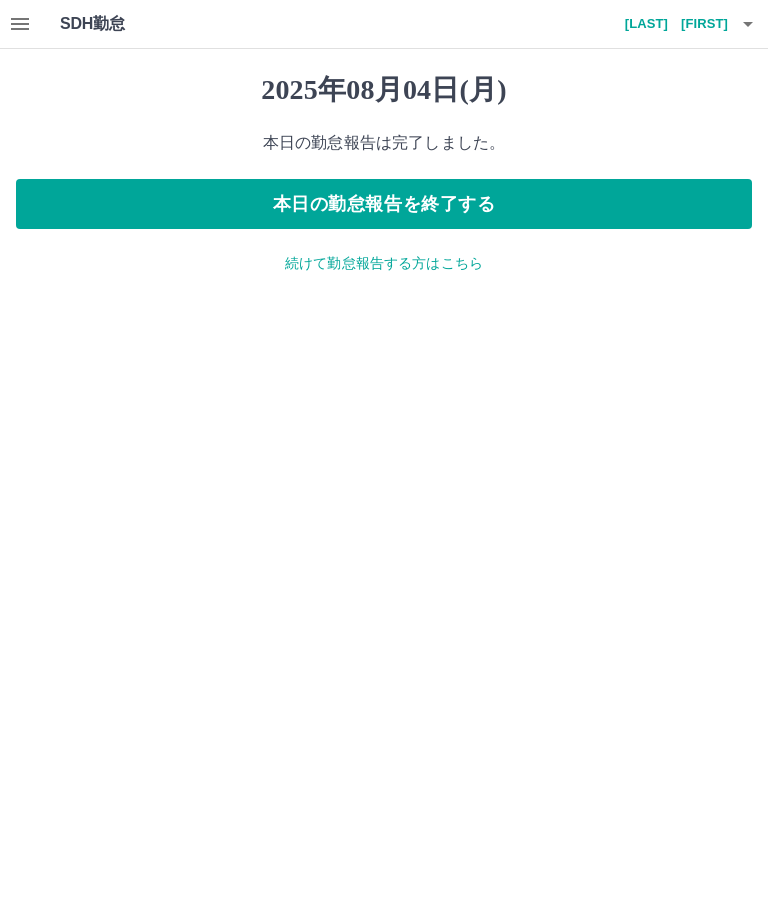click on "続けて勤怠報告する方はこちら" at bounding box center [384, 263] 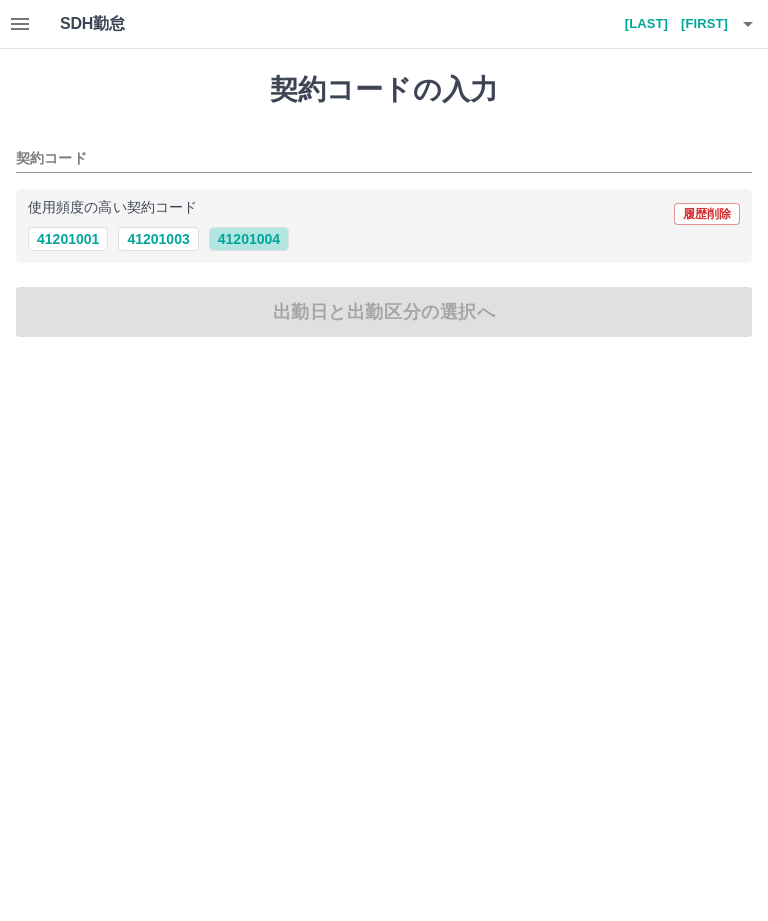 click on "41201004" at bounding box center [249, 239] 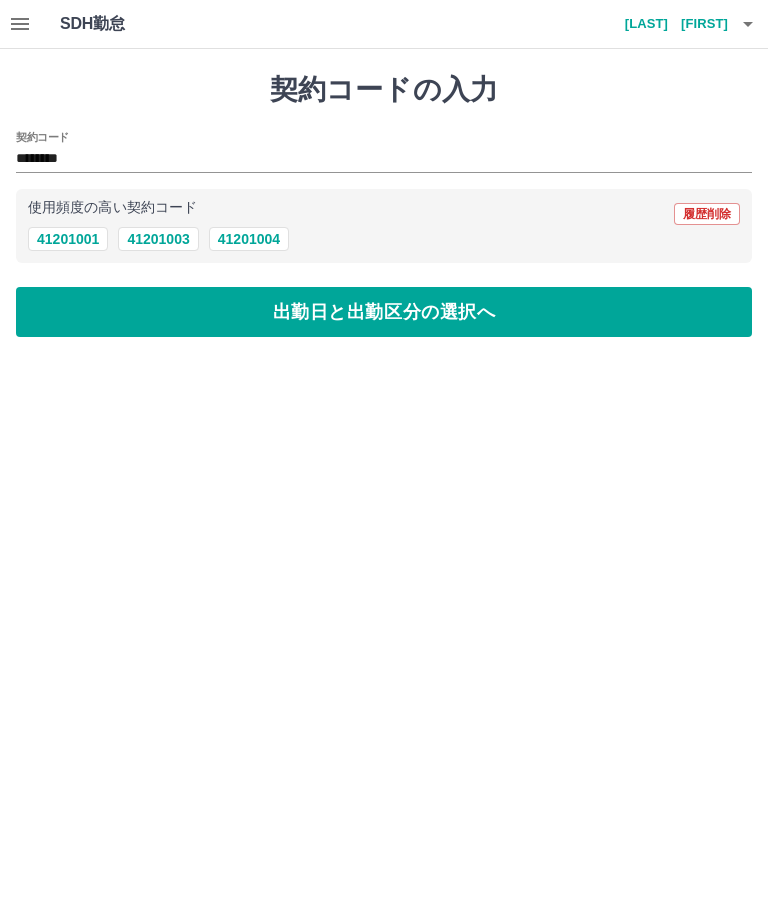 click on "出勤日と出勤区分の選択へ" at bounding box center [384, 312] 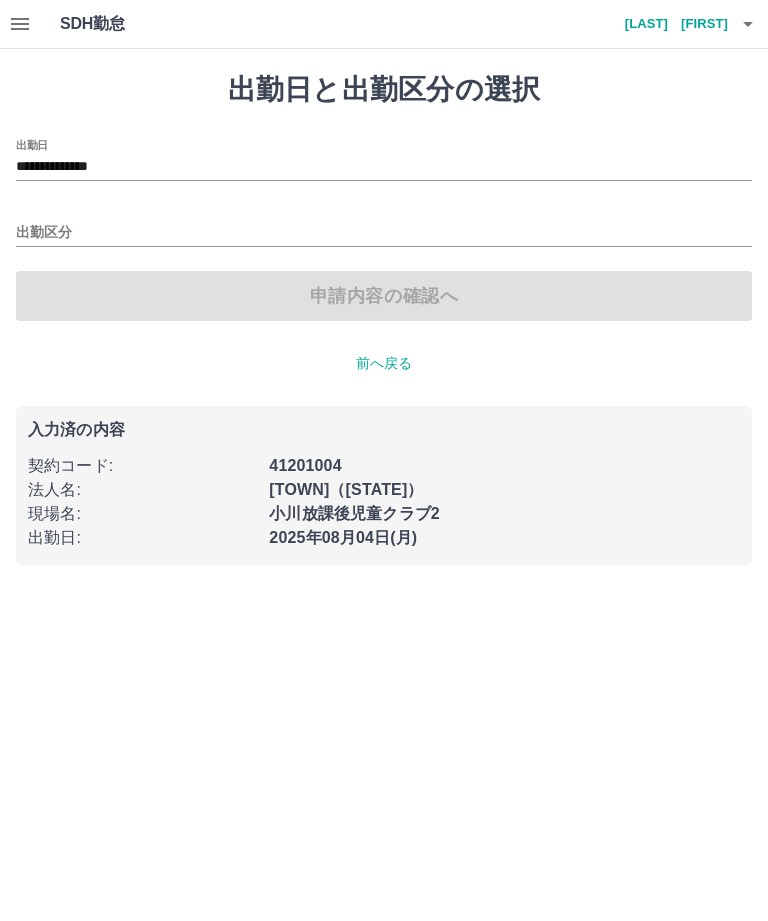 click on "**********" at bounding box center (384, 167) 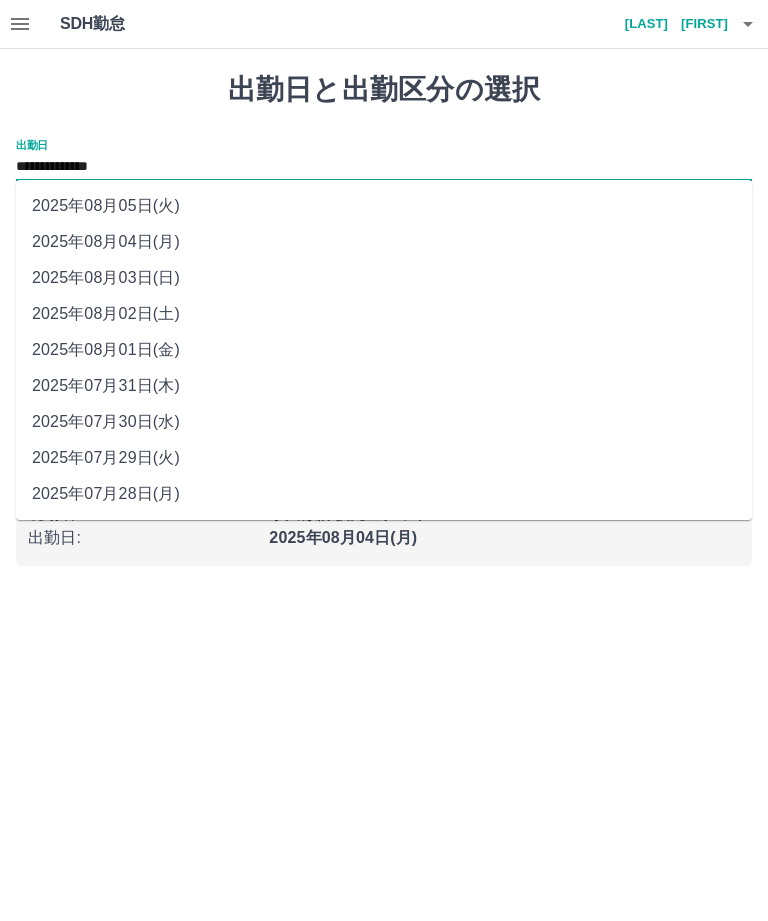 click on "2025年08月05日(火)" at bounding box center [384, 206] 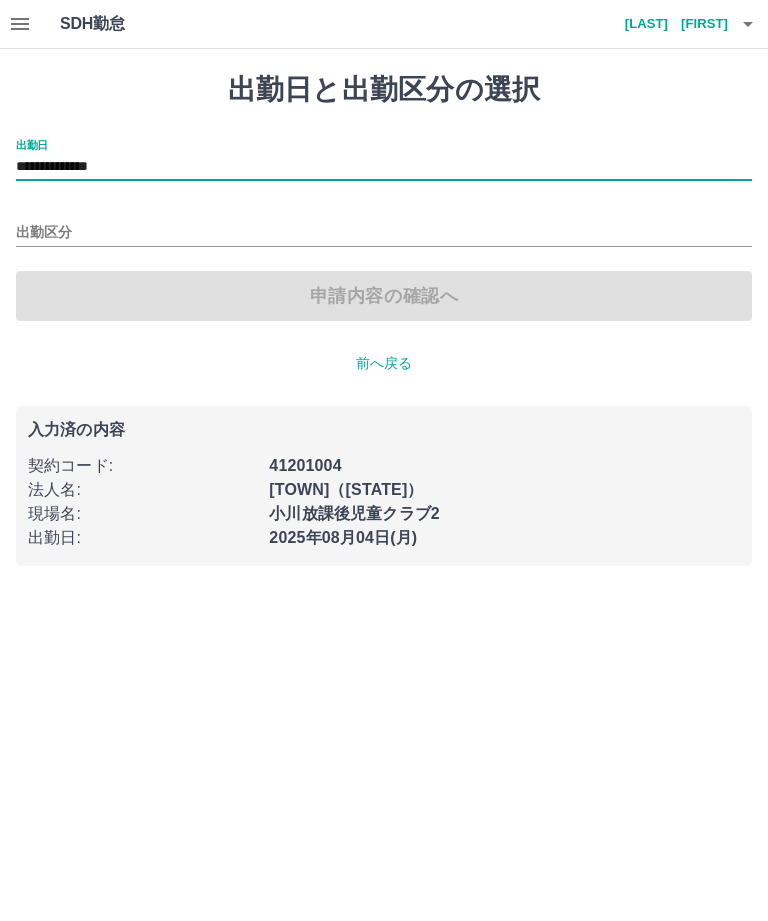 click on "出勤区分" at bounding box center (384, 233) 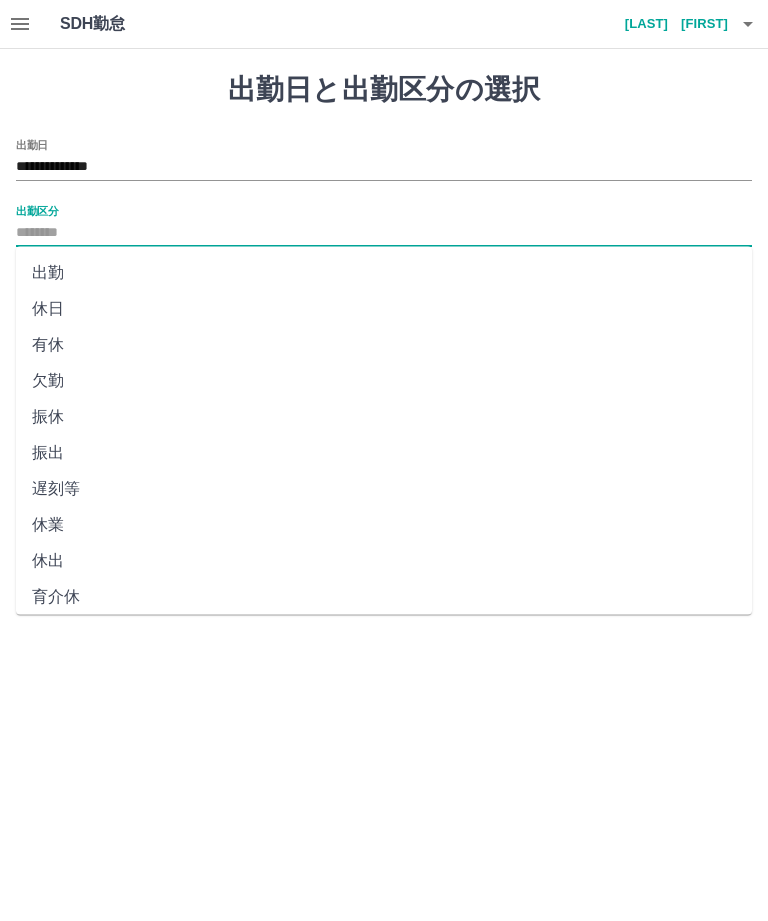click on "出勤" at bounding box center [384, 273] 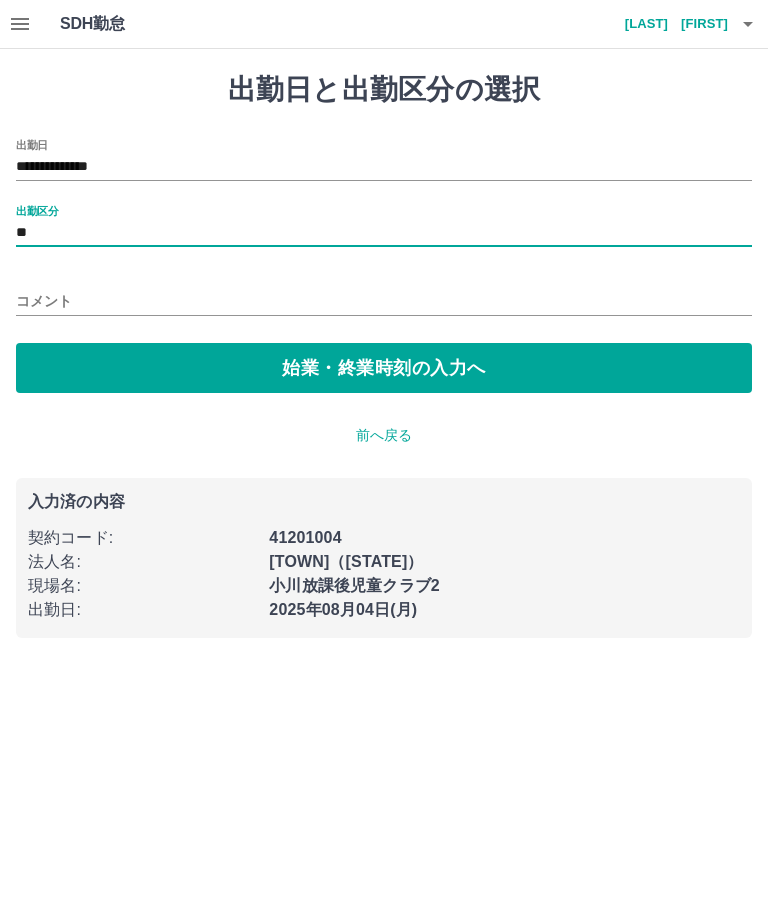 click on "始業・終業時刻の入力へ" at bounding box center [384, 368] 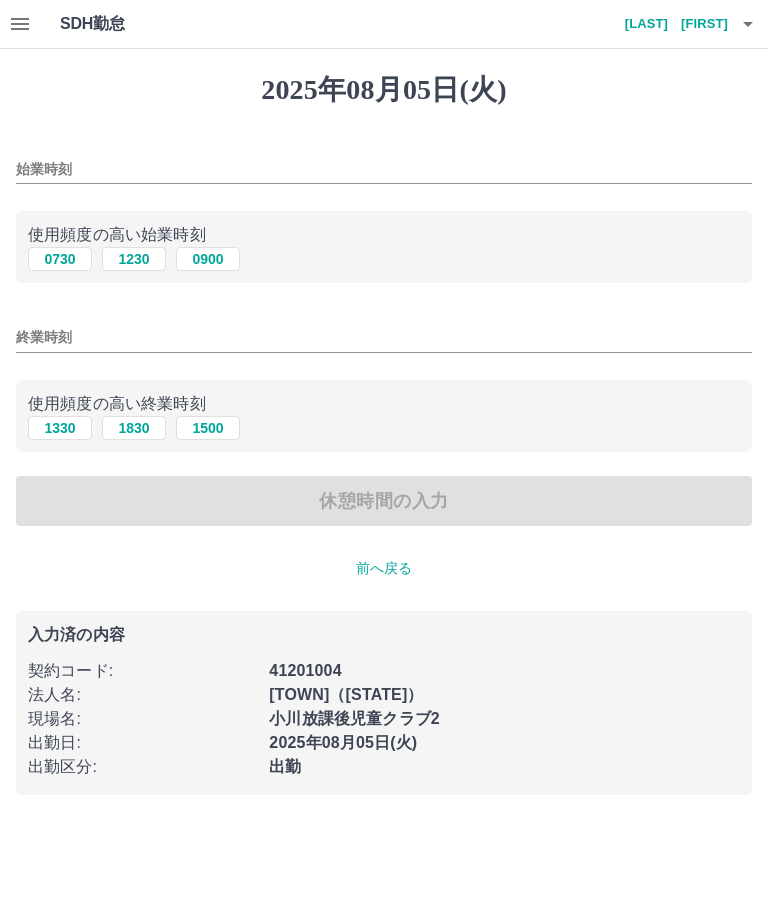 click on "始業時刻" at bounding box center [384, 169] 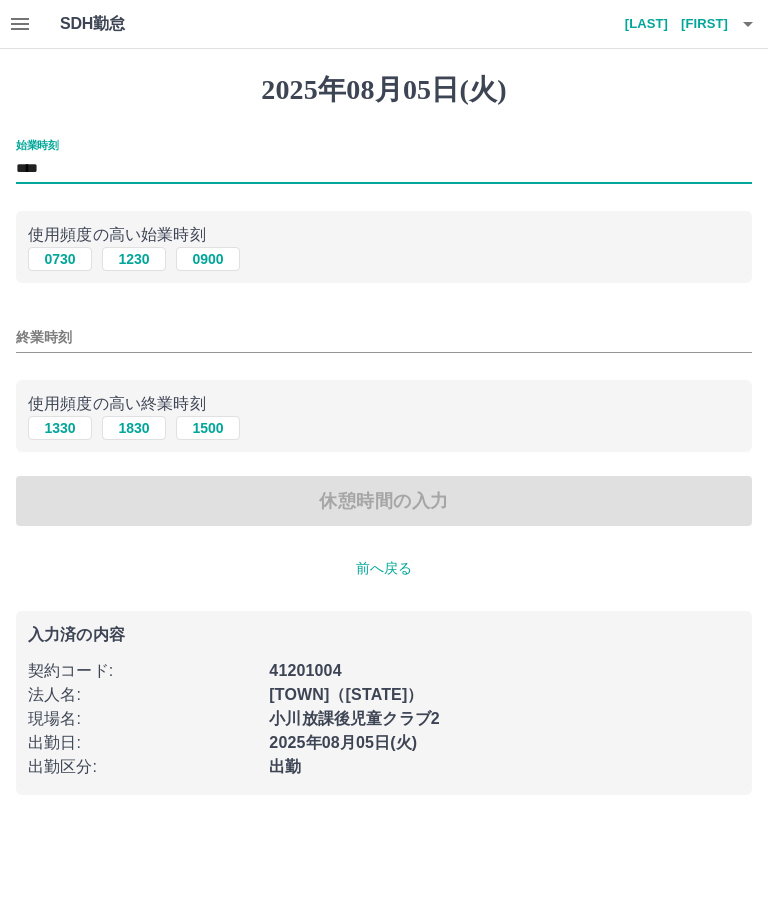 type on "****" 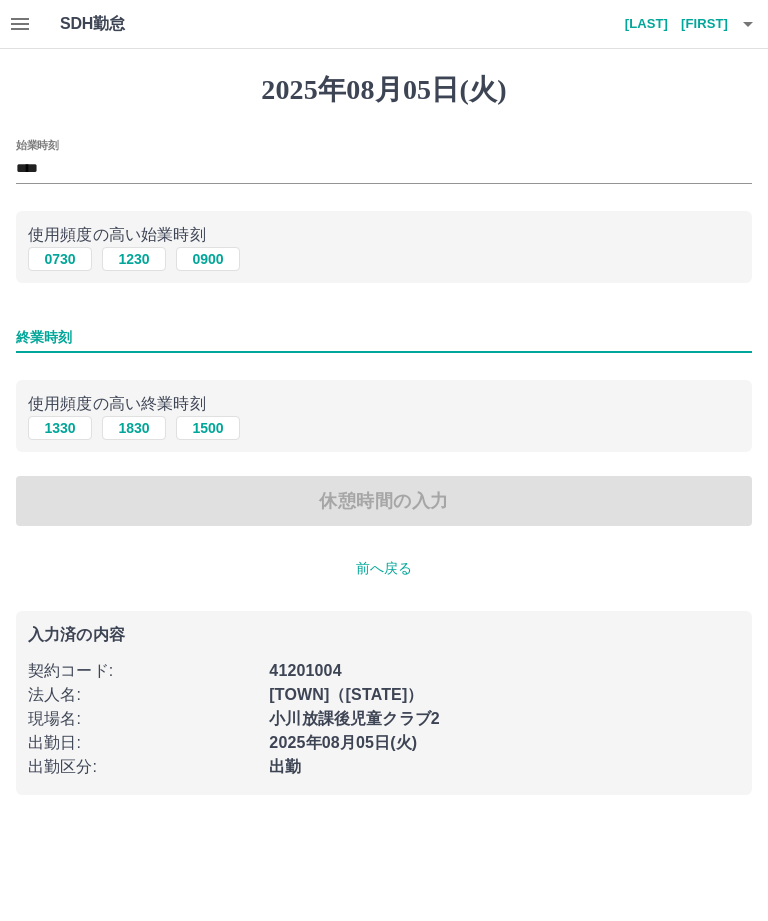 click on "終業時刻" at bounding box center [384, 337] 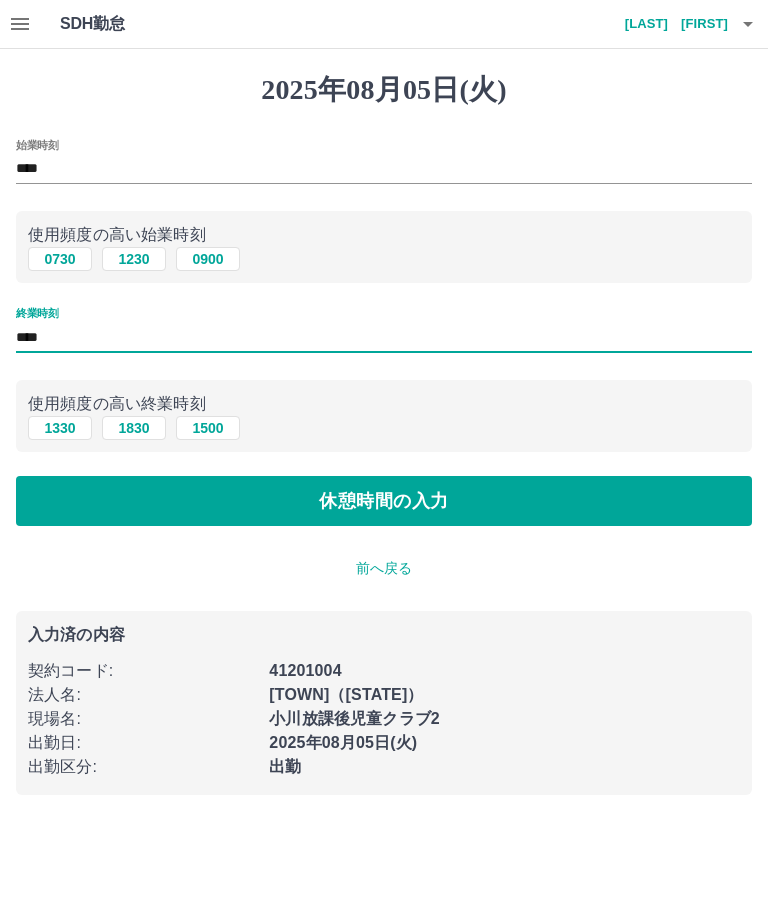 type on "****" 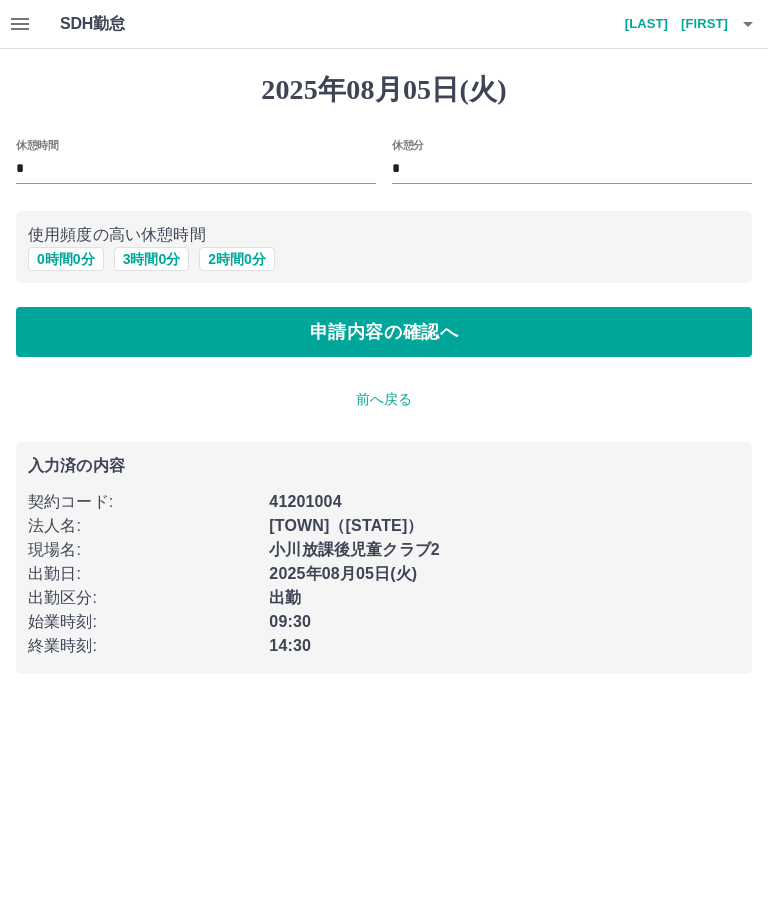 click on "申請内容の確認へ" at bounding box center (384, 332) 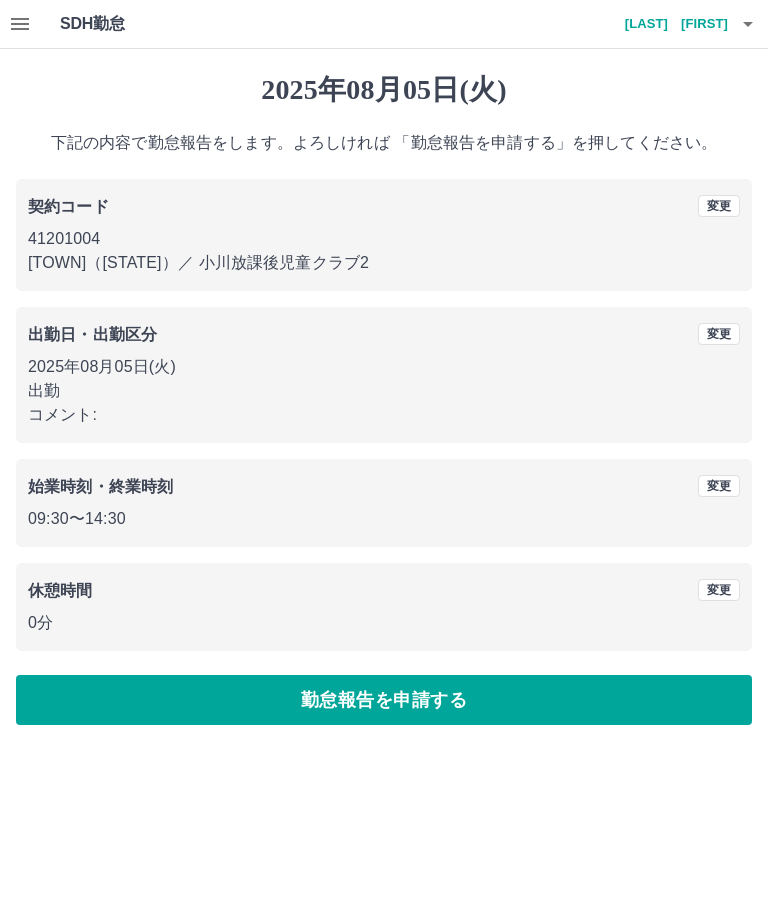 click on "勤怠報告を申請する" at bounding box center (384, 700) 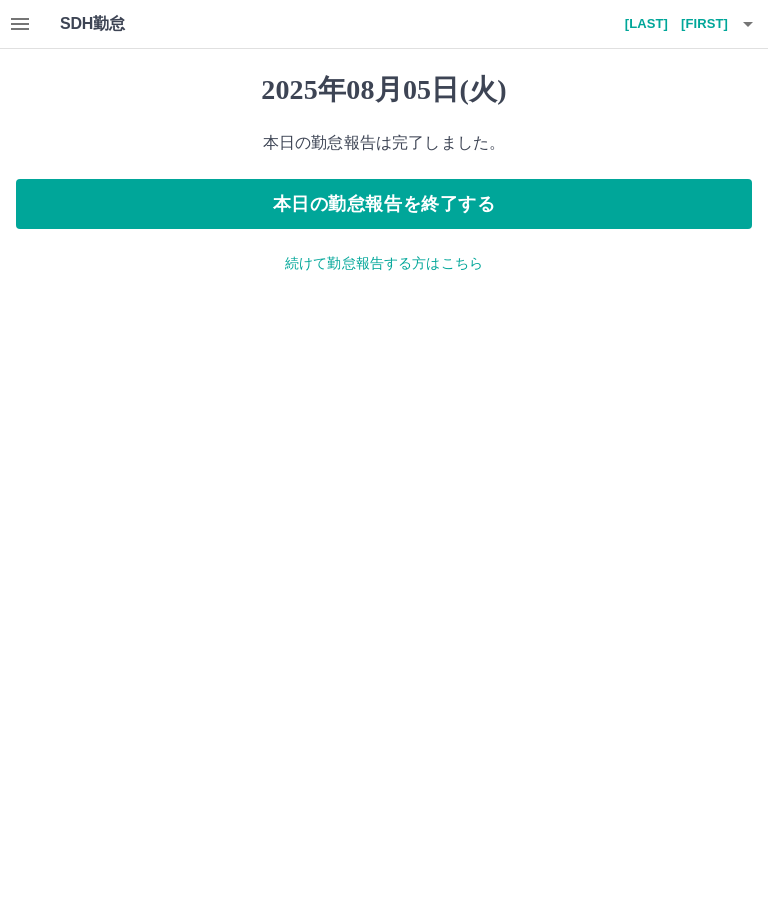 click on "本日の勤怠報告を終了する" at bounding box center (384, 204) 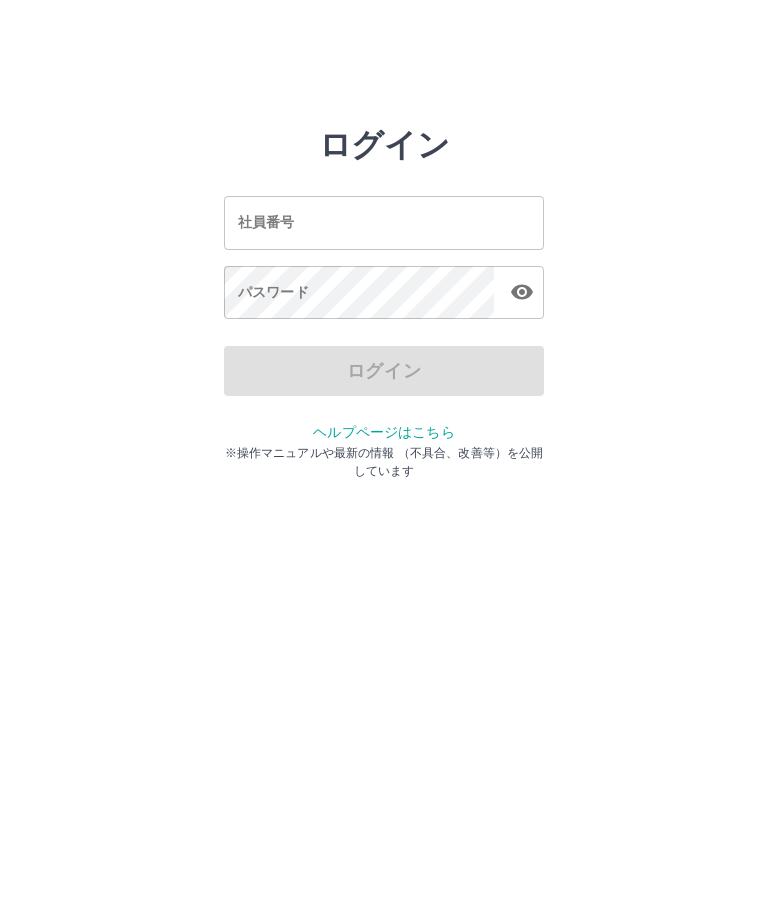 scroll, scrollTop: 0, scrollLeft: 0, axis: both 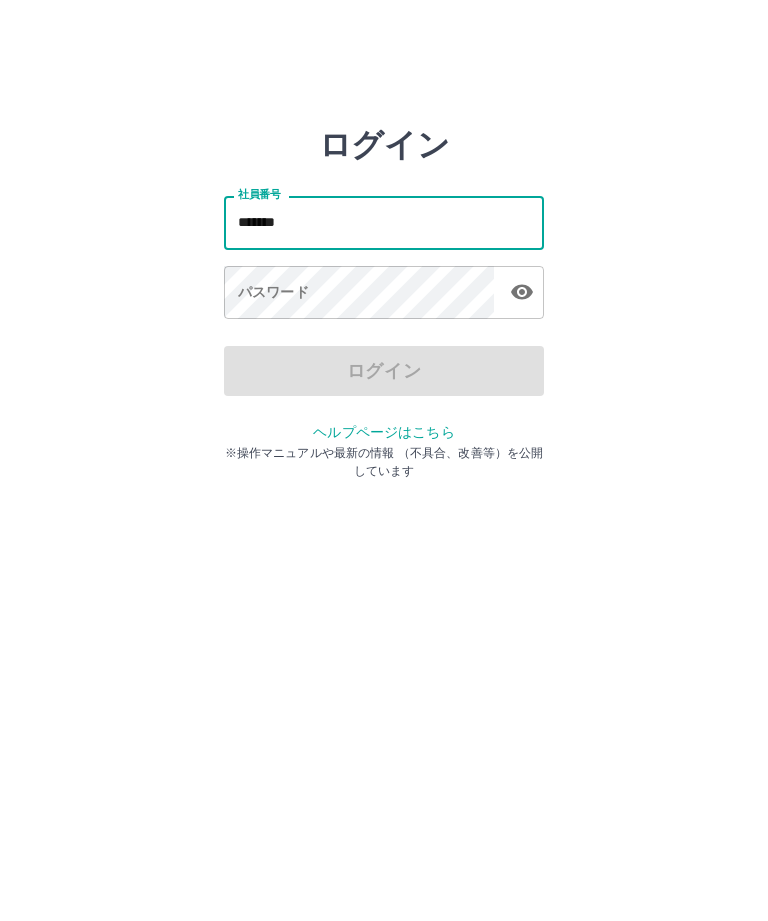 type on "*******" 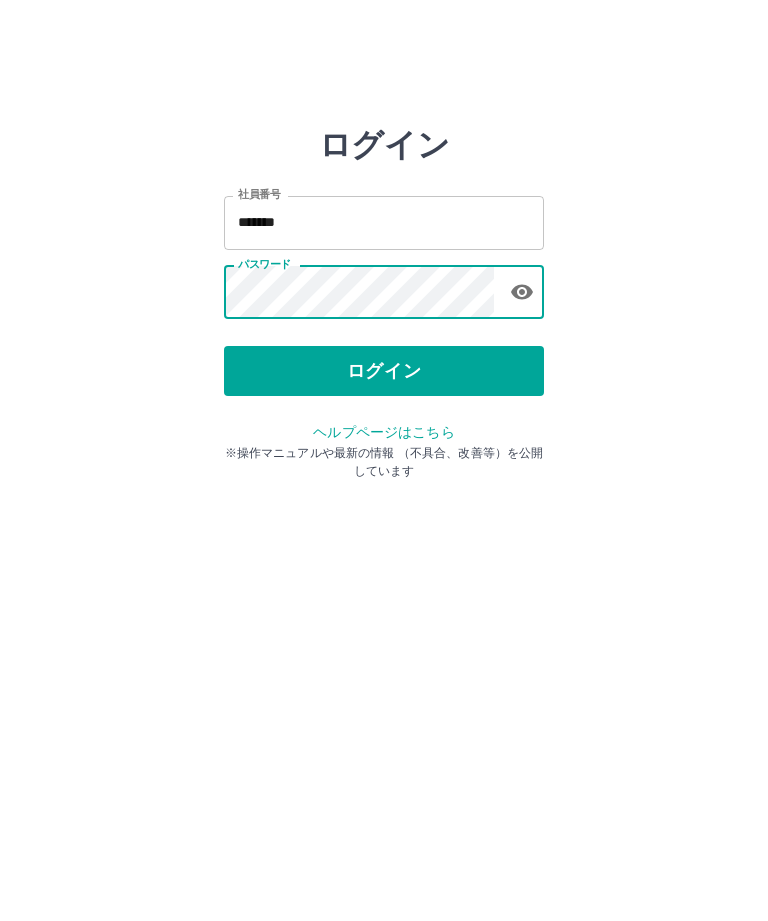 click on "ログイン" at bounding box center [384, 371] 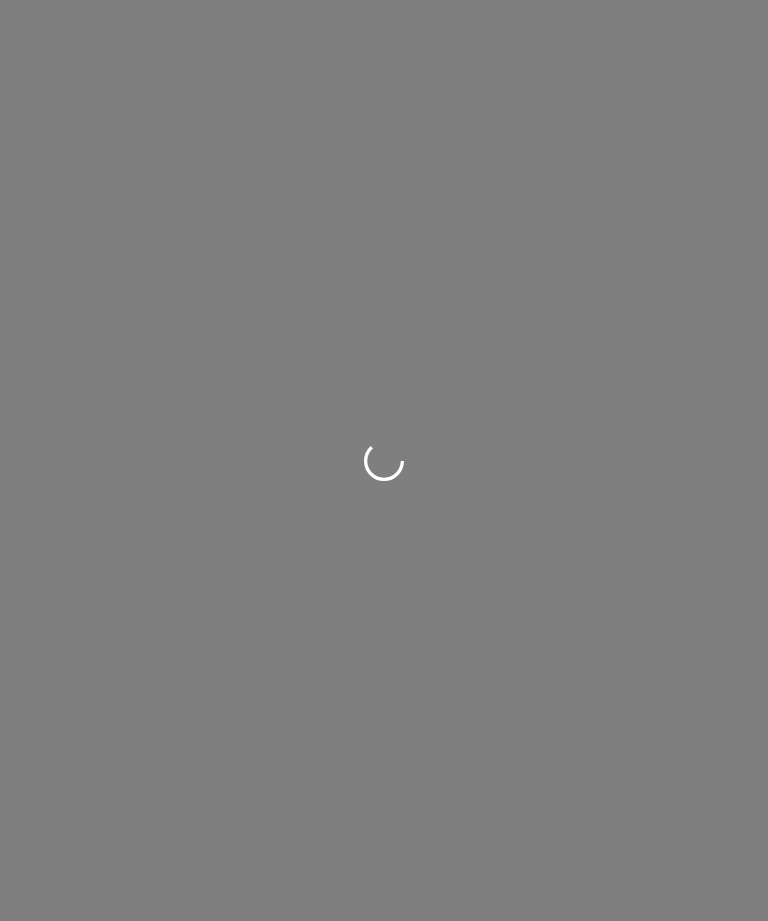 scroll, scrollTop: 0, scrollLeft: 0, axis: both 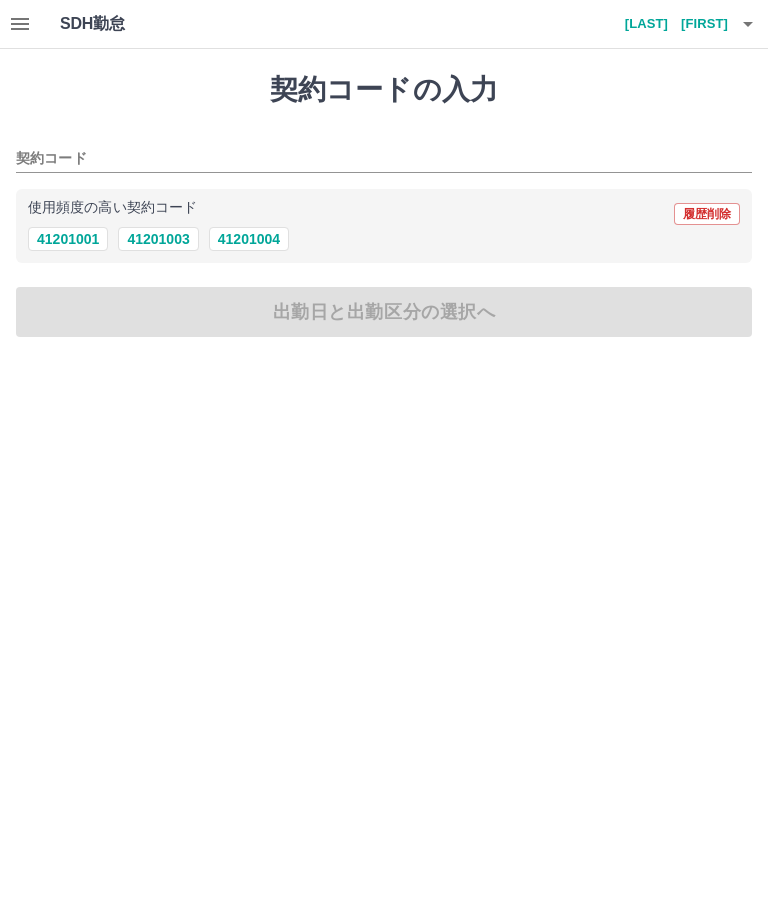 click on "41201003" at bounding box center [158, 239] 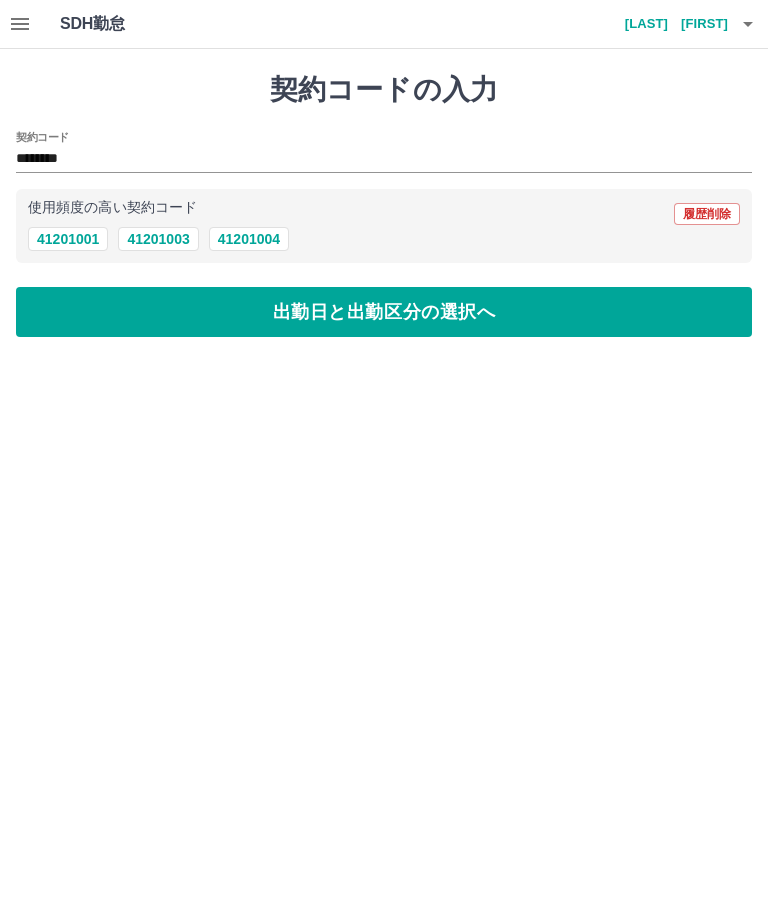 click on "出勤日と出勤区分の選択へ" at bounding box center [384, 312] 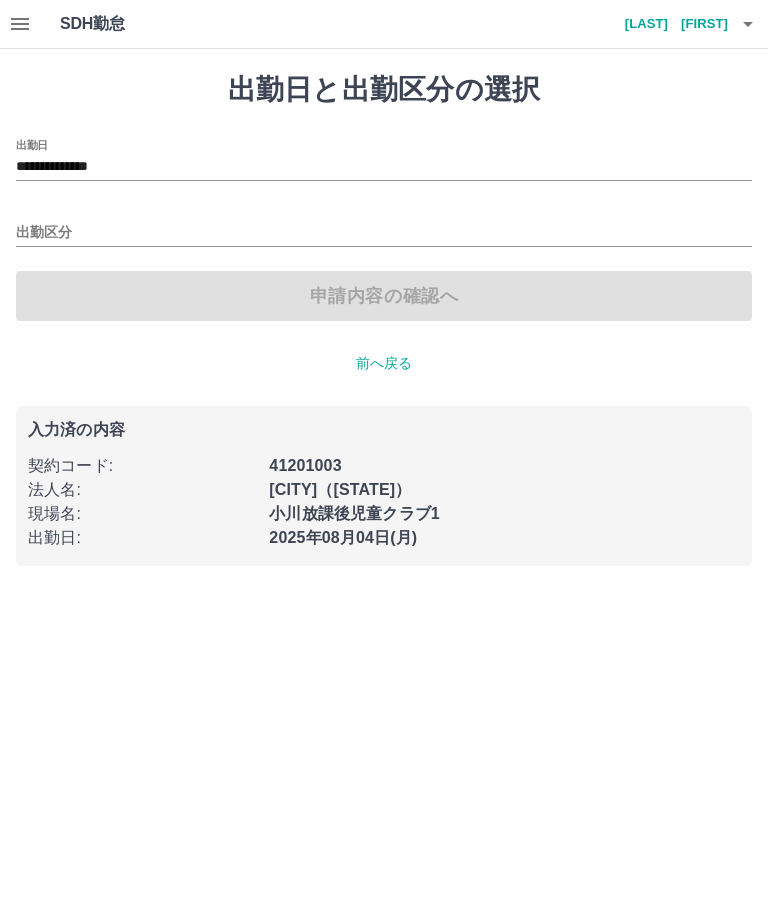 click on "出勤区分" at bounding box center (384, 233) 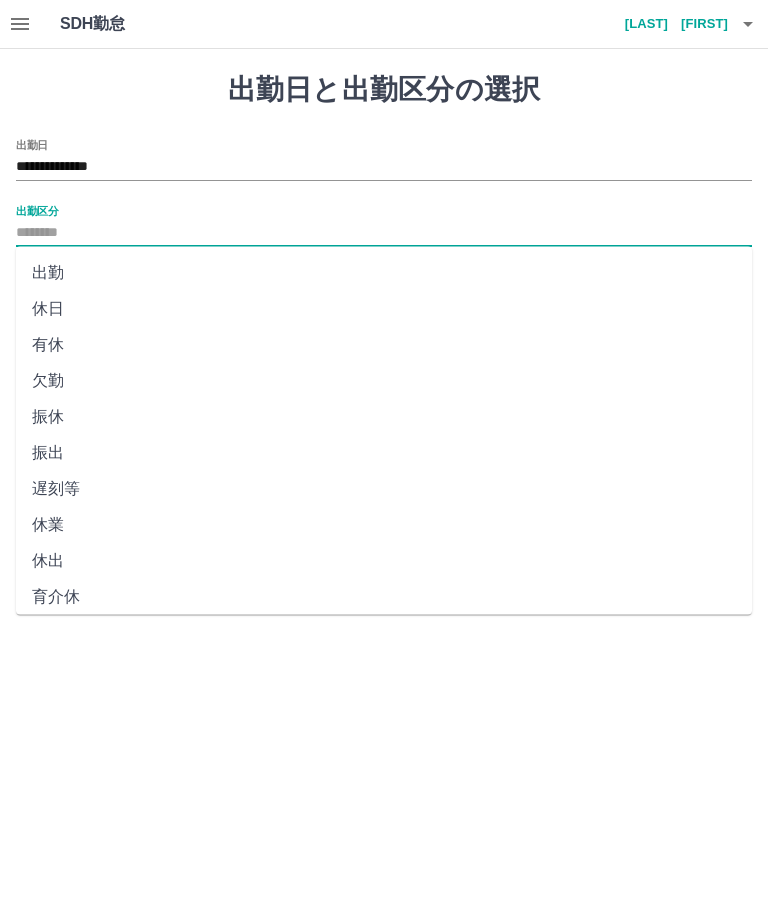 click on "出勤" at bounding box center [384, 273] 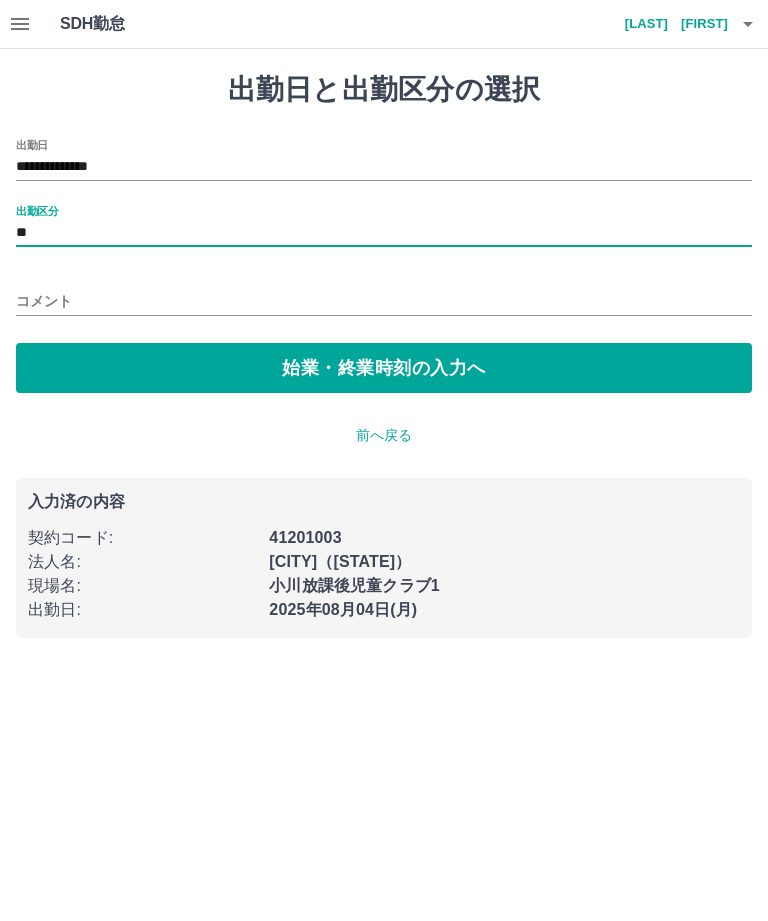 click on "始業・終業時刻の入力へ" at bounding box center [384, 368] 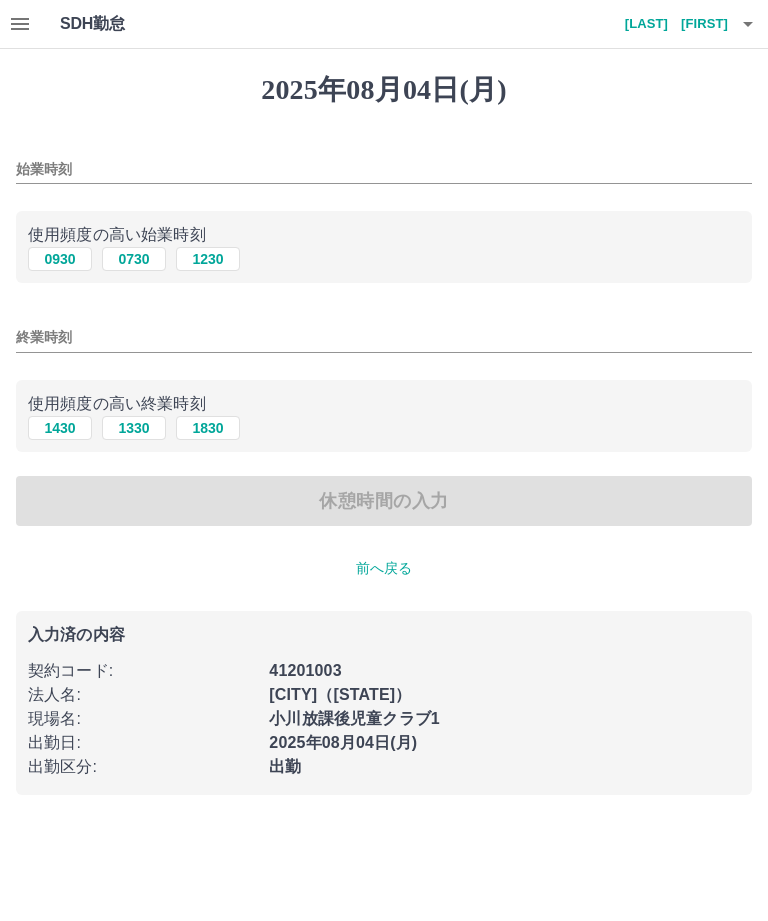 click on "始業時刻" at bounding box center [384, 169] 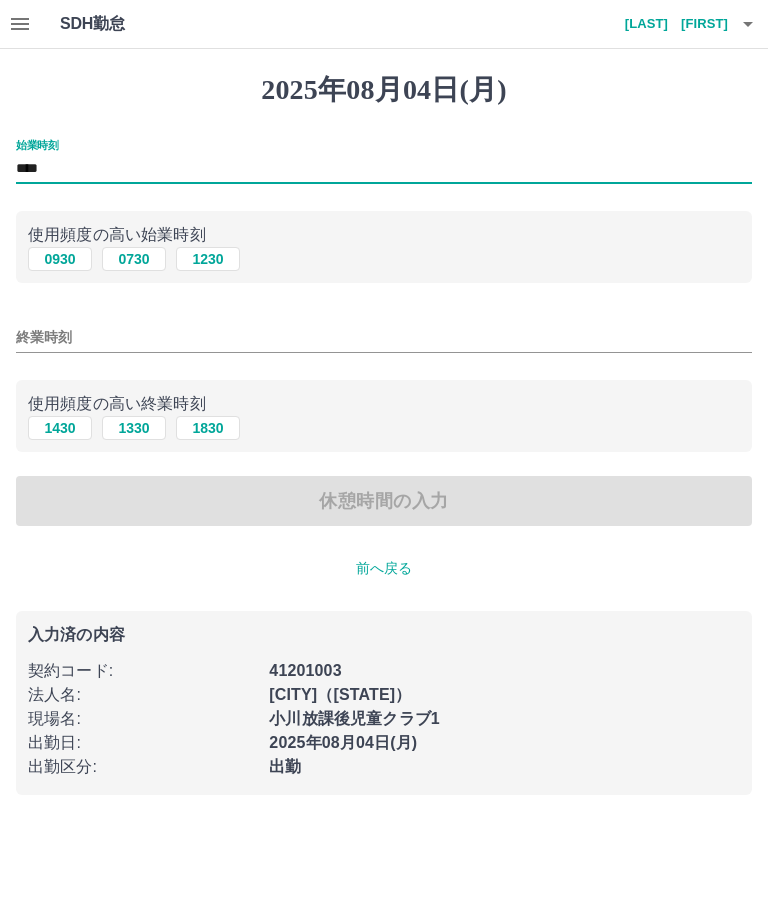 type on "****" 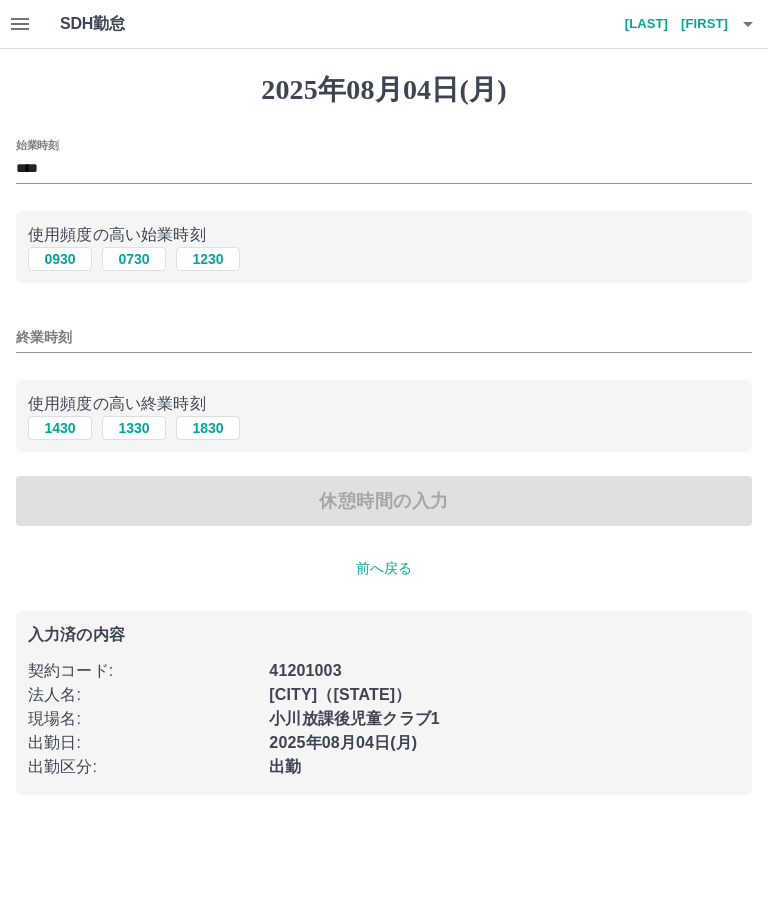 click on "終業時刻" at bounding box center [384, 337] 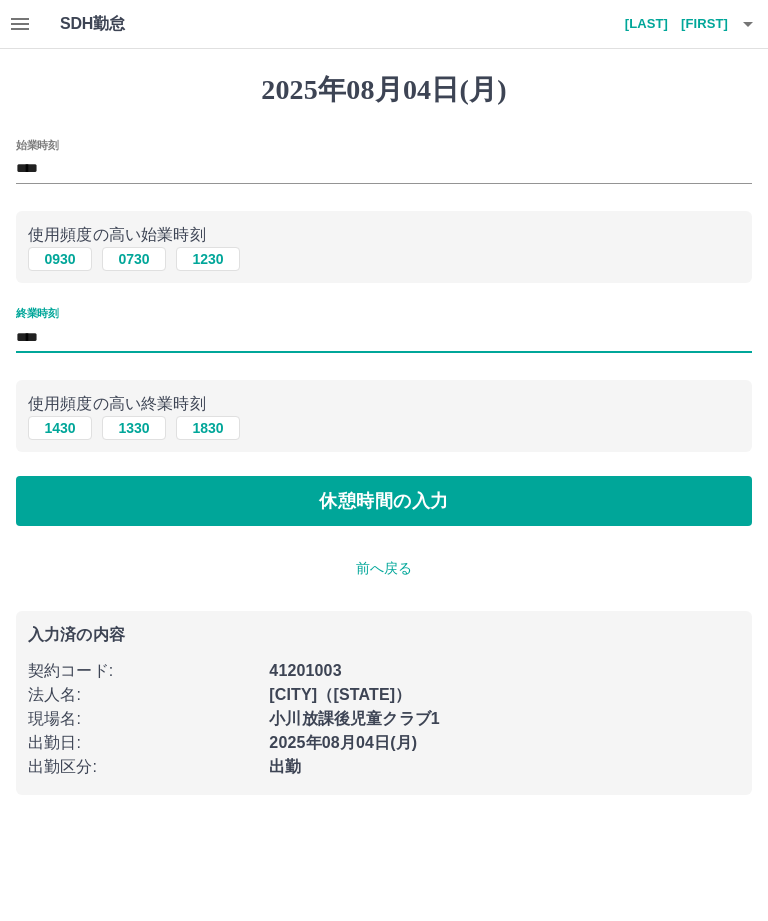 type on "****" 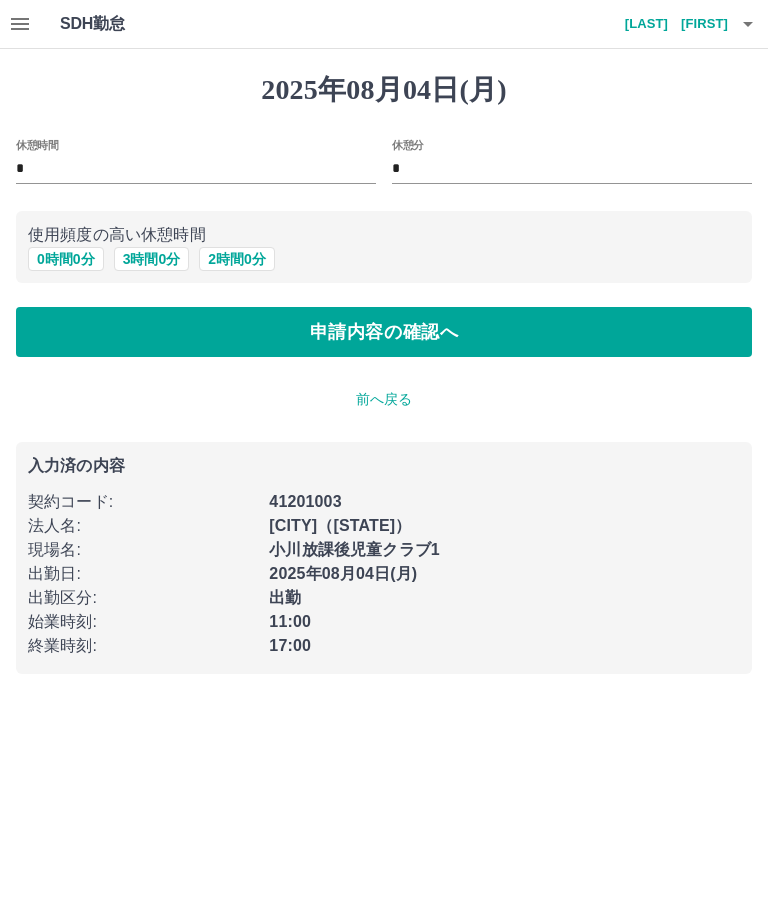 click on "申請内容の確認へ" at bounding box center (384, 332) 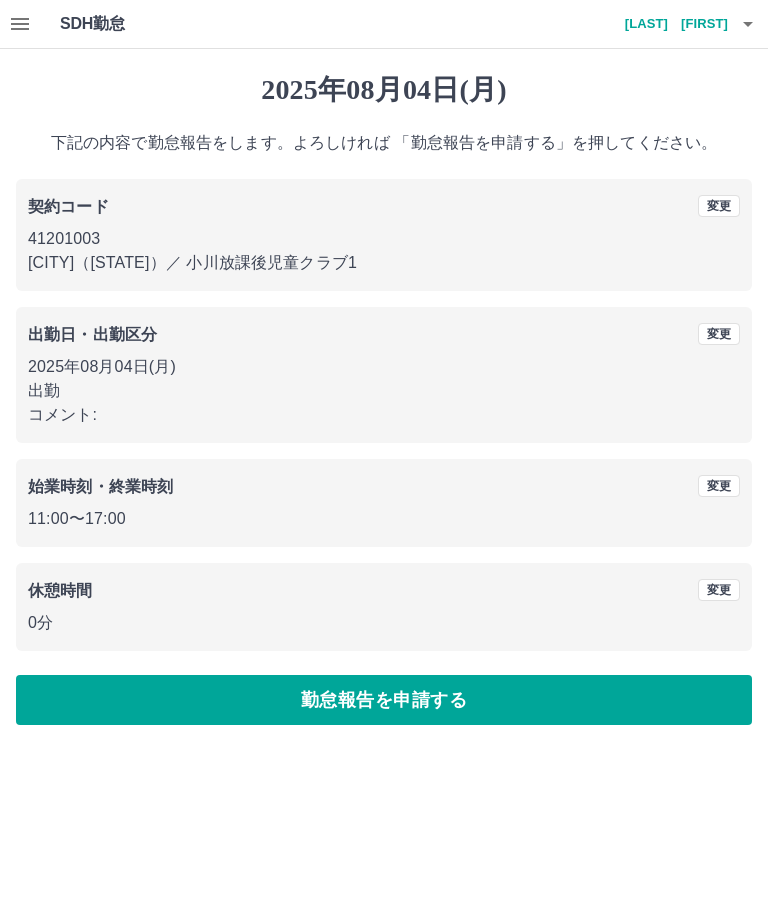 click on "勤怠報告を申請する" at bounding box center (384, 700) 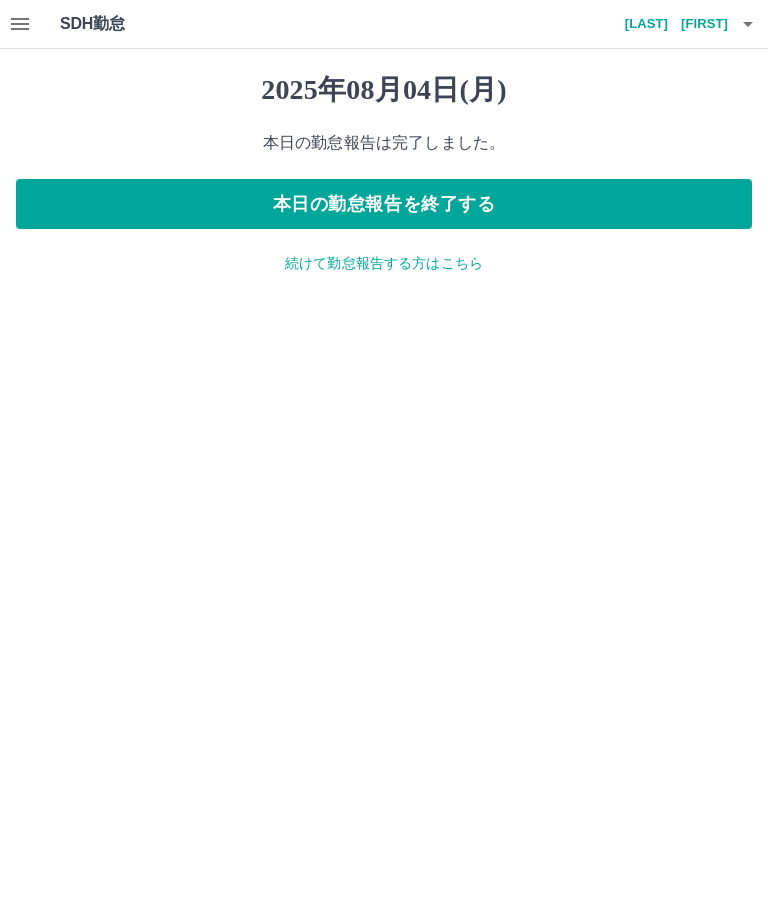 click on "続けて勤怠報告する方はこちら" at bounding box center [384, 263] 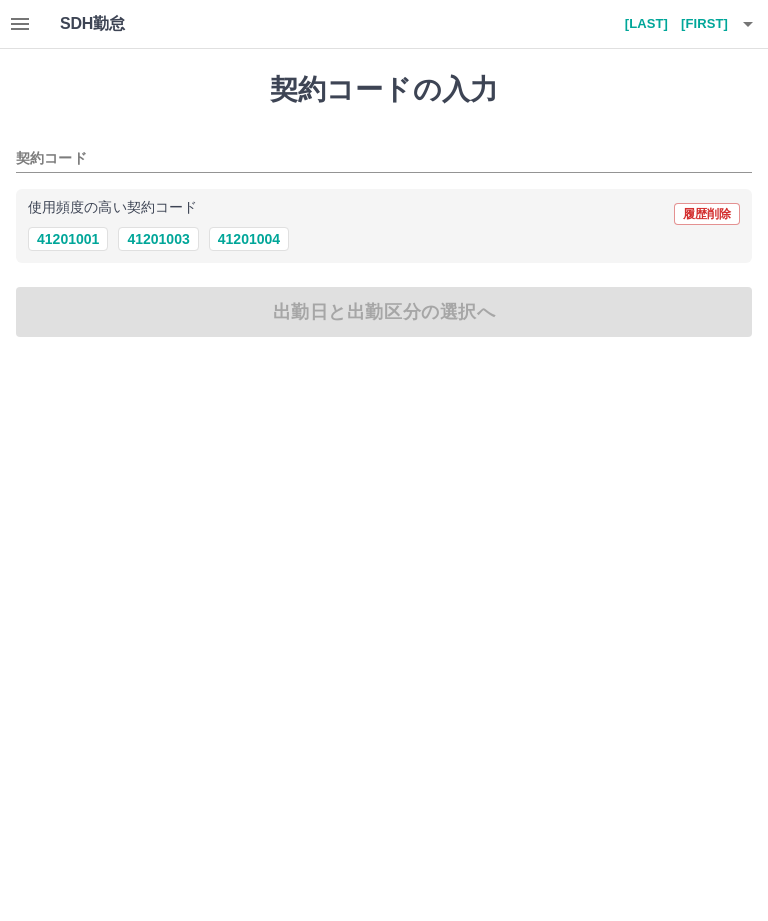 click on "41201003" at bounding box center [158, 239] 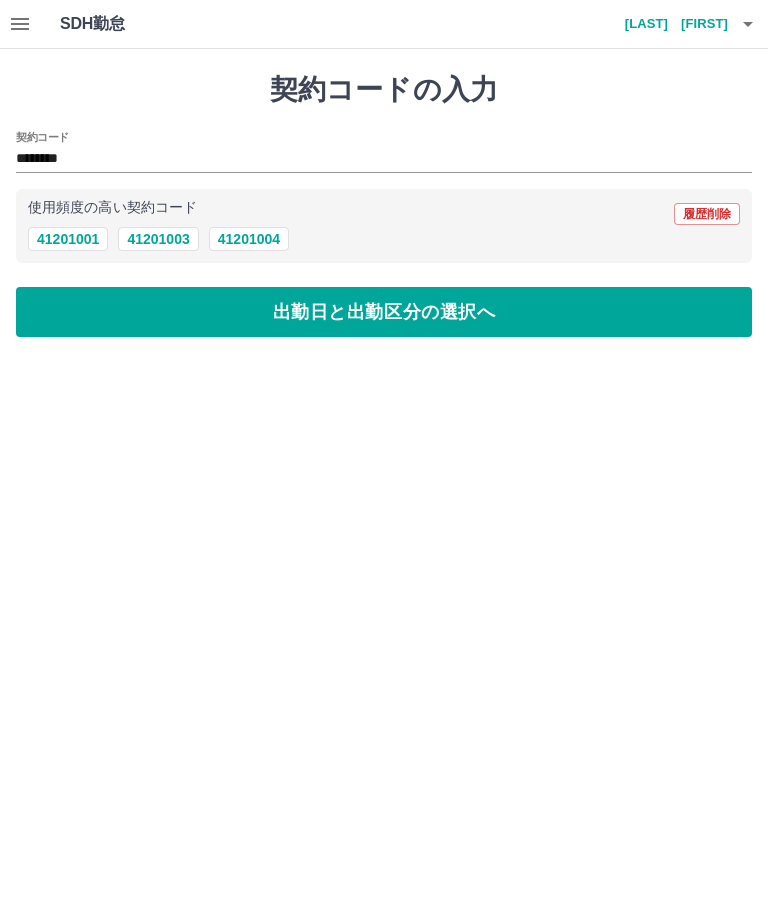 click on "出勤日と出勤区分の選択へ" at bounding box center (384, 312) 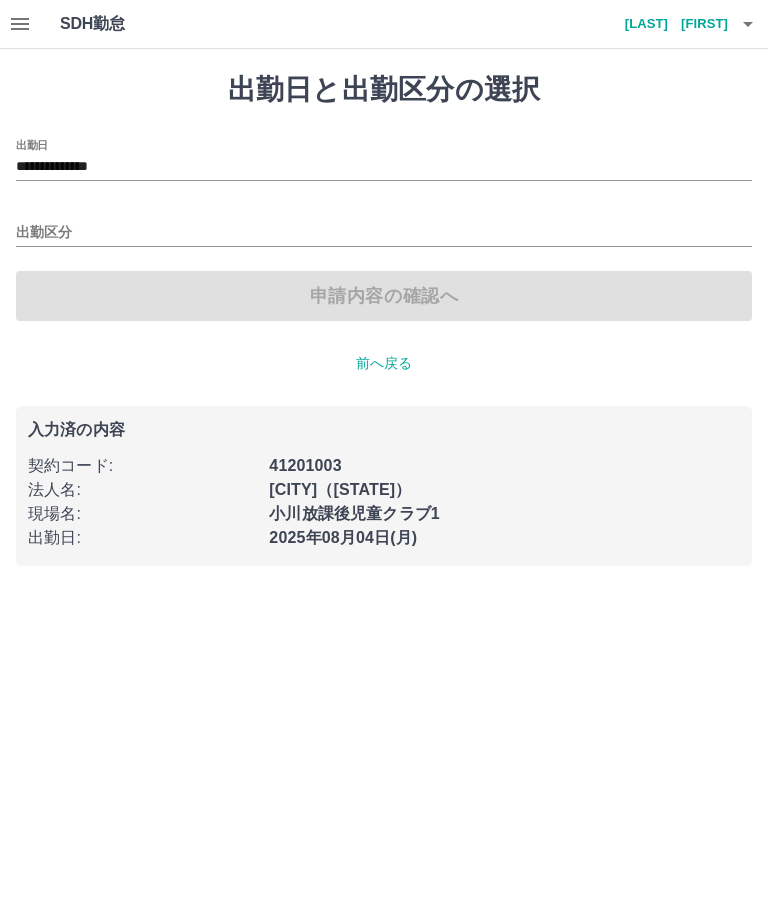 click on "**********" at bounding box center [384, 167] 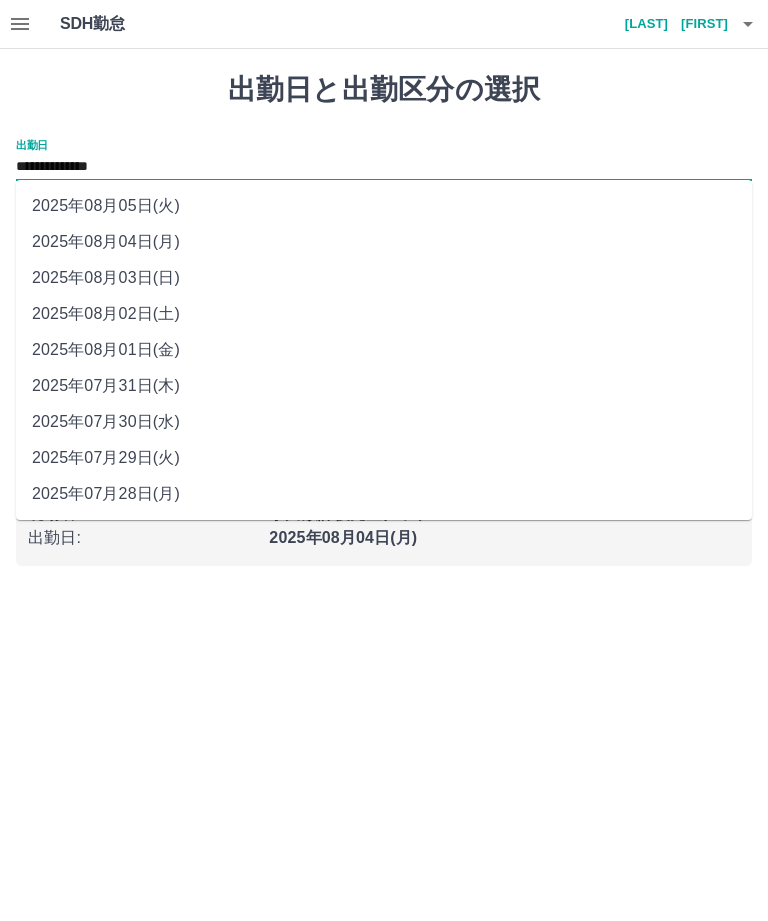 click on "2025年08月05日(火)" at bounding box center [384, 206] 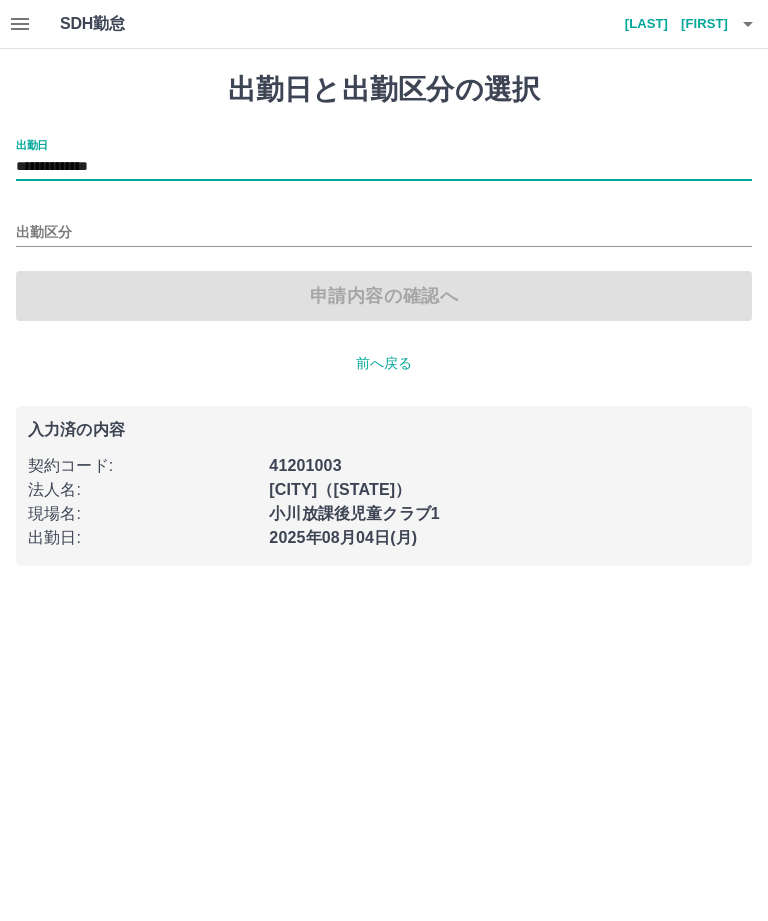 click on "出勤区分" at bounding box center (384, 233) 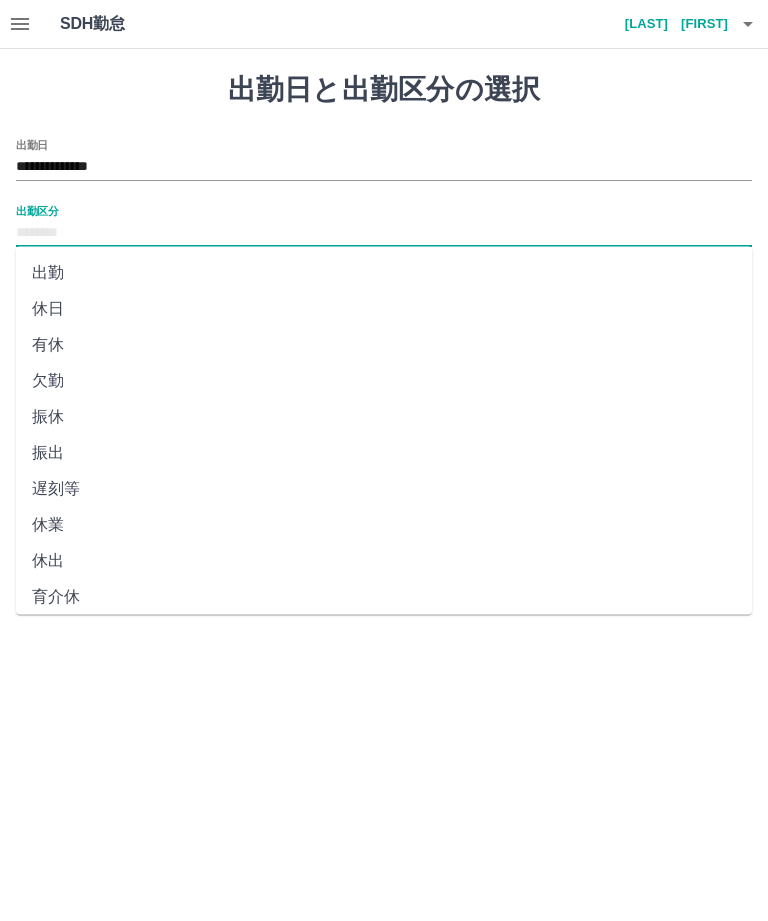 click on "出勤" at bounding box center [384, 273] 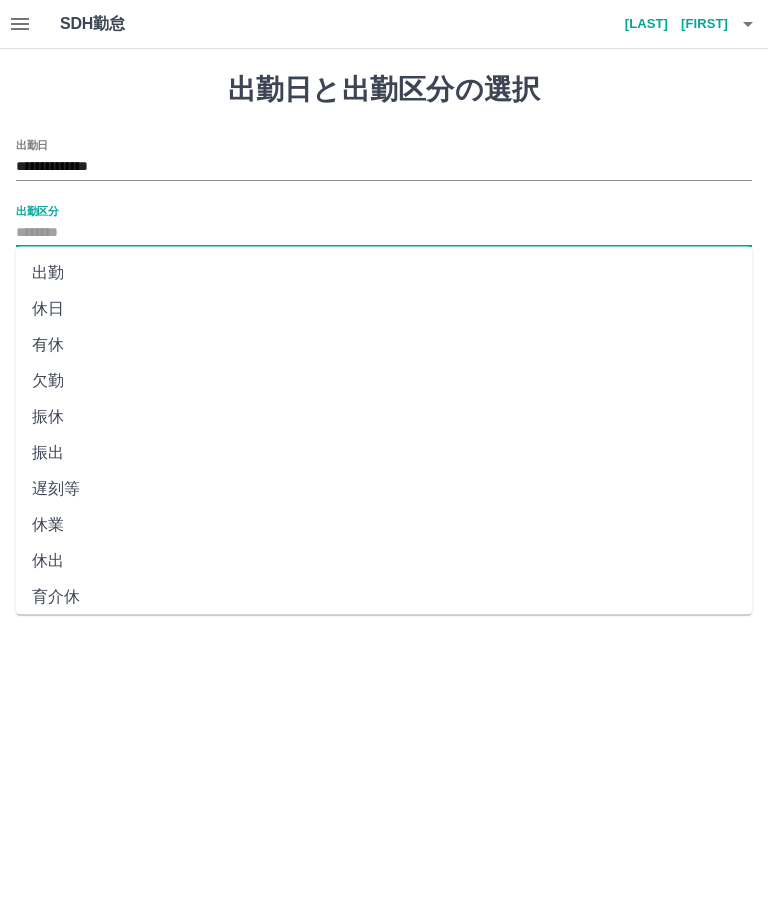 type on "**" 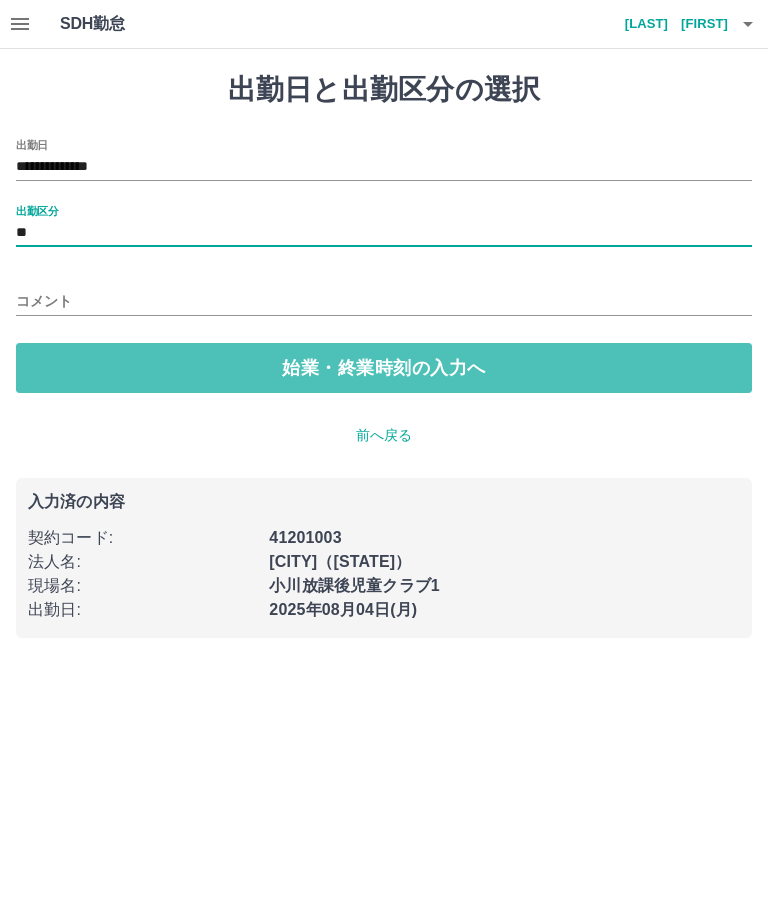 click on "始業・終業時刻の入力へ" at bounding box center (384, 368) 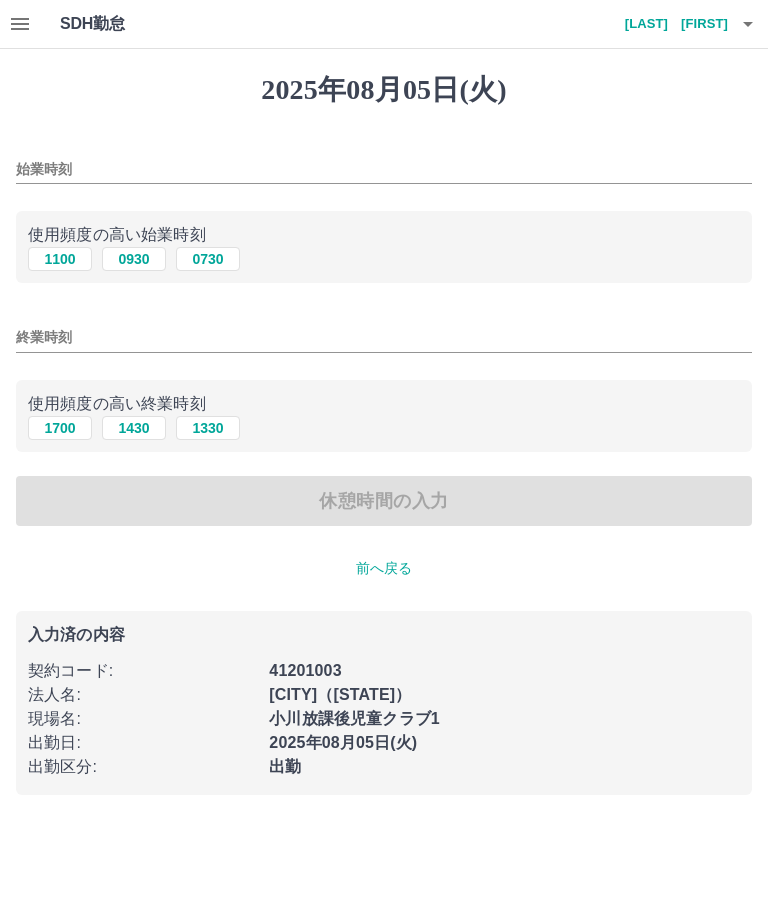 click on "始業時刻" at bounding box center (384, 169) 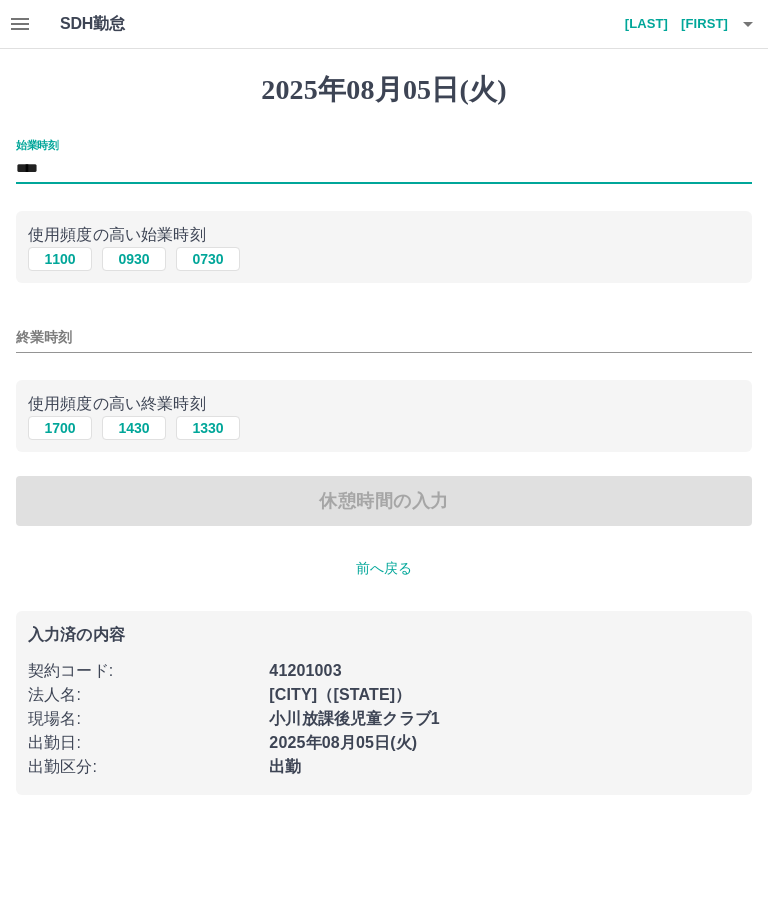 type on "****" 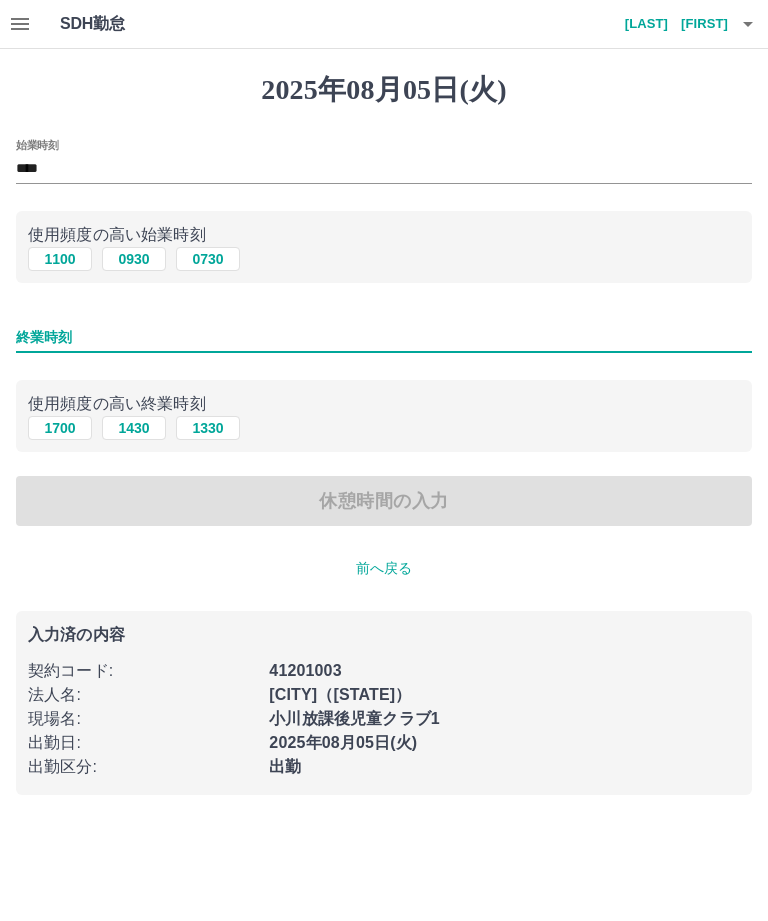 click on "1330" at bounding box center (208, 428) 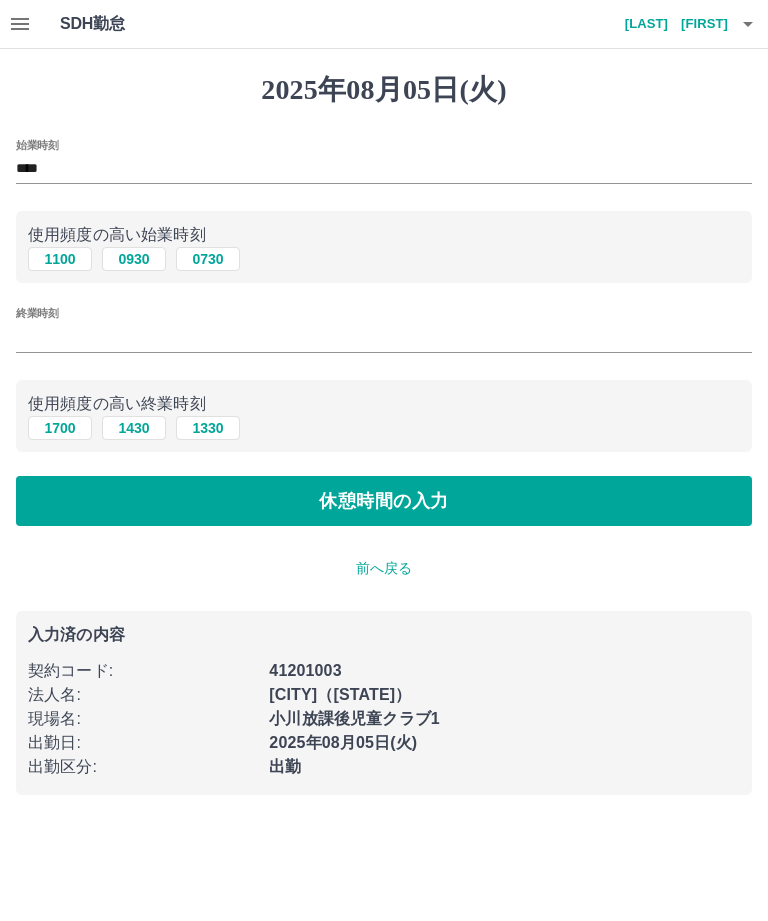 type on "****" 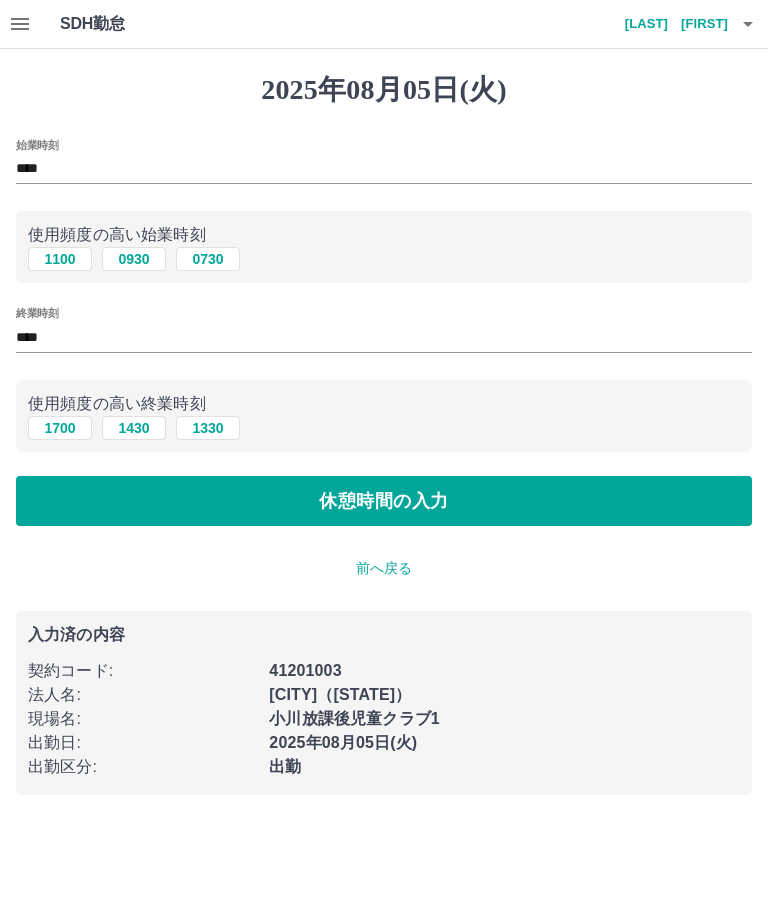 click on "休憩時間の入力" at bounding box center [384, 501] 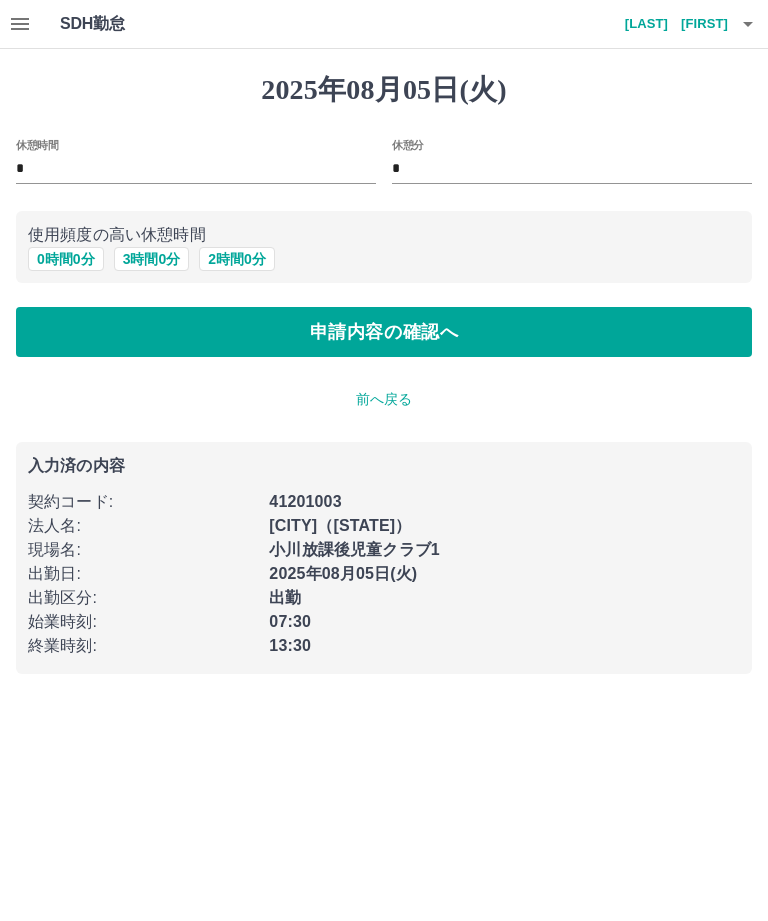 click on "申請内容の確認へ" at bounding box center (384, 332) 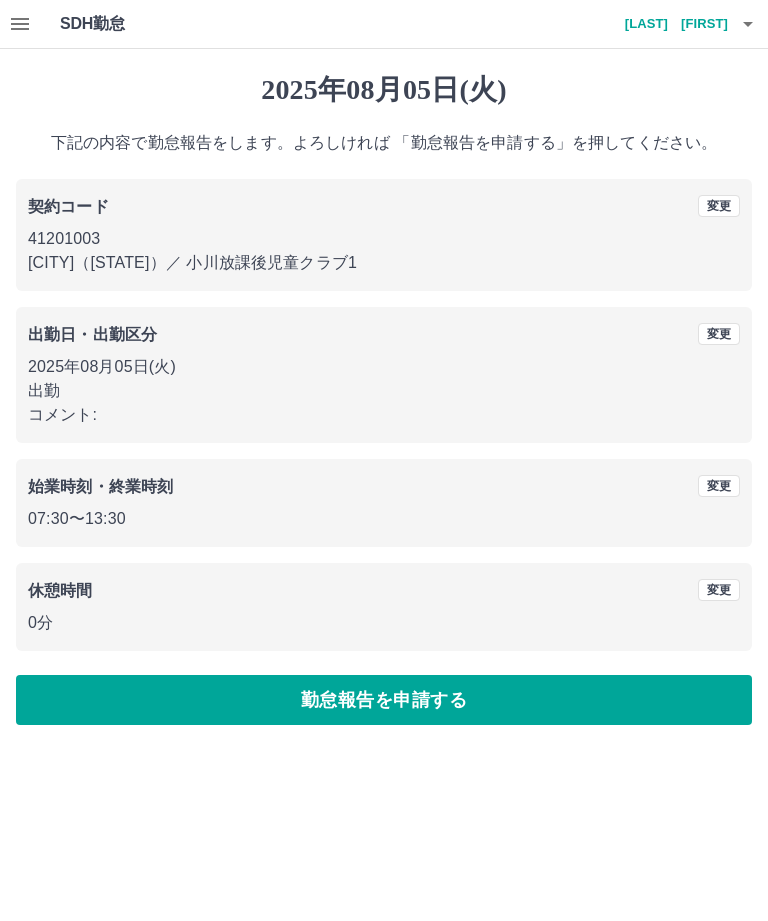 click on "勤怠報告を申請する" at bounding box center [384, 700] 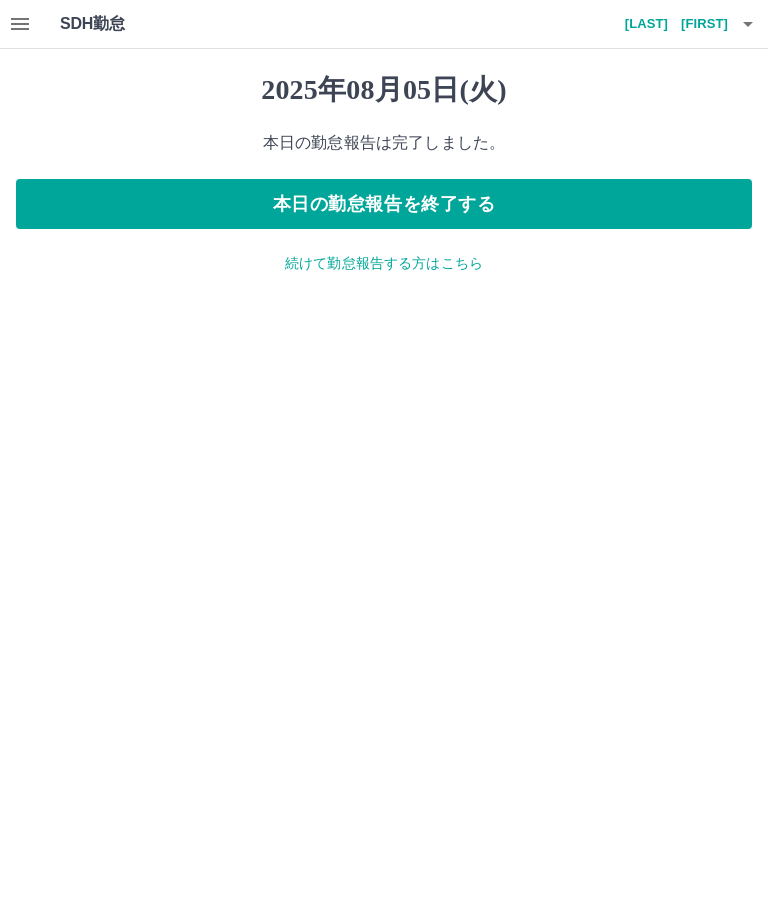 click on "本日の勤怠報告を終了する" at bounding box center (384, 204) 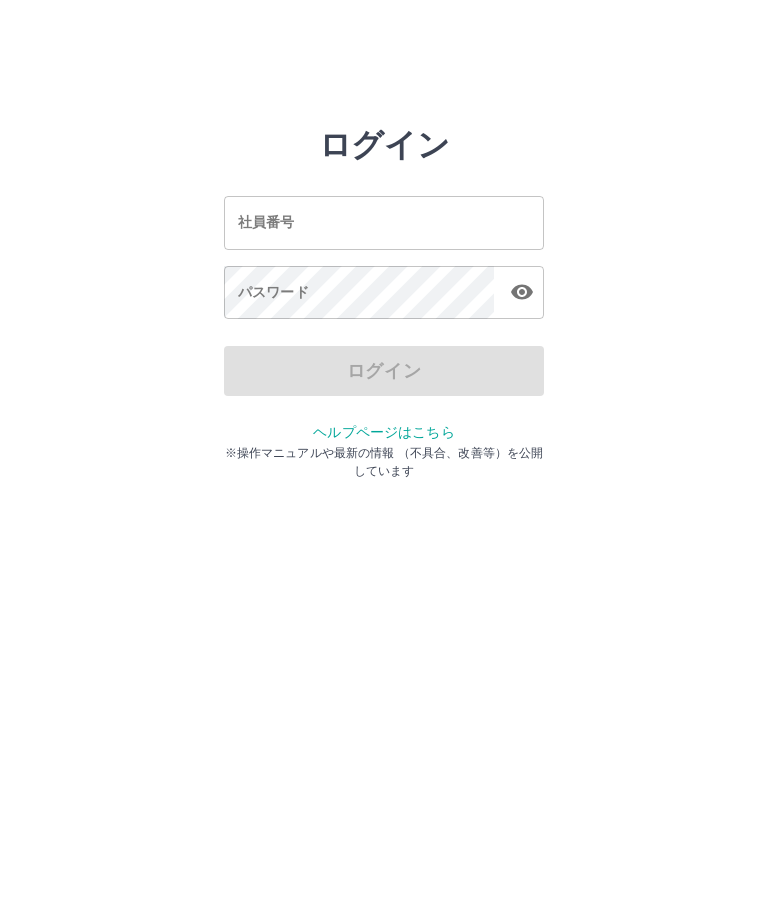 scroll, scrollTop: 0, scrollLeft: 0, axis: both 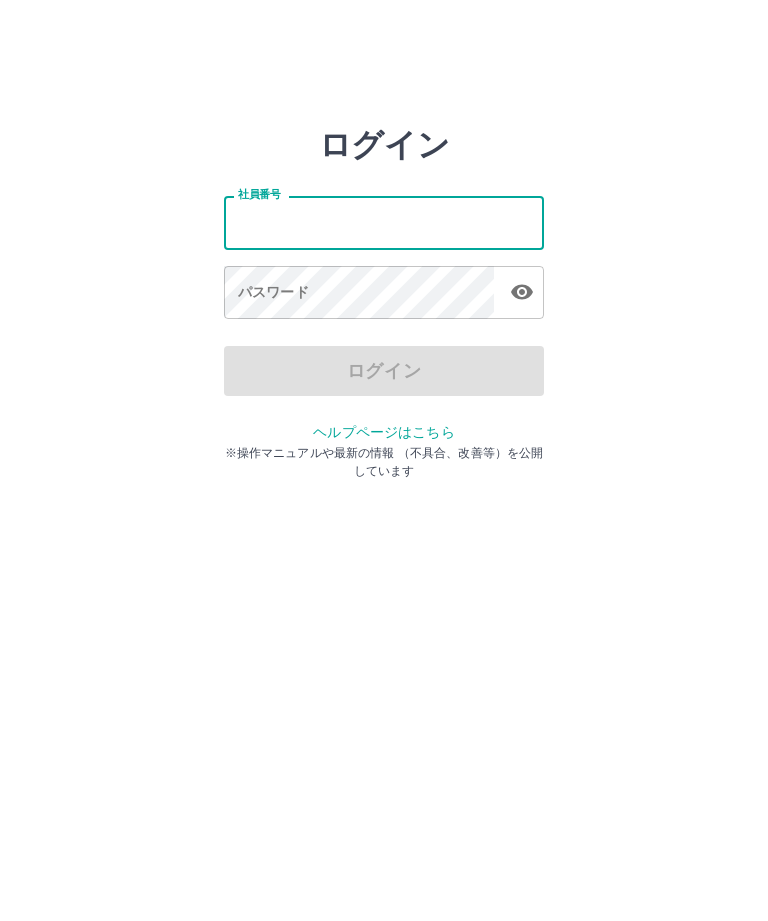 click on "社員番号" at bounding box center [384, 222] 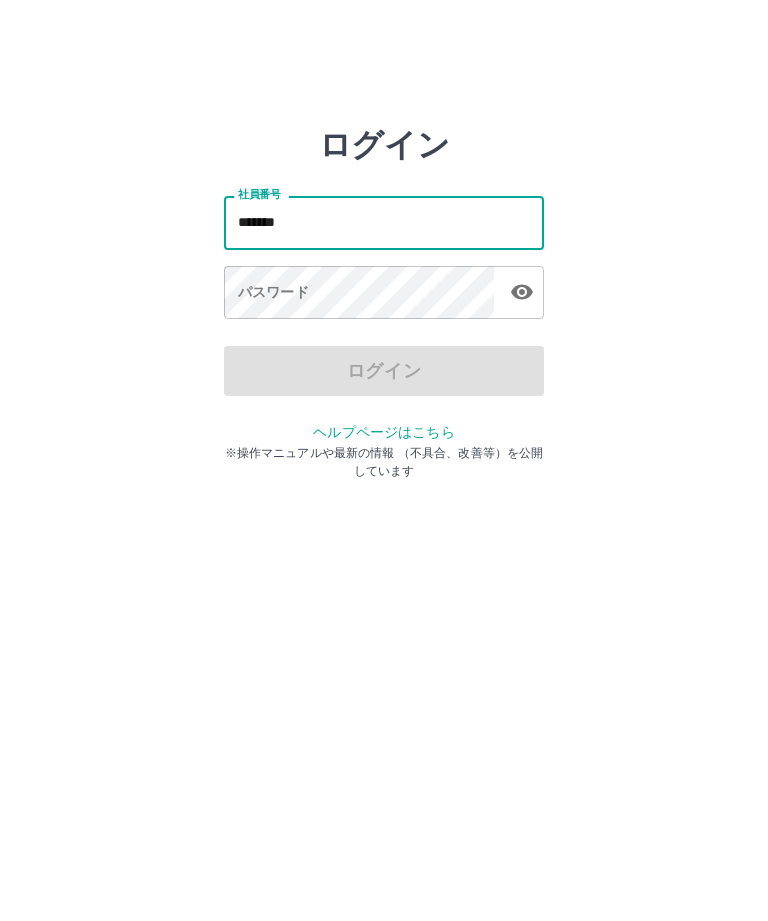 type on "*******" 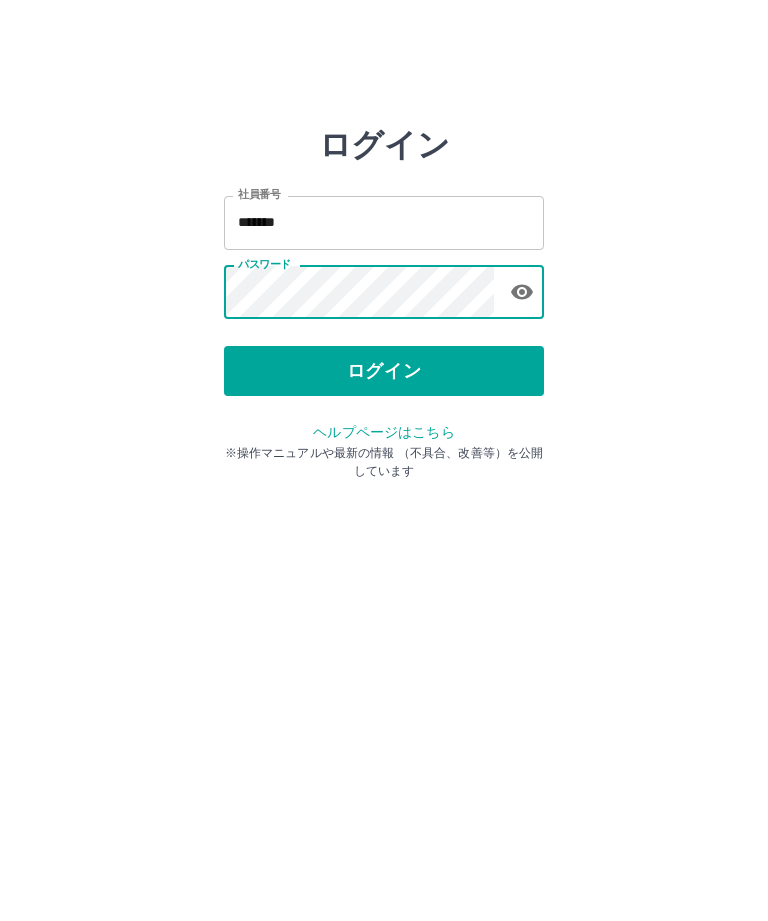 click on "ログイン" at bounding box center [384, 371] 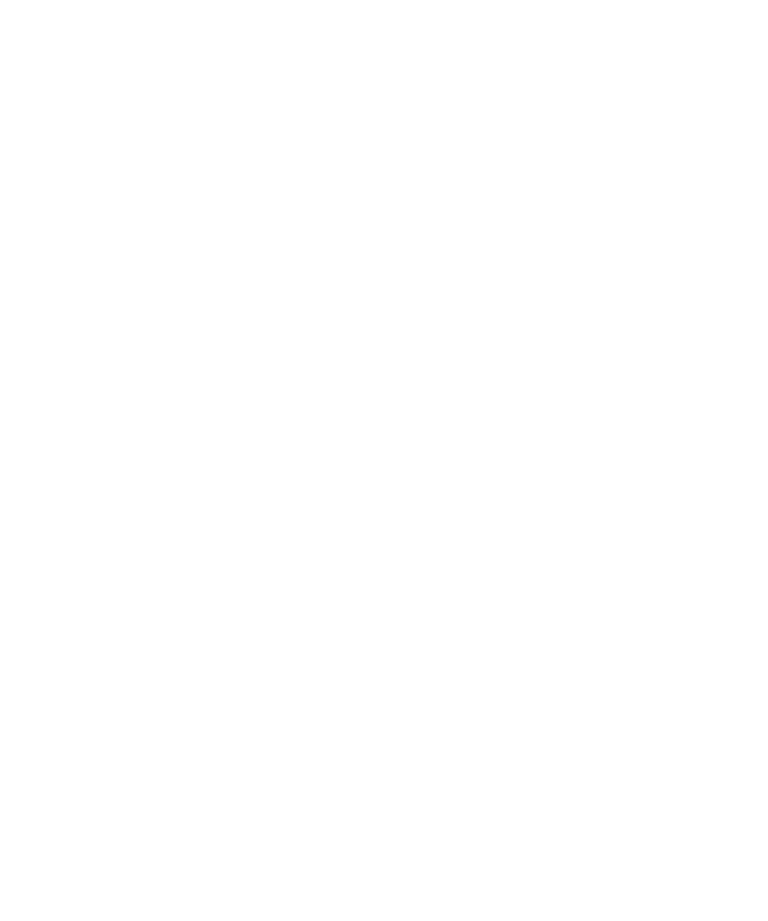 scroll, scrollTop: 0, scrollLeft: 0, axis: both 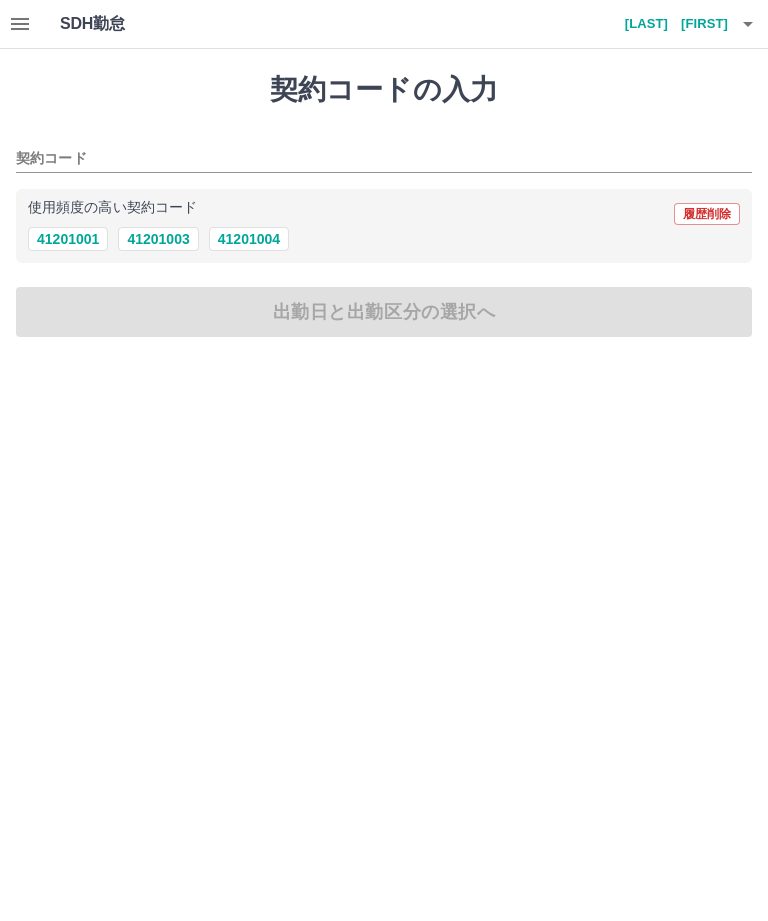 click on "41201003" at bounding box center [158, 239] 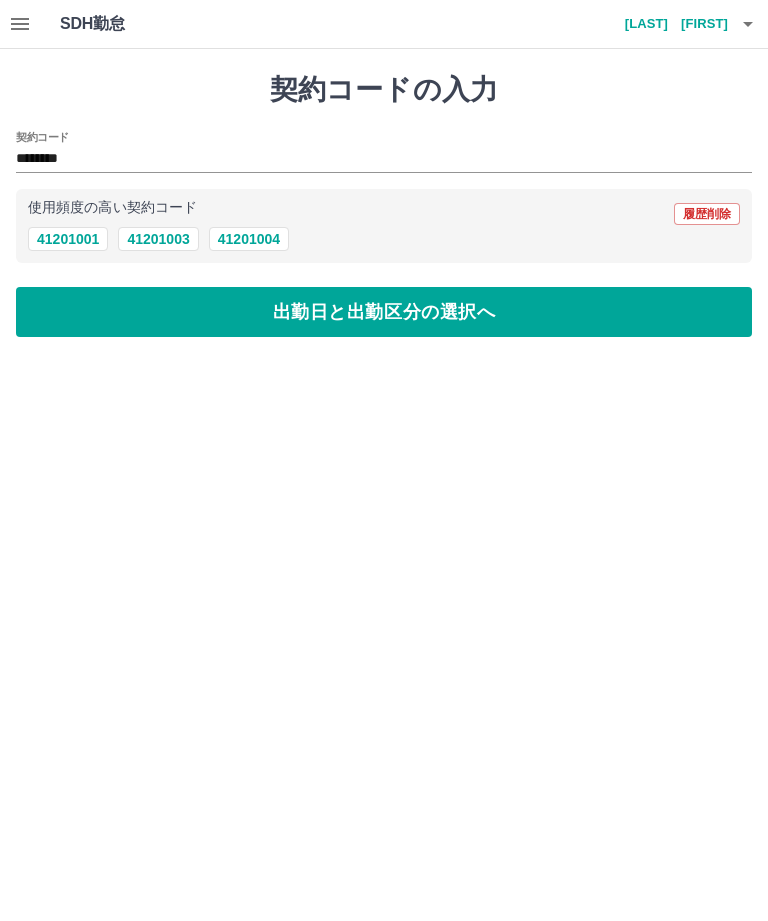 click on "出勤日と出勤区分の選択へ" at bounding box center (384, 312) 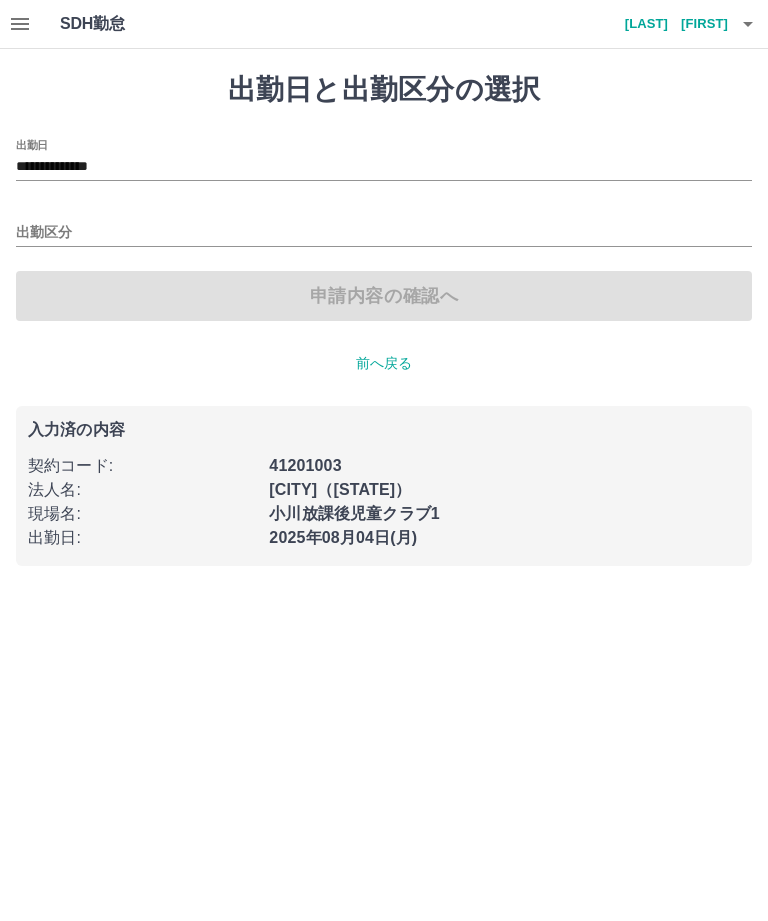 click on "出勤区分" at bounding box center [384, 233] 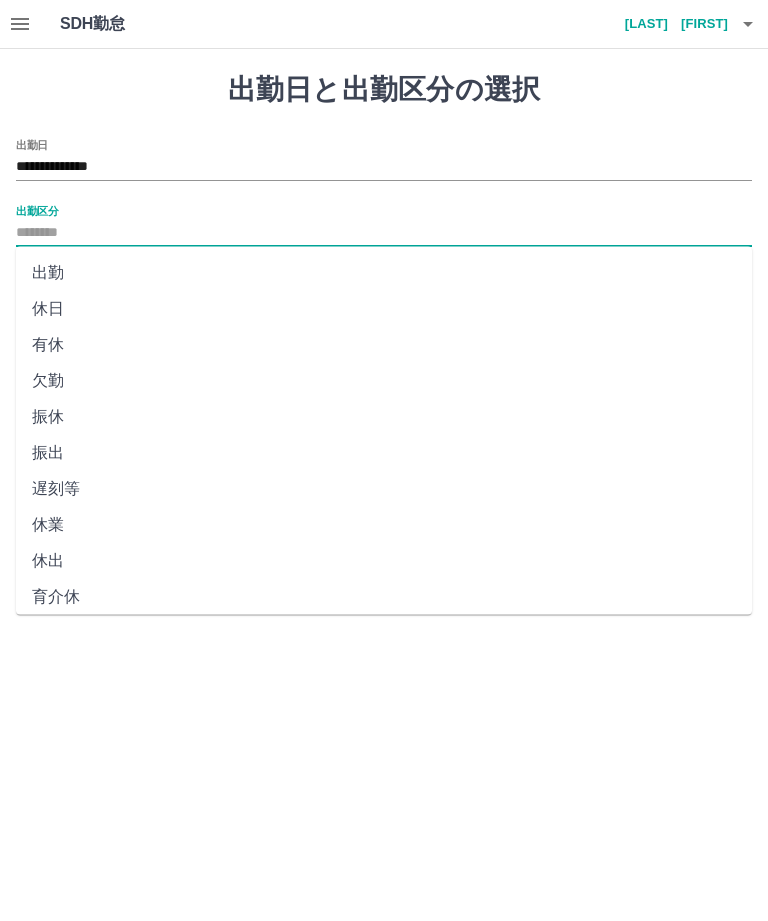 click on "出勤" at bounding box center (384, 273) 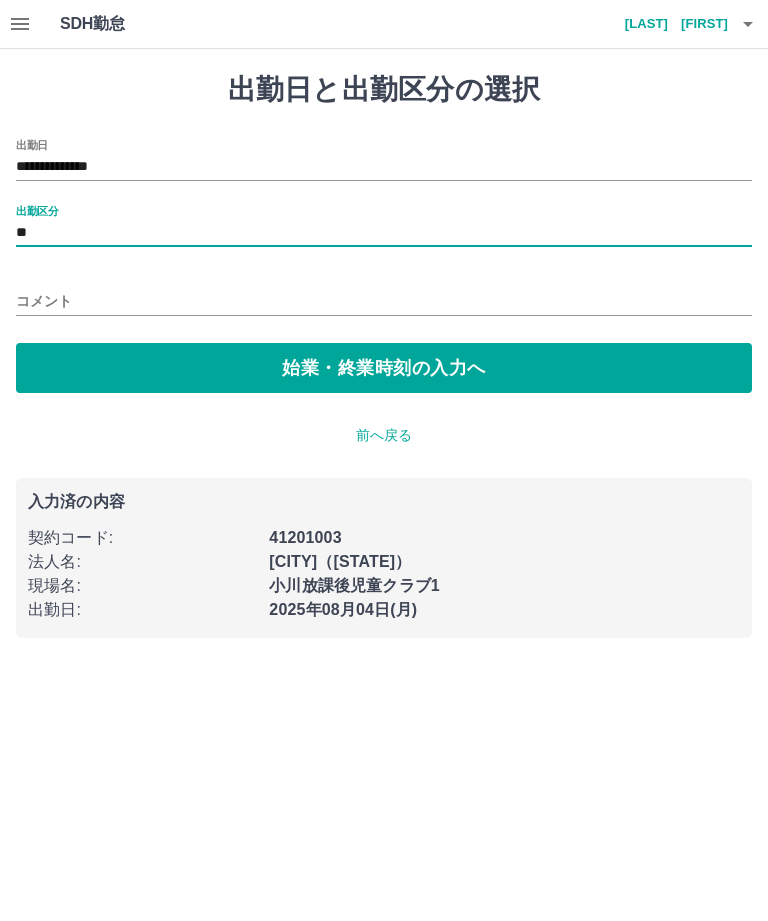 click on "始業・終業時刻の入力へ" at bounding box center (384, 368) 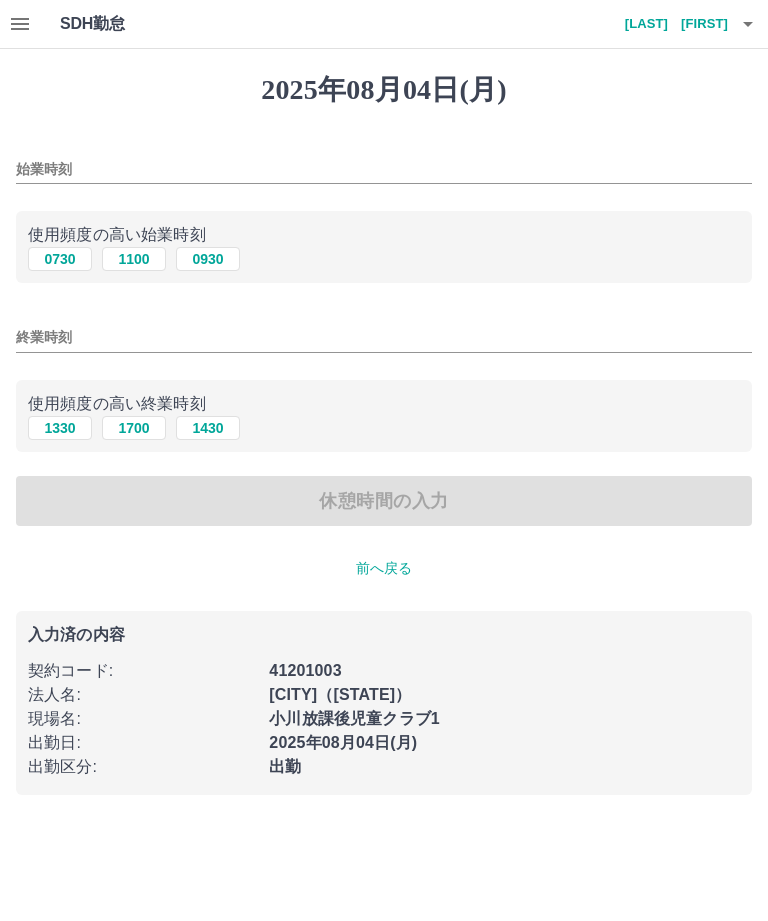 click on "始業時刻" at bounding box center (384, 169) 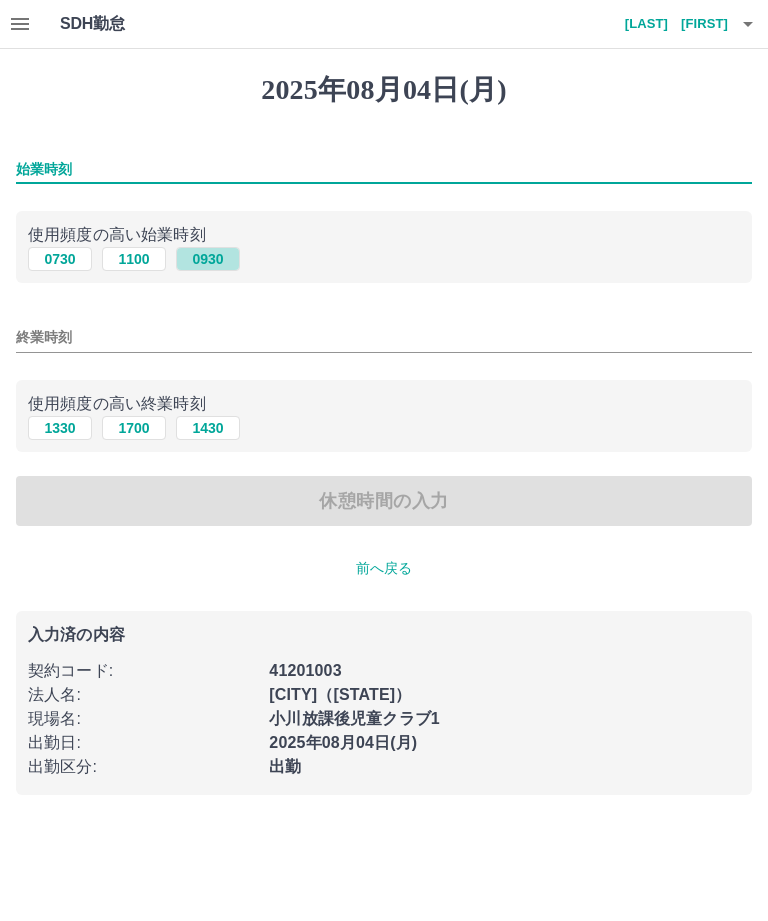 click on "0930" at bounding box center [208, 259] 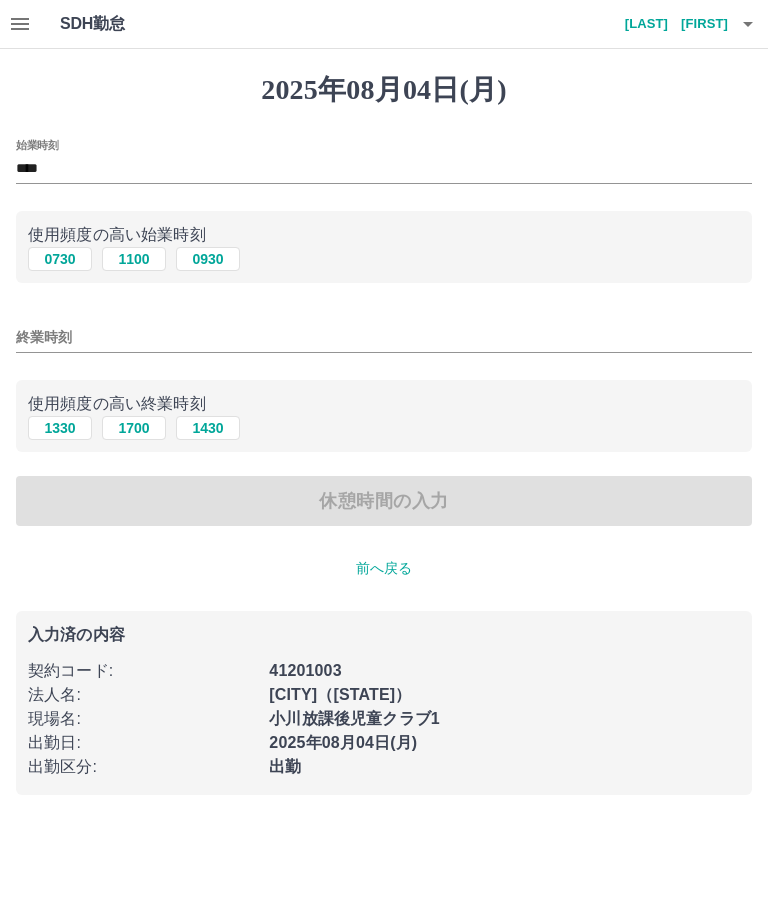 click on "終業時刻" at bounding box center (384, 337) 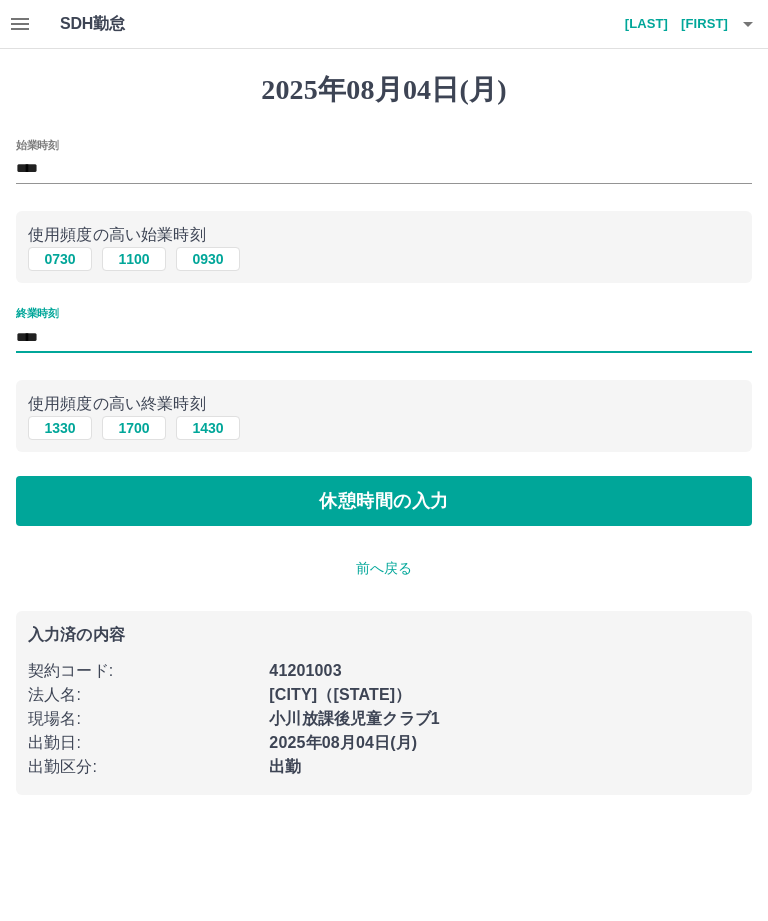 type on "****" 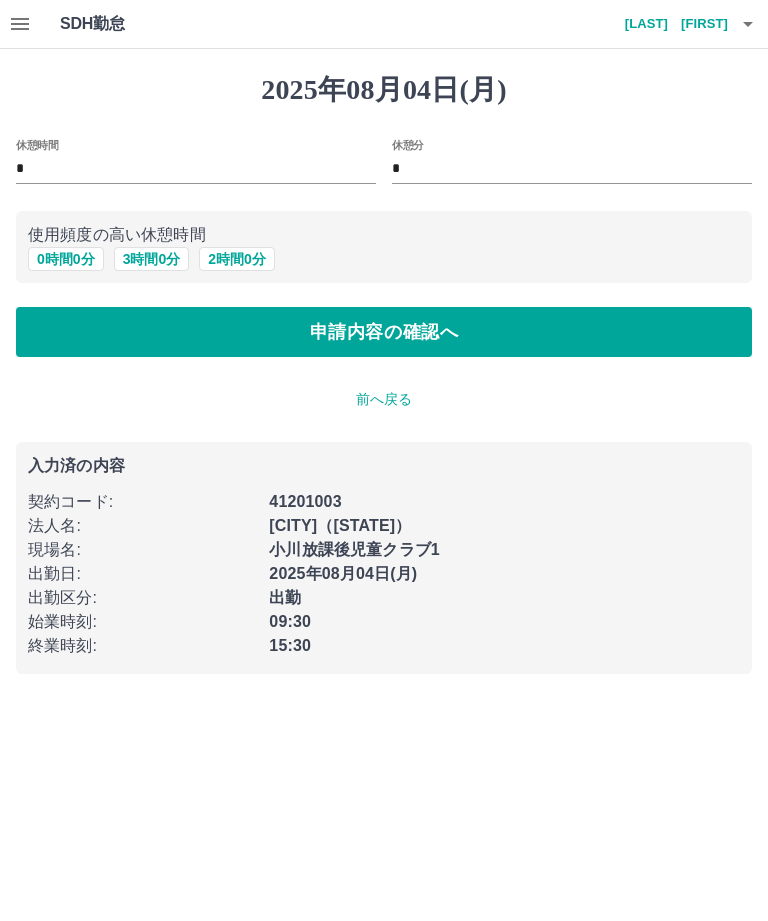 click on "申請内容の確認へ" at bounding box center [384, 332] 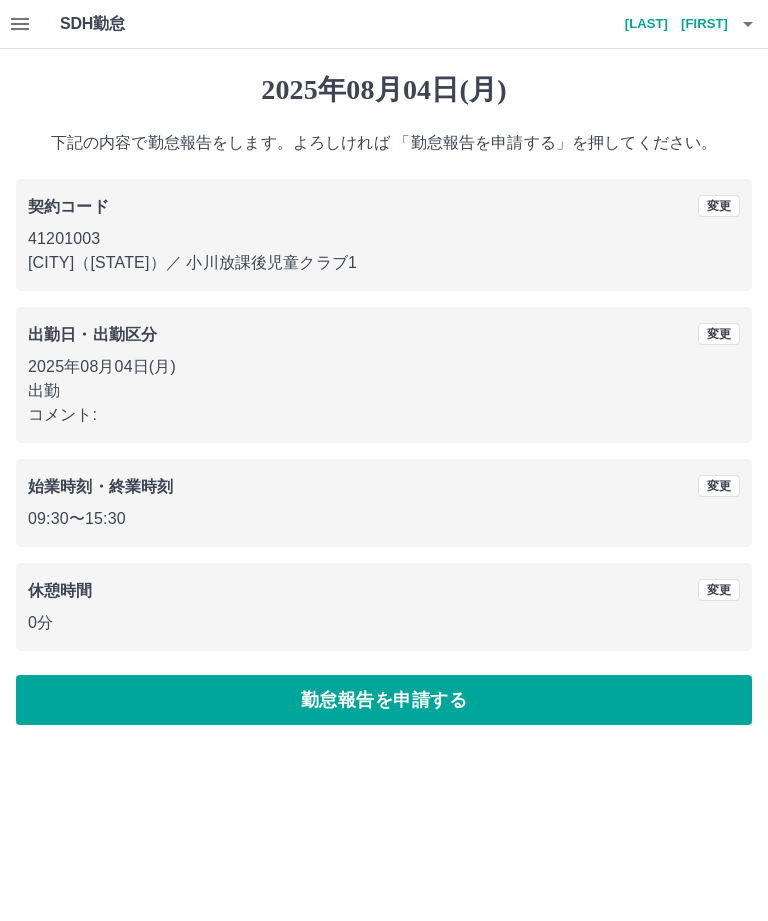 click on "勤怠報告を申請する" at bounding box center [384, 700] 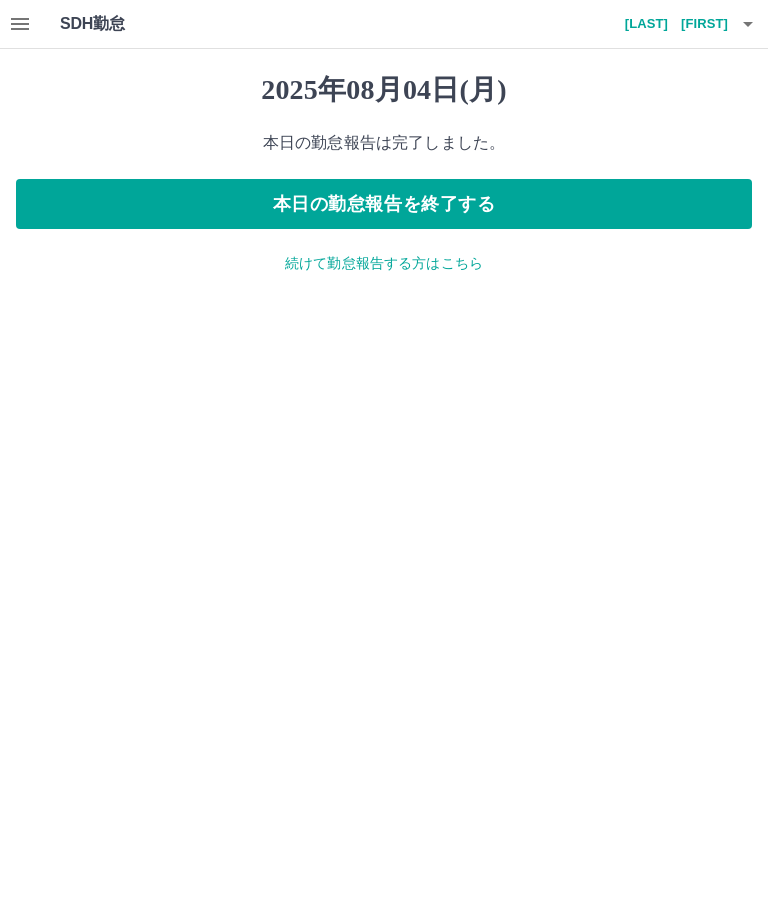 click on "続けて勤怠報告する方はこちら" at bounding box center (384, 263) 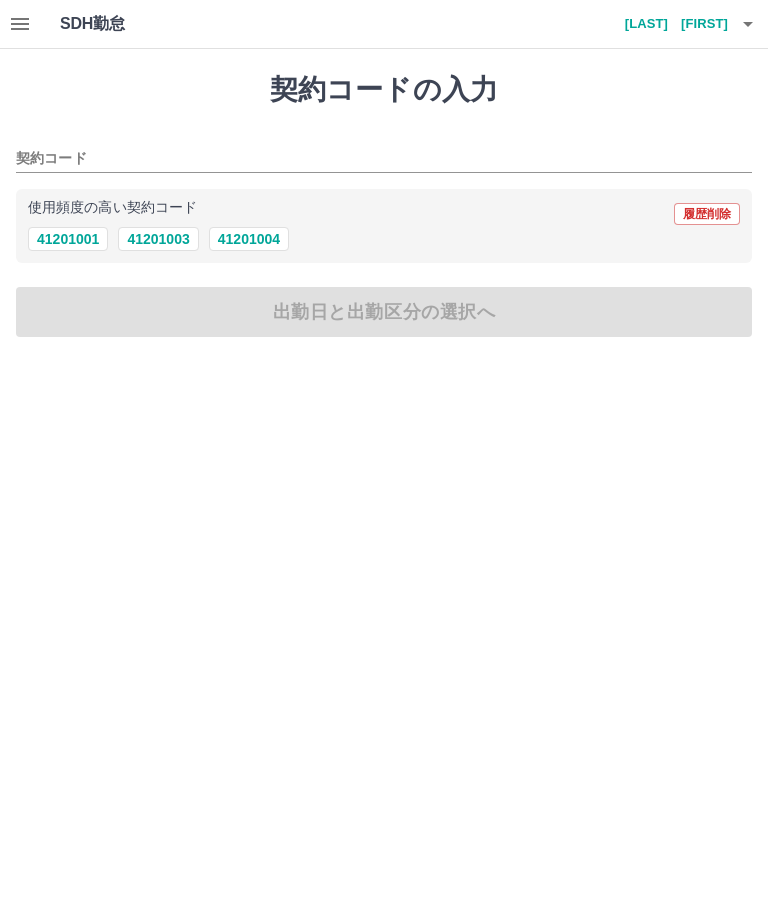 click on "41201003" at bounding box center [158, 239] 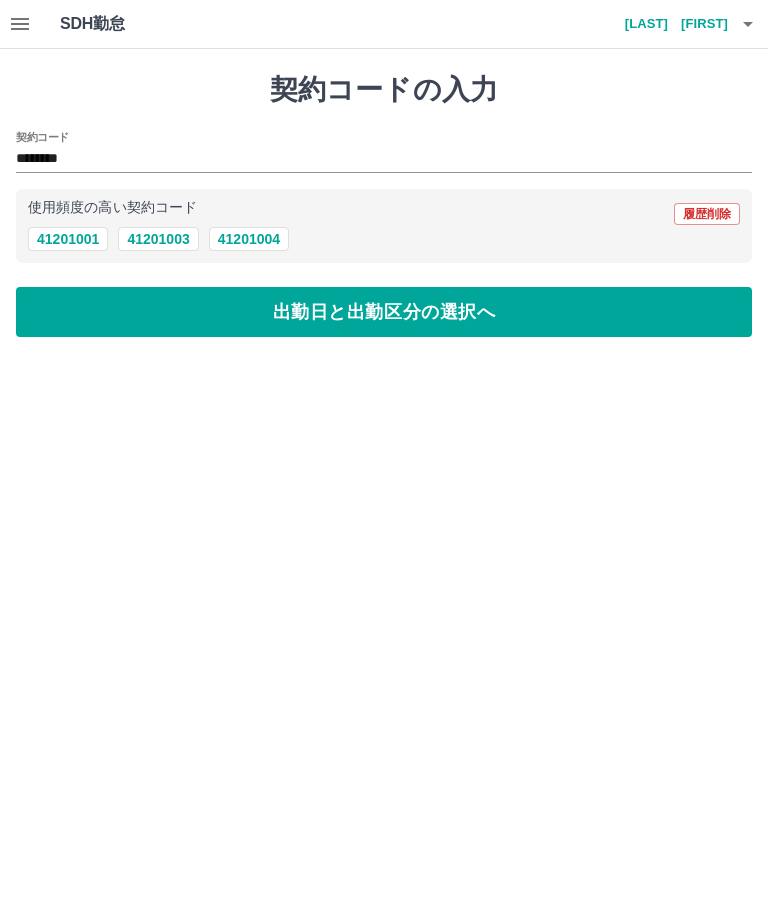 click on "出勤日と出勤区分の選択へ" at bounding box center [384, 312] 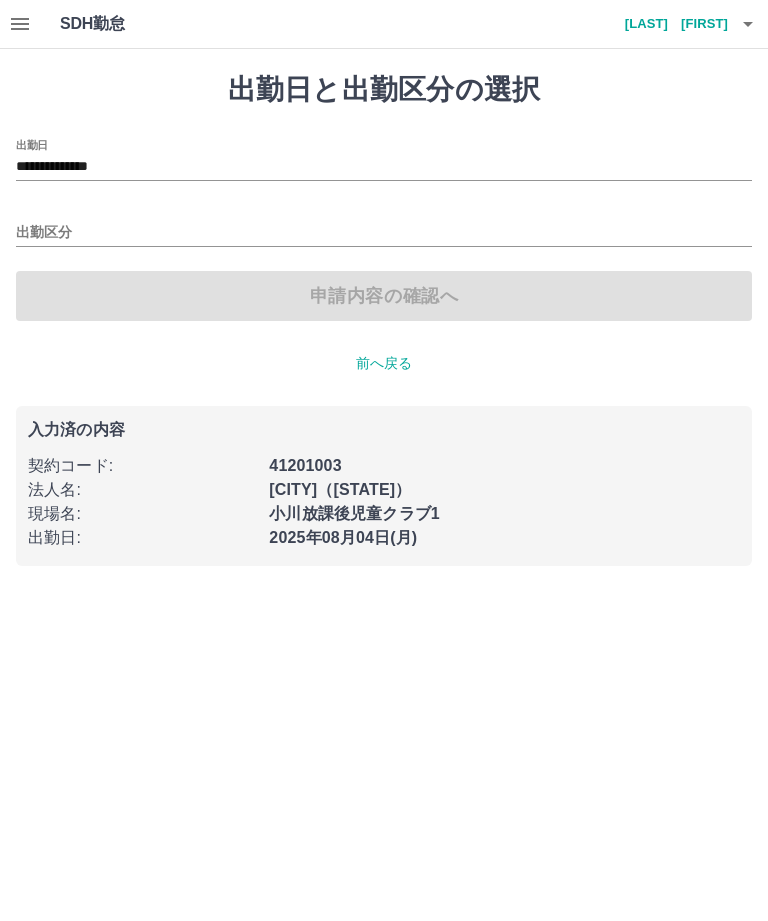 click on "**********" at bounding box center [384, 167] 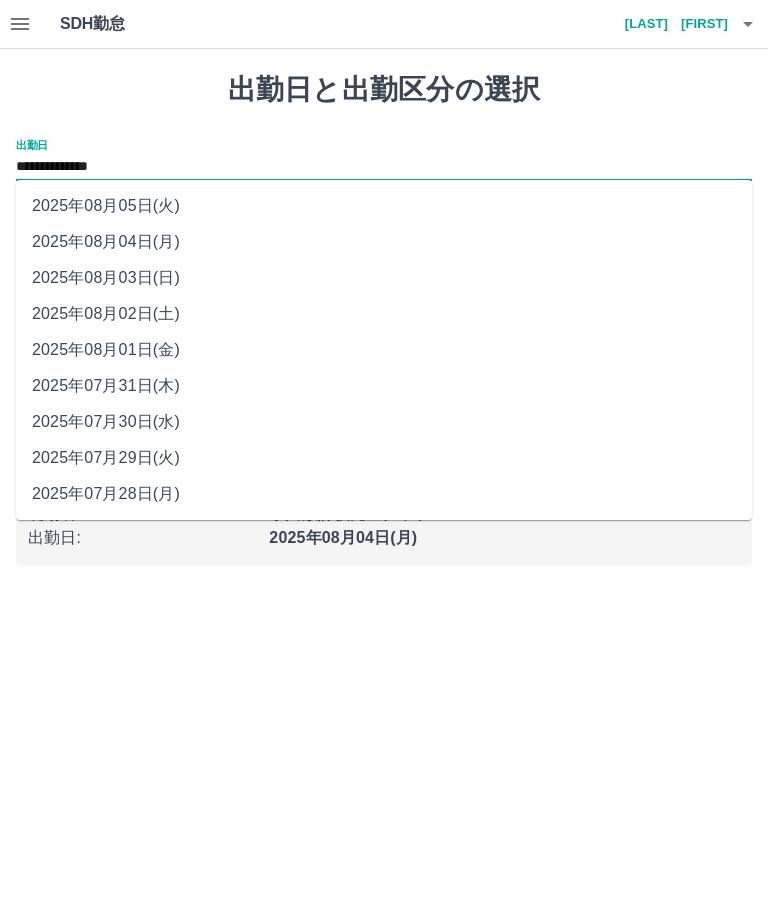 click on "2025年08月05日(火)" at bounding box center [384, 206] 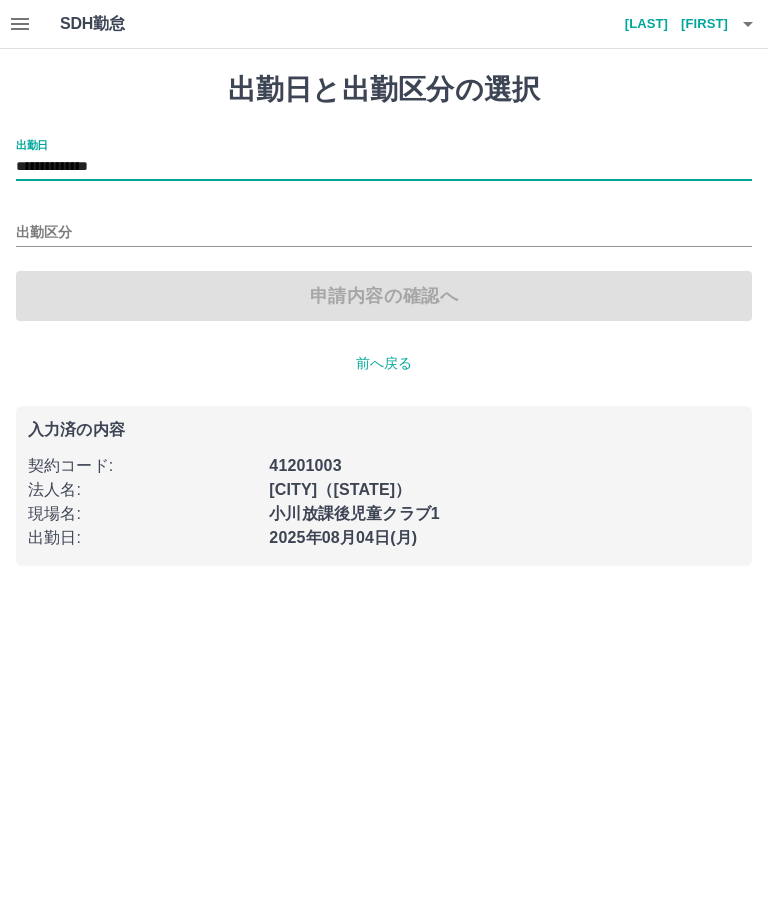 type on "**********" 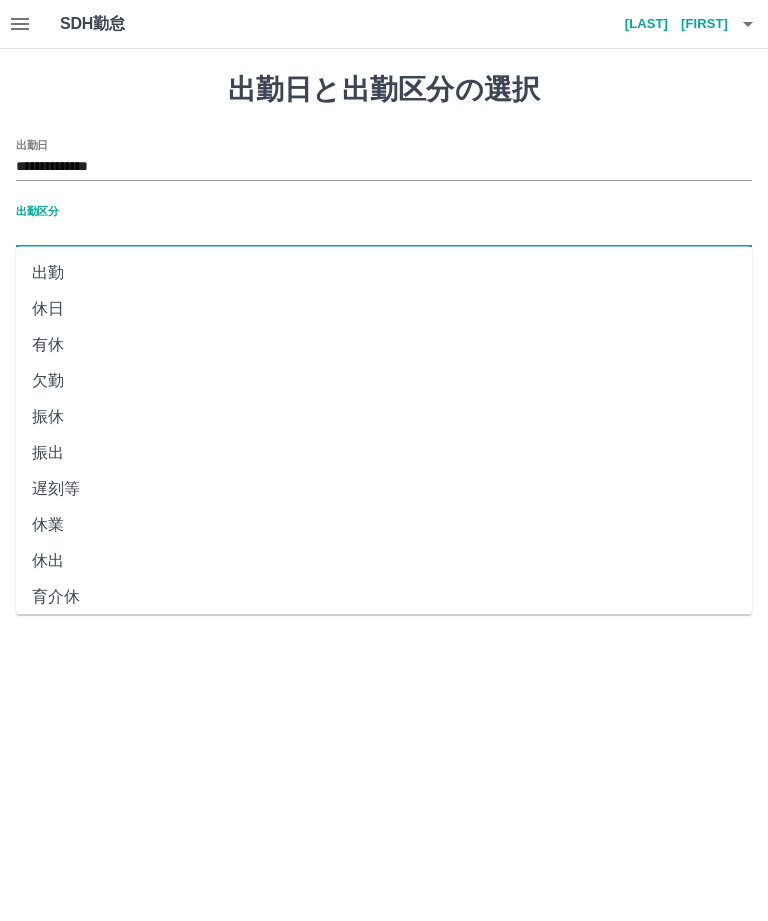 click on "出勤" at bounding box center (384, 273) 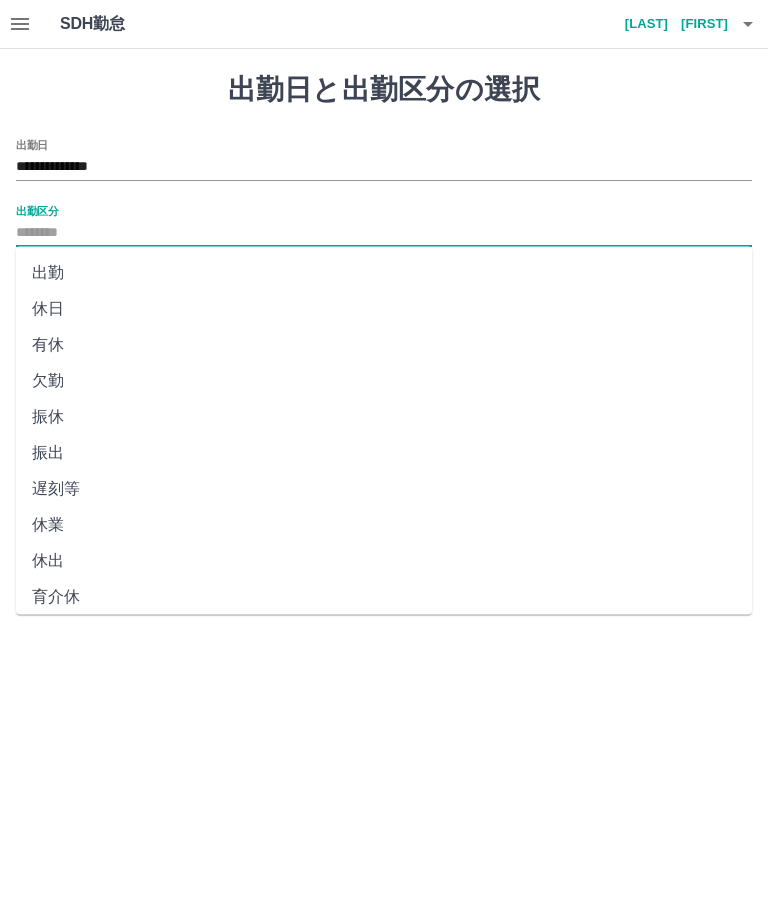 type on "**" 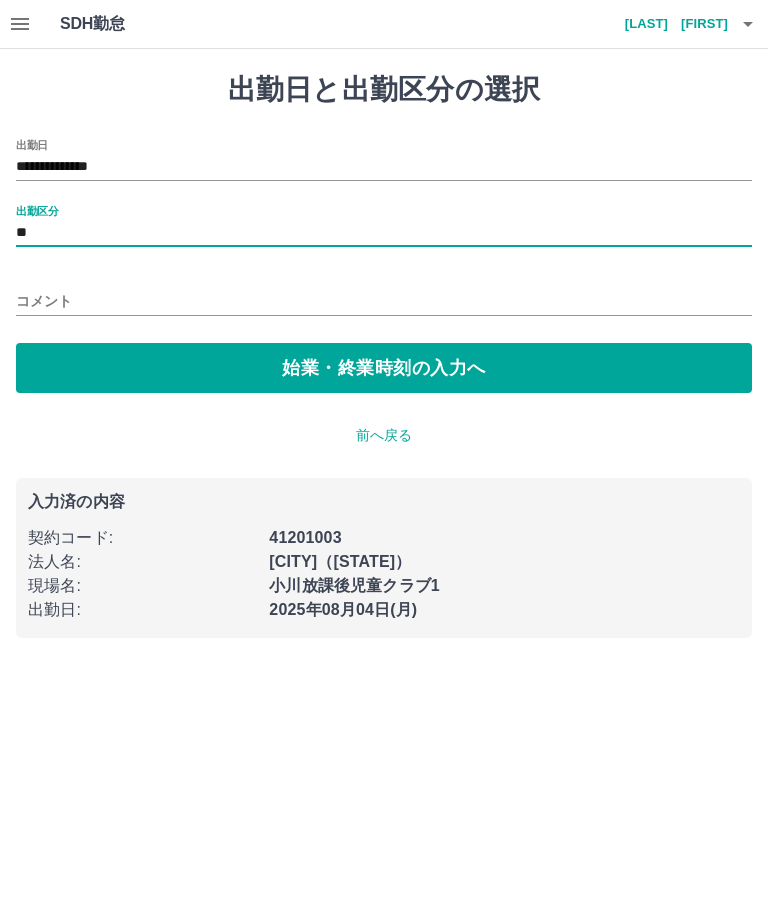 click on "始業・終業時刻の入力へ" at bounding box center [384, 368] 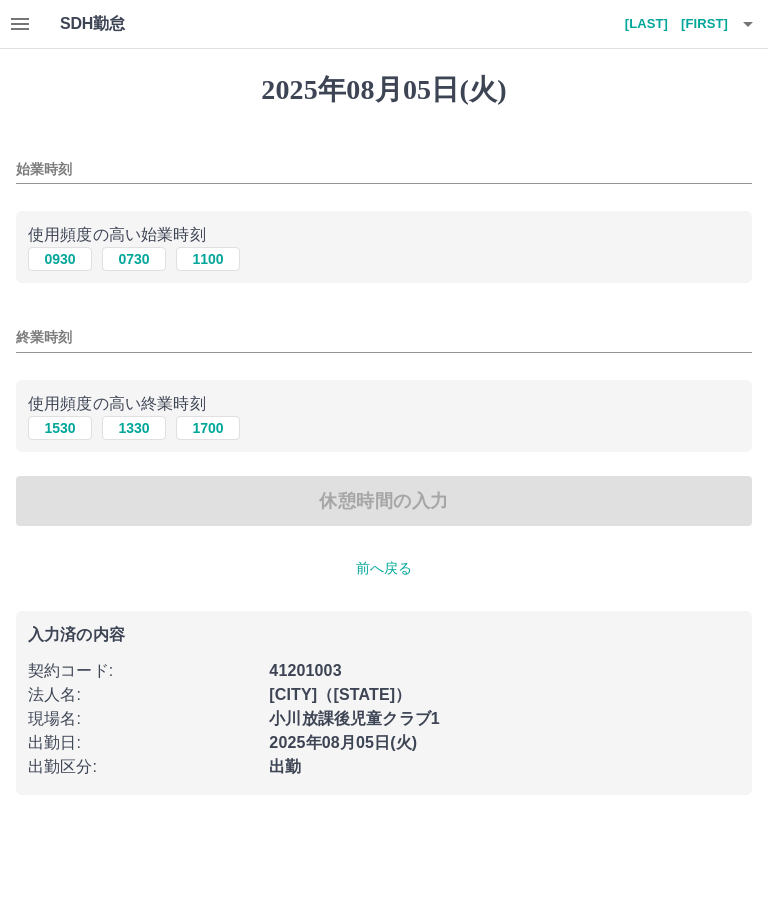 click on "始業時刻" at bounding box center (384, 163) 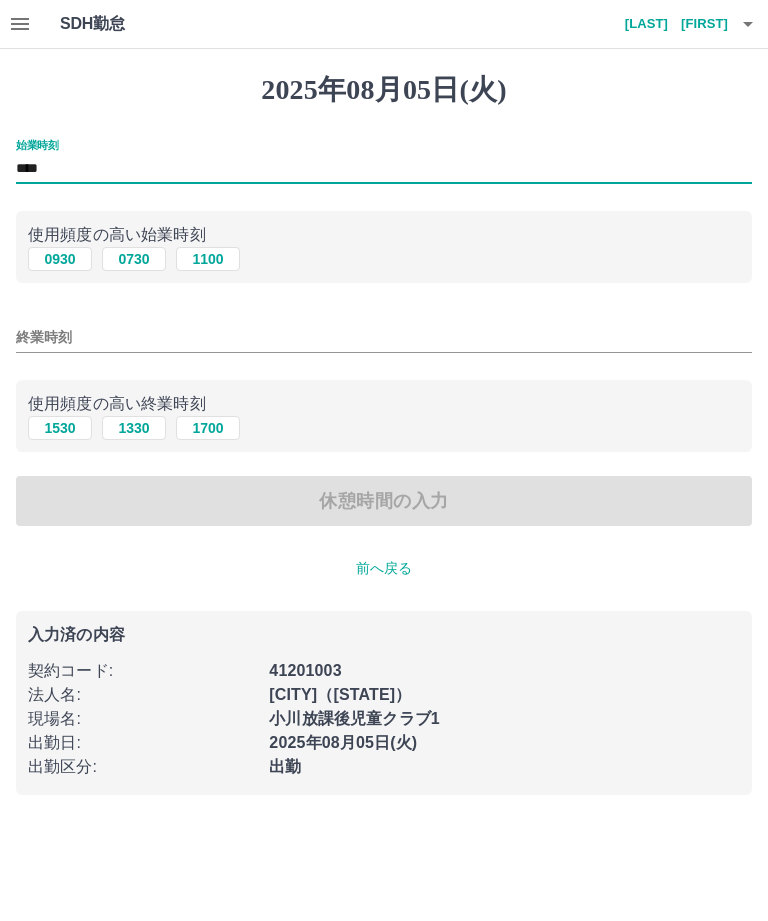type on "****" 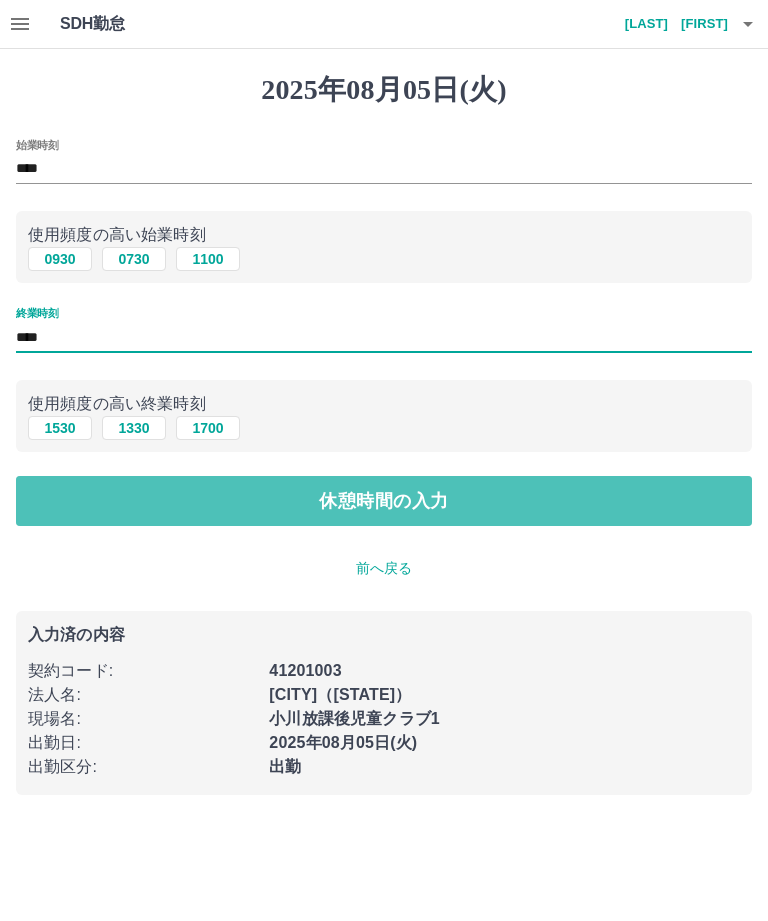 type on "****" 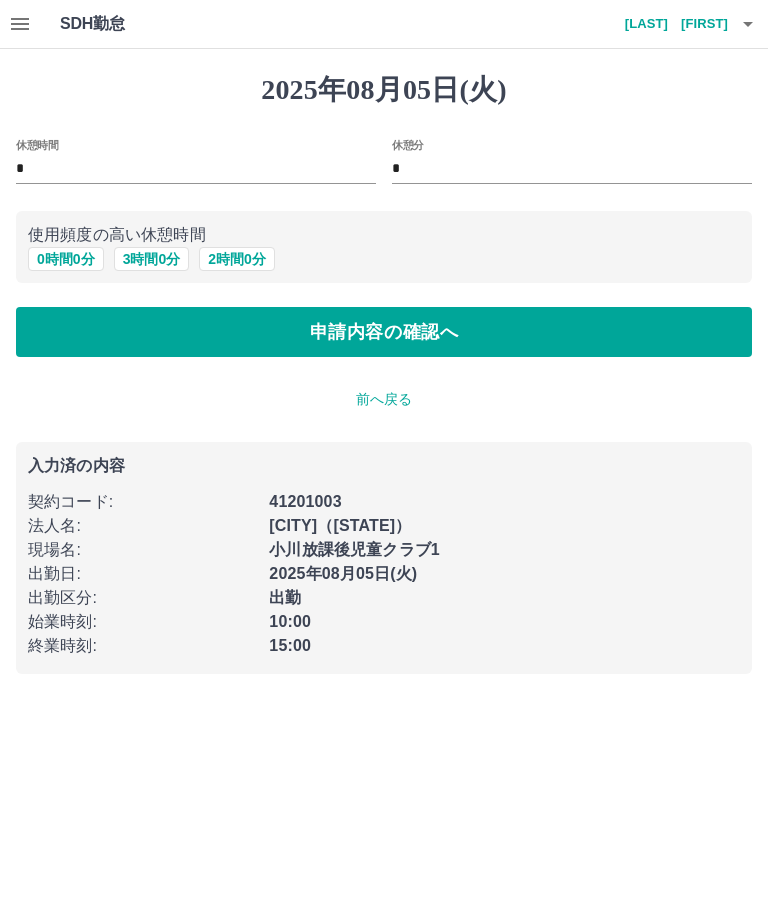 click on "申請内容の確認へ" at bounding box center [384, 332] 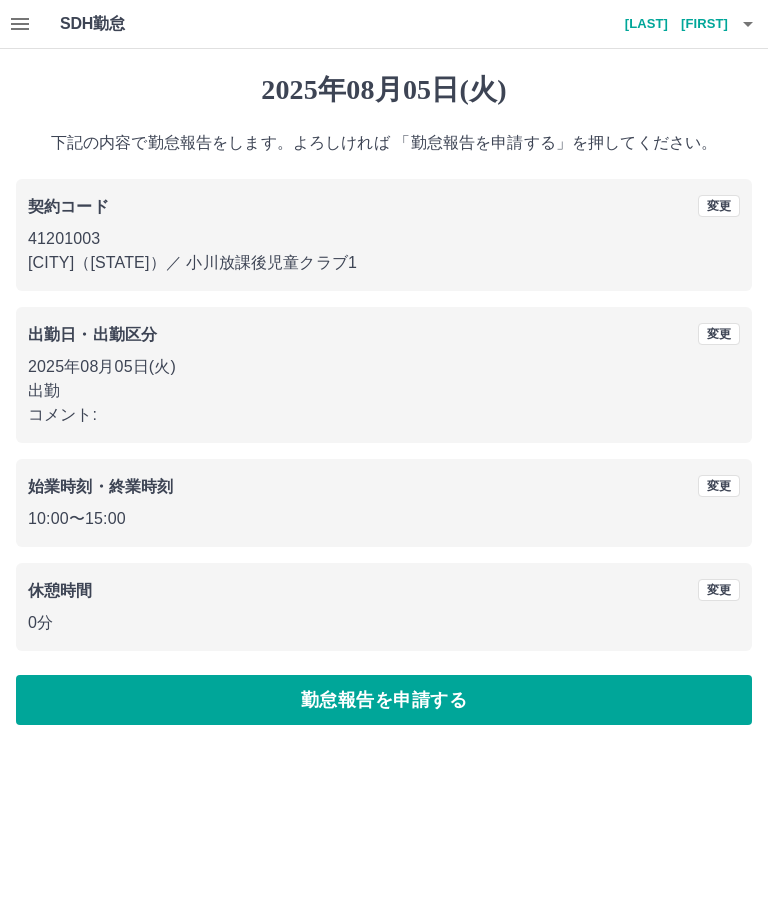 click on "勤怠報告を申請する" at bounding box center [384, 700] 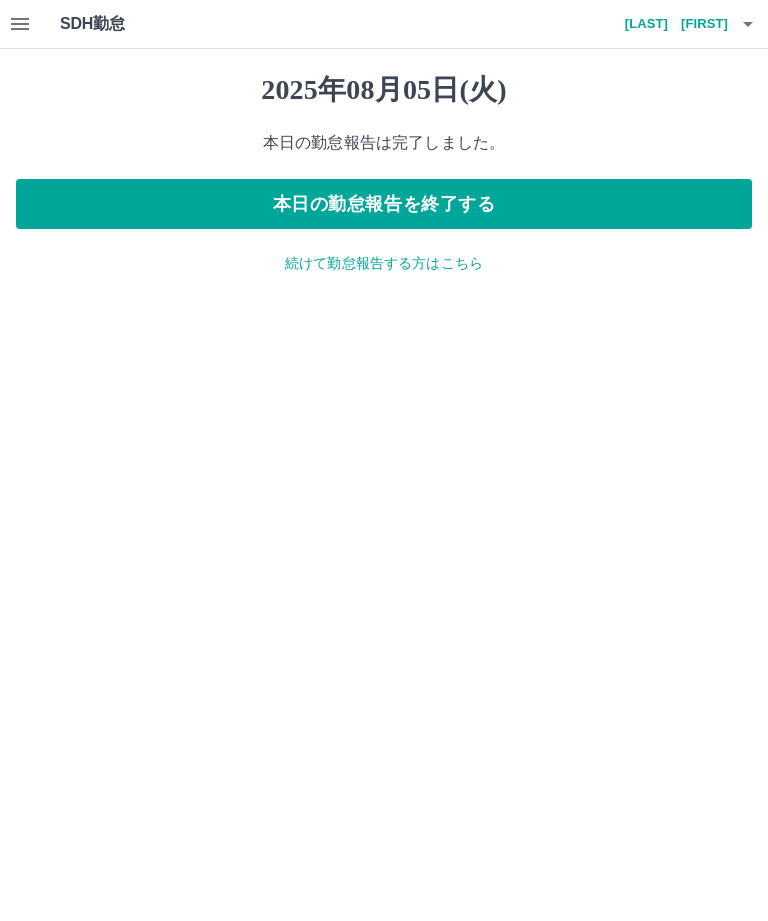 click at bounding box center (748, 24) 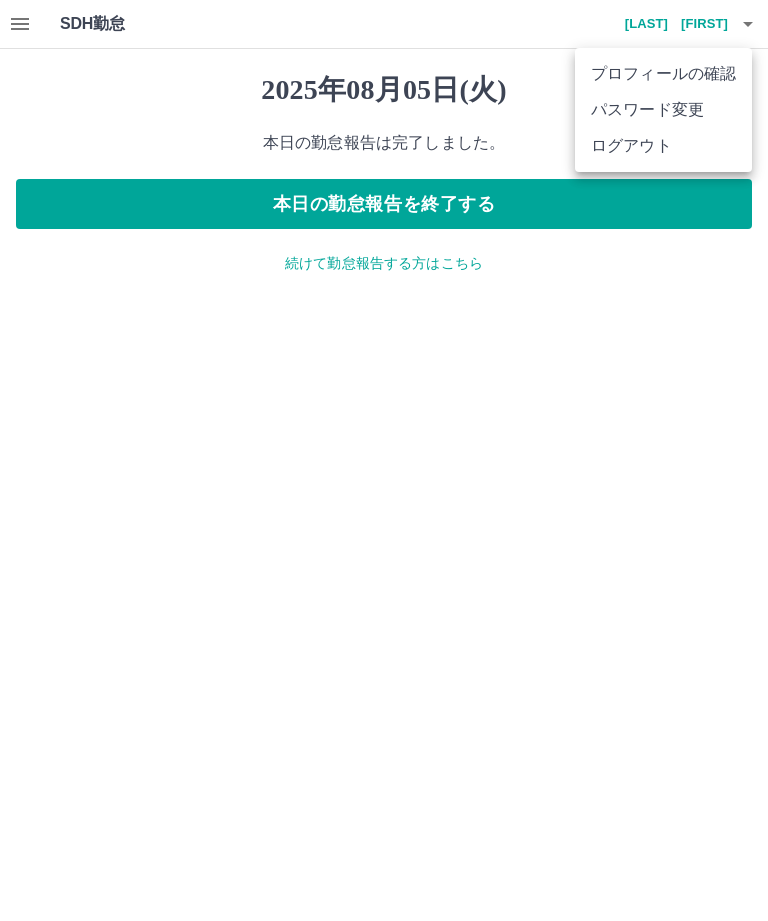 click on "ログアウト" at bounding box center [663, 146] 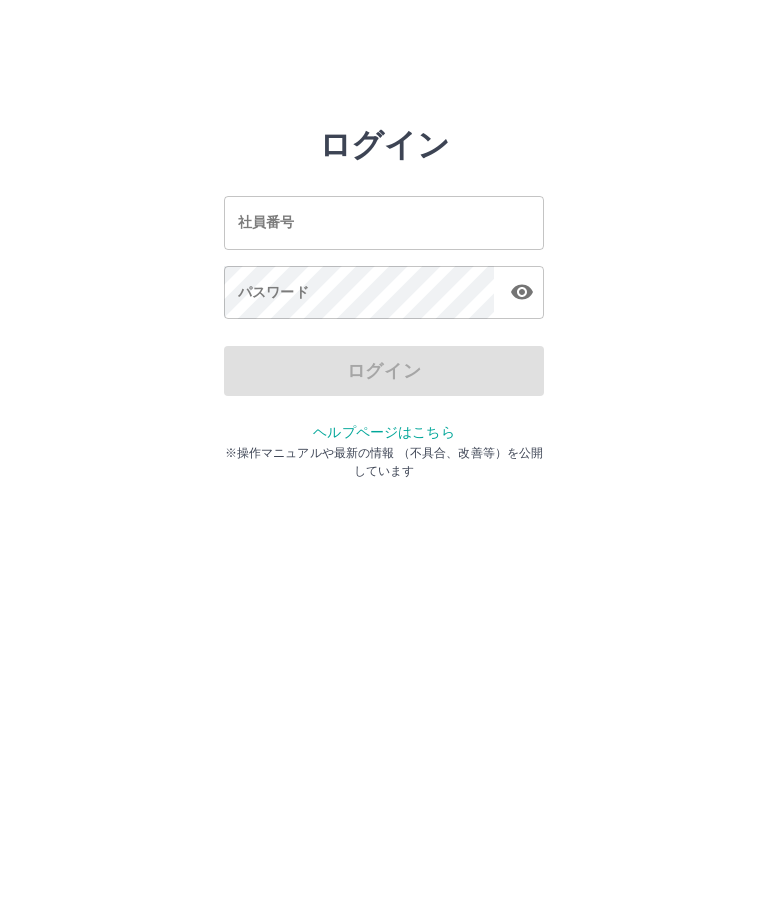 scroll, scrollTop: 0, scrollLeft: 0, axis: both 